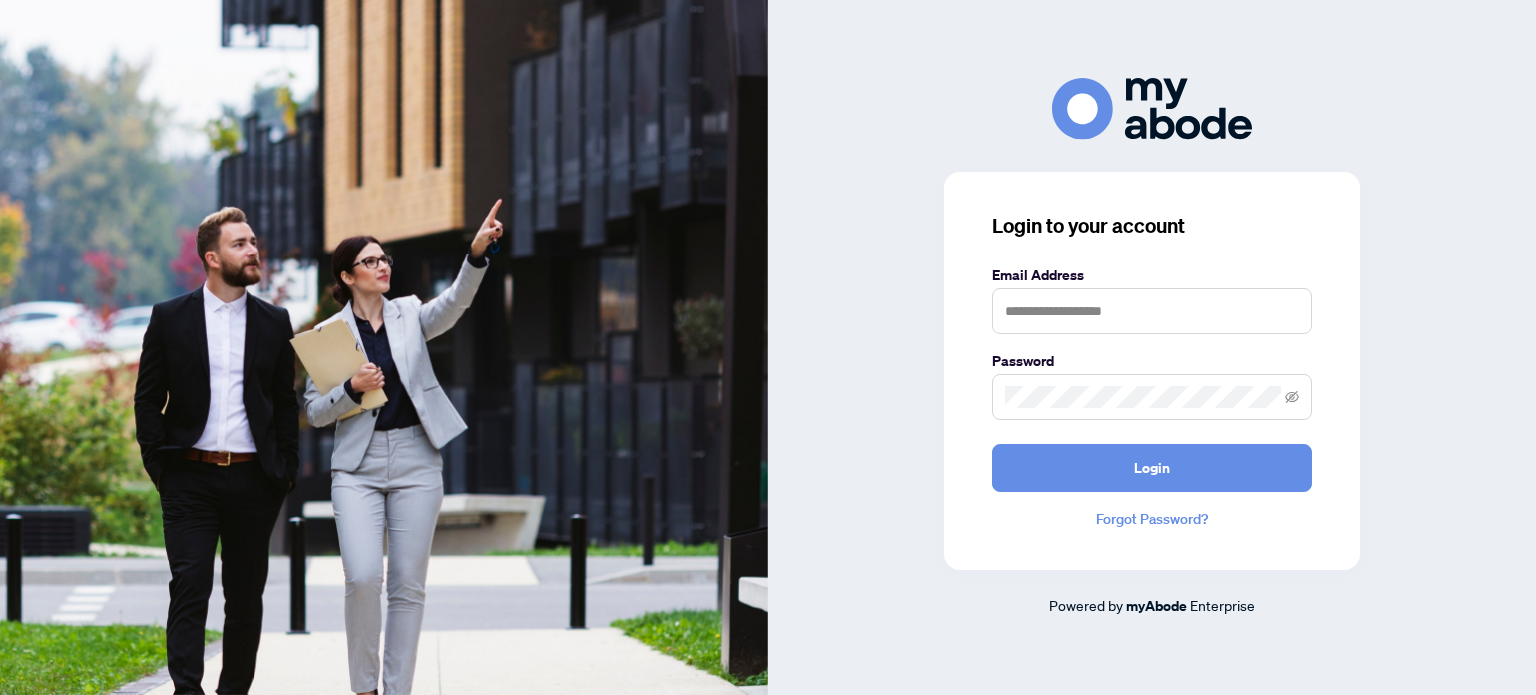 scroll, scrollTop: 0, scrollLeft: 0, axis: both 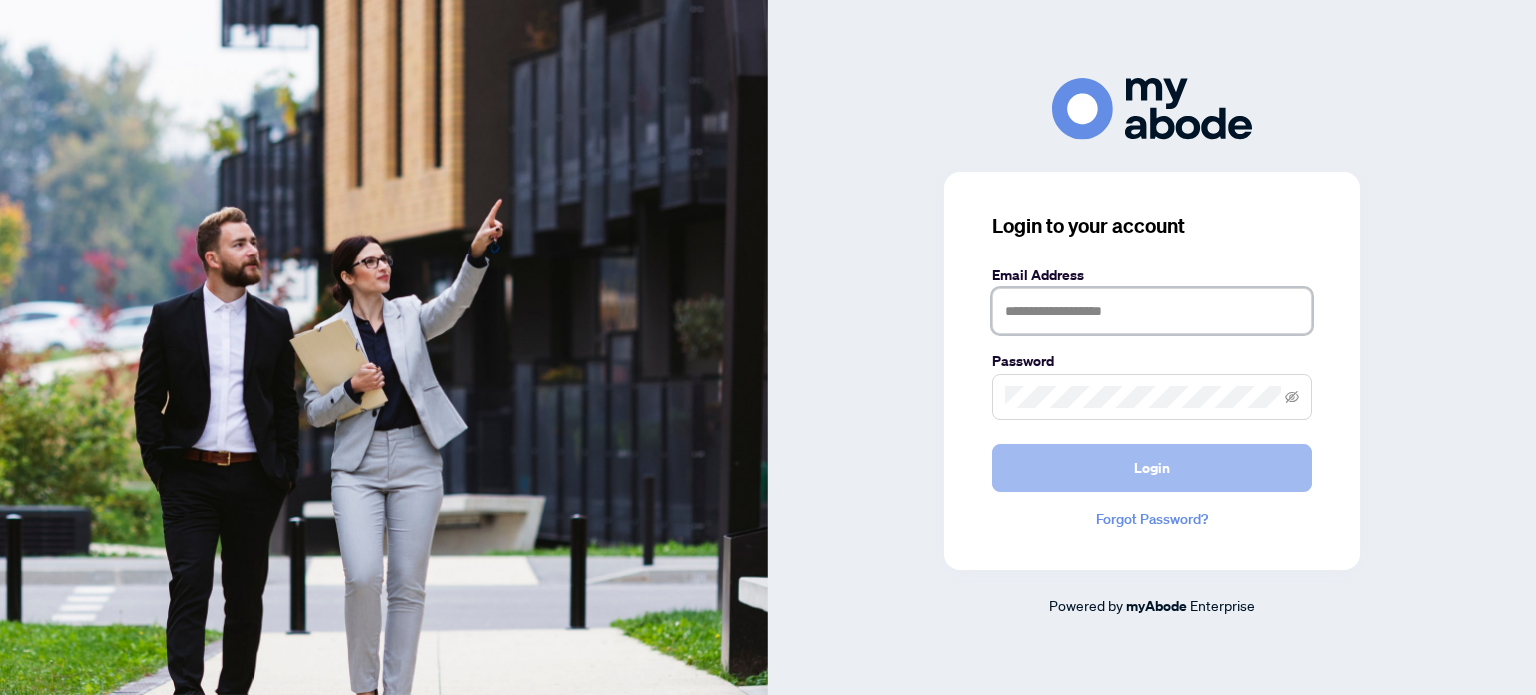 type on "**********" 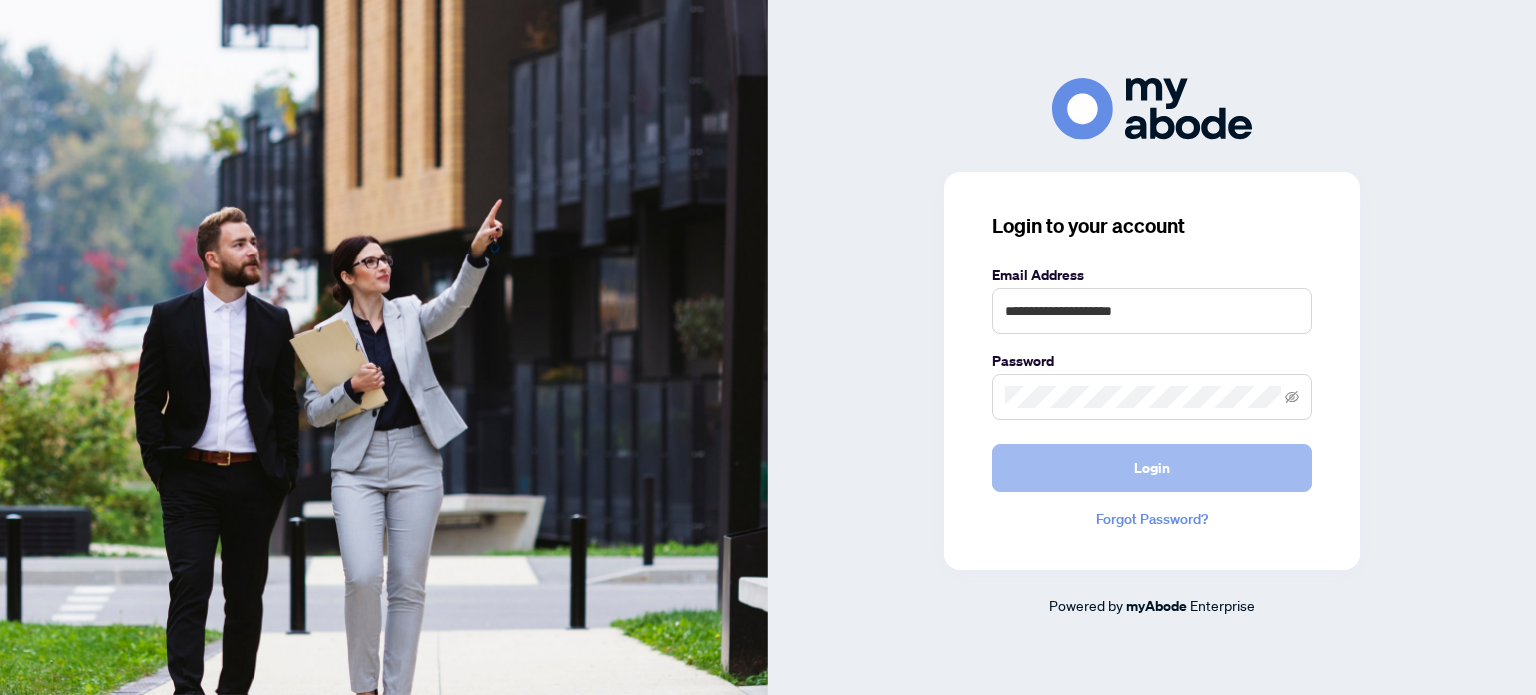 click on "Login" at bounding box center [1152, 468] 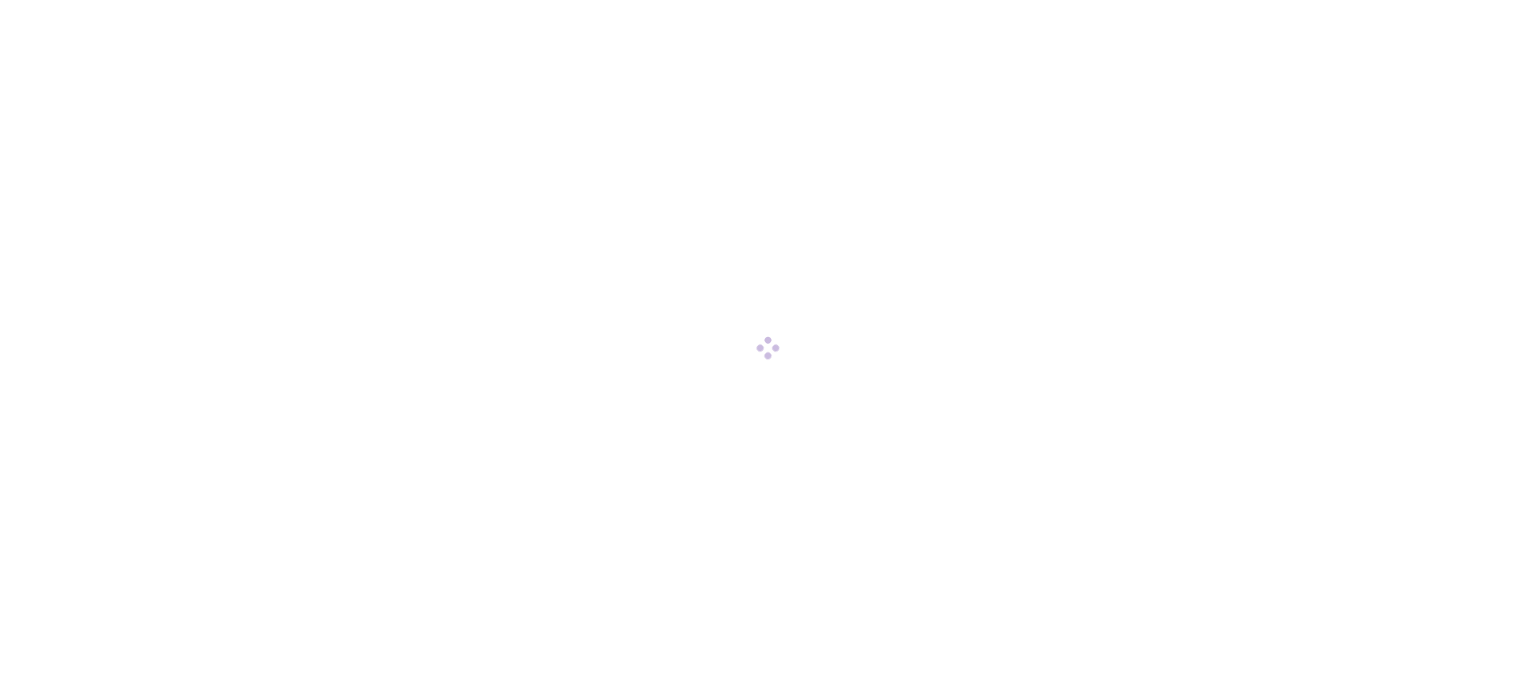 scroll, scrollTop: 0, scrollLeft: 0, axis: both 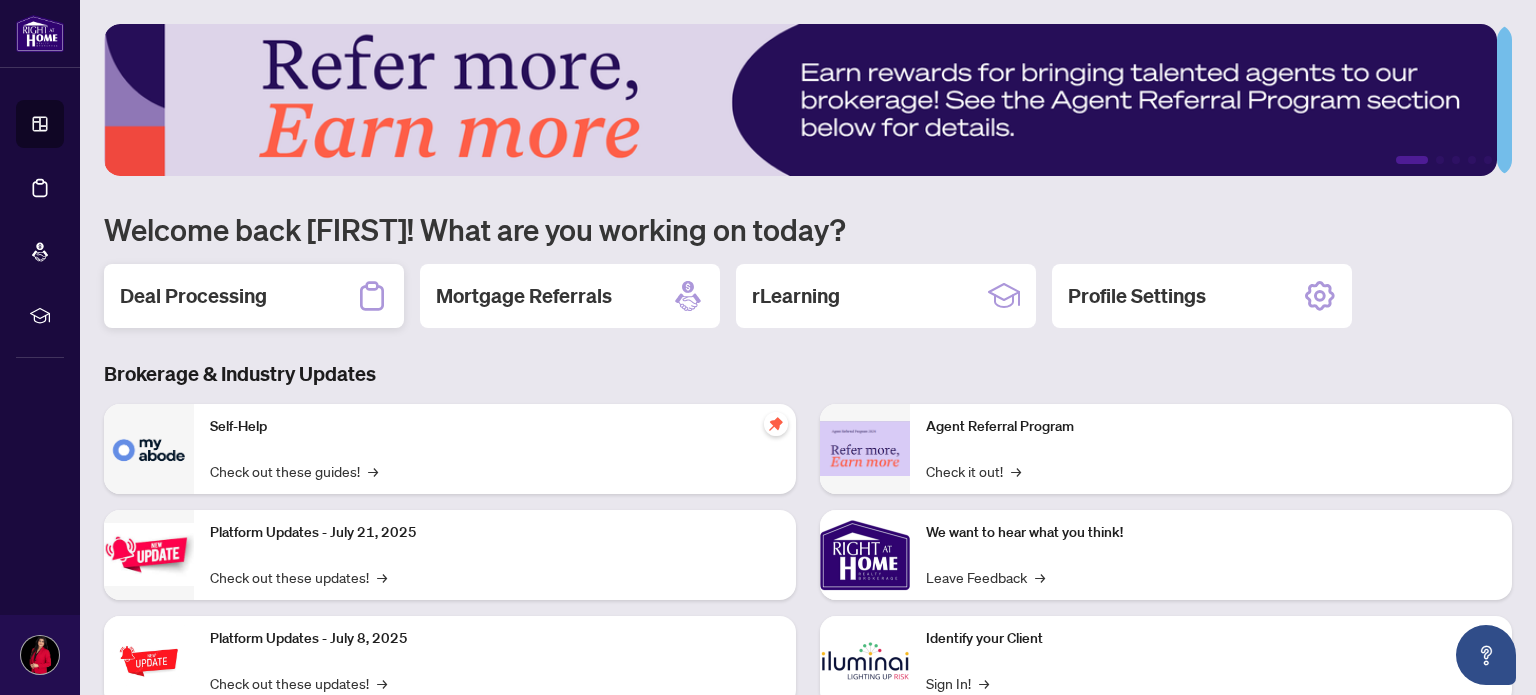 click on "Deal Processing" at bounding box center [193, 296] 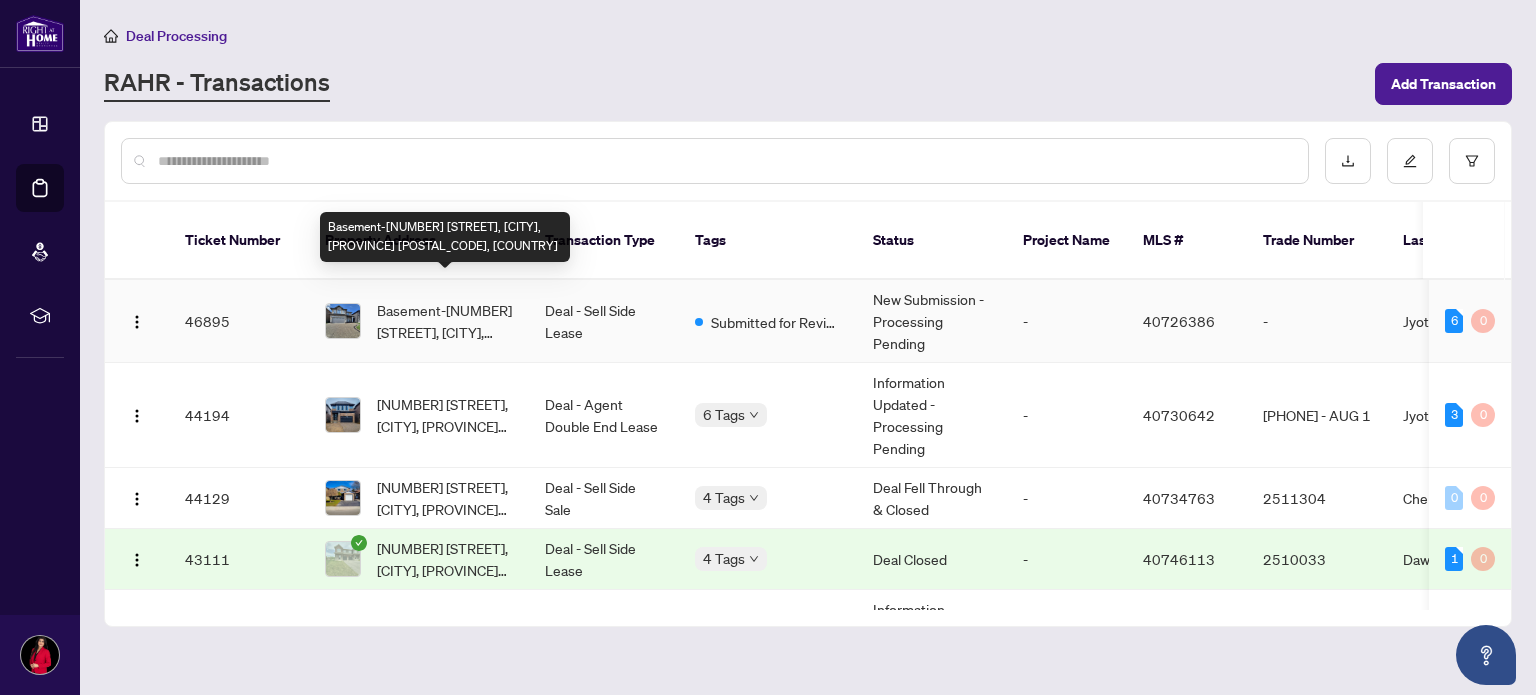 click on "Basement-[NUMBER] [STREET], [CITY], [PROVINCE] [POSTAL_CODE], [COUNTRY]" at bounding box center [445, 321] 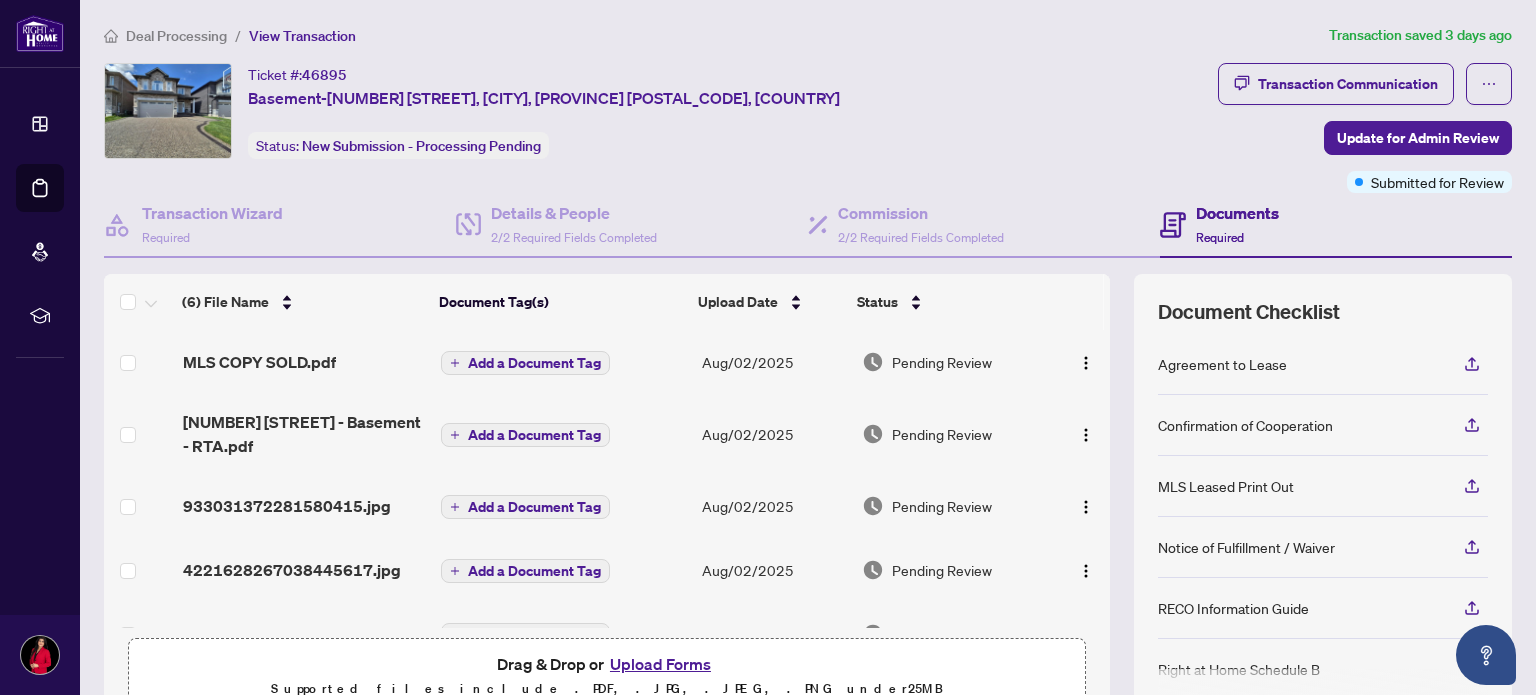 scroll, scrollTop: 108, scrollLeft: 0, axis: vertical 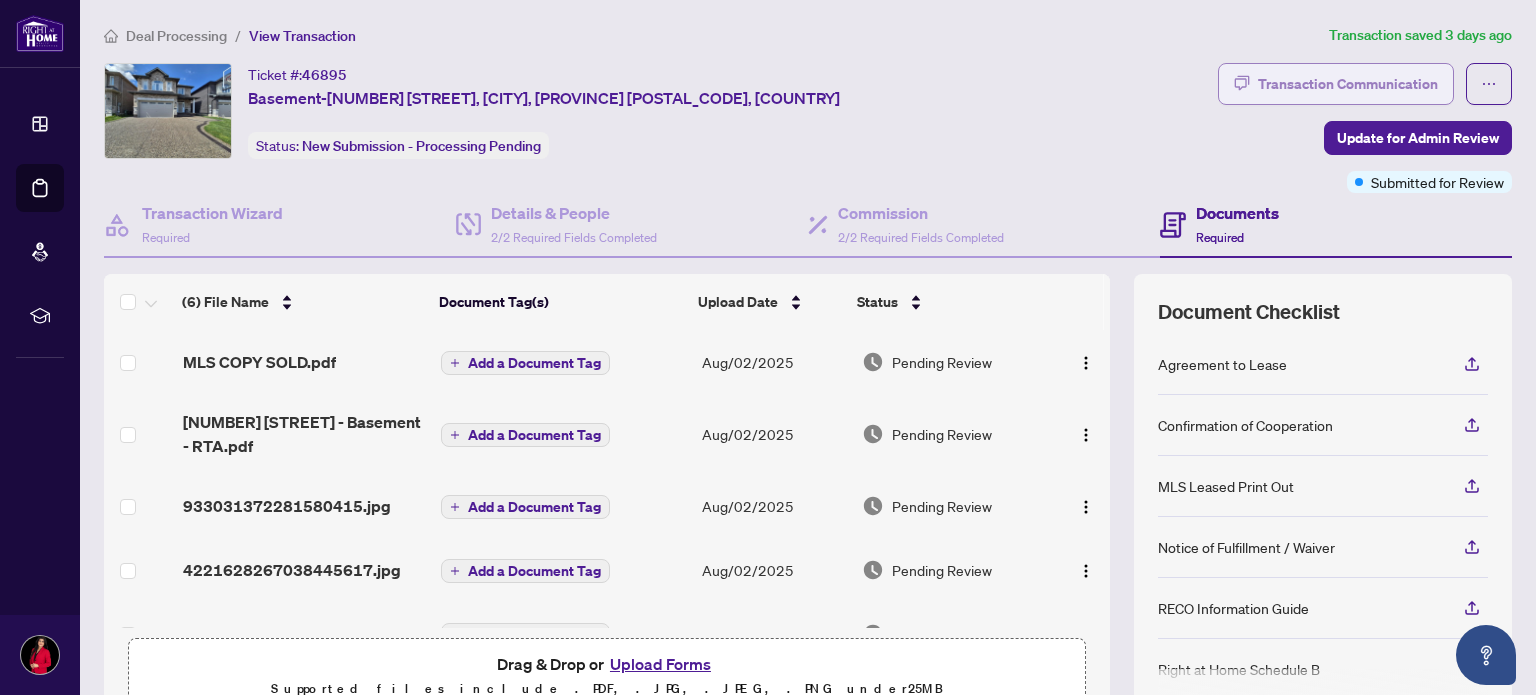 click on "Transaction Communication" at bounding box center [1348, 84] 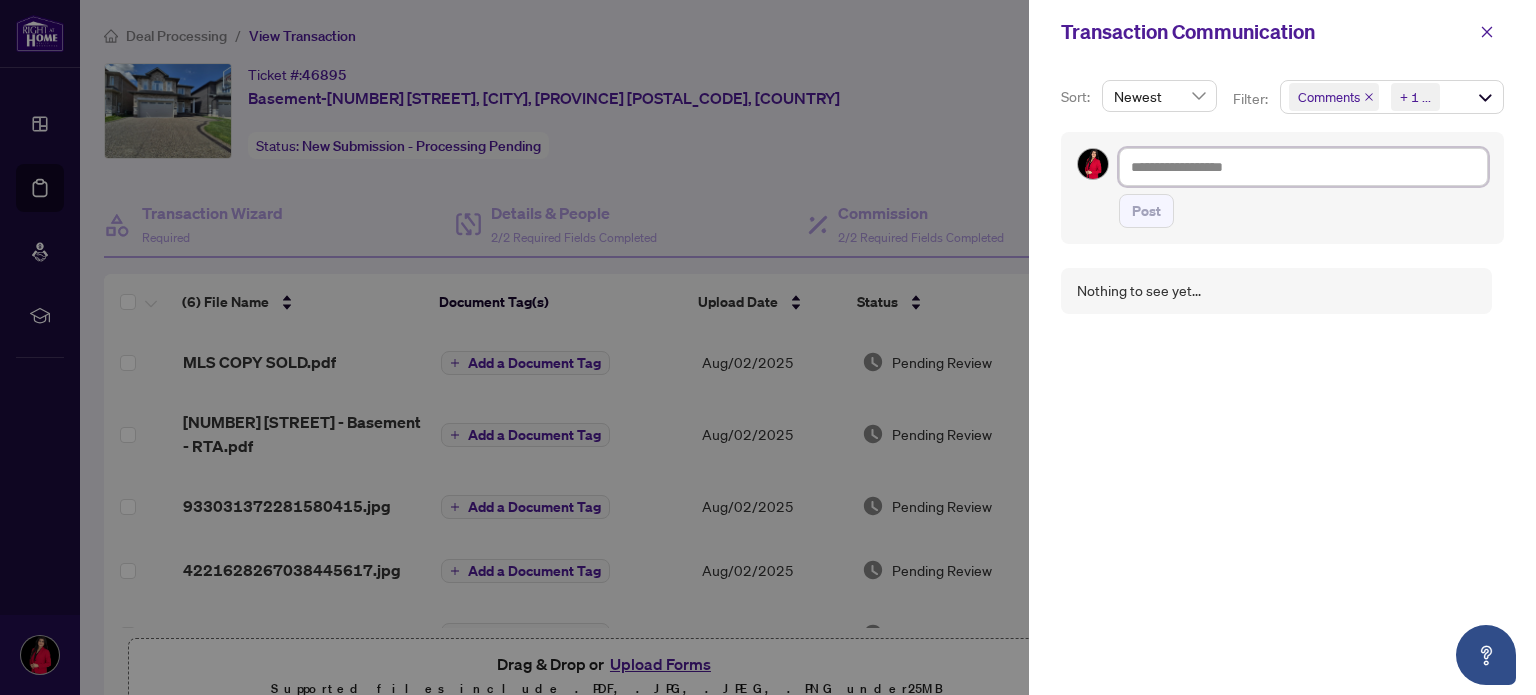 click at bounding box center [1303, 167] 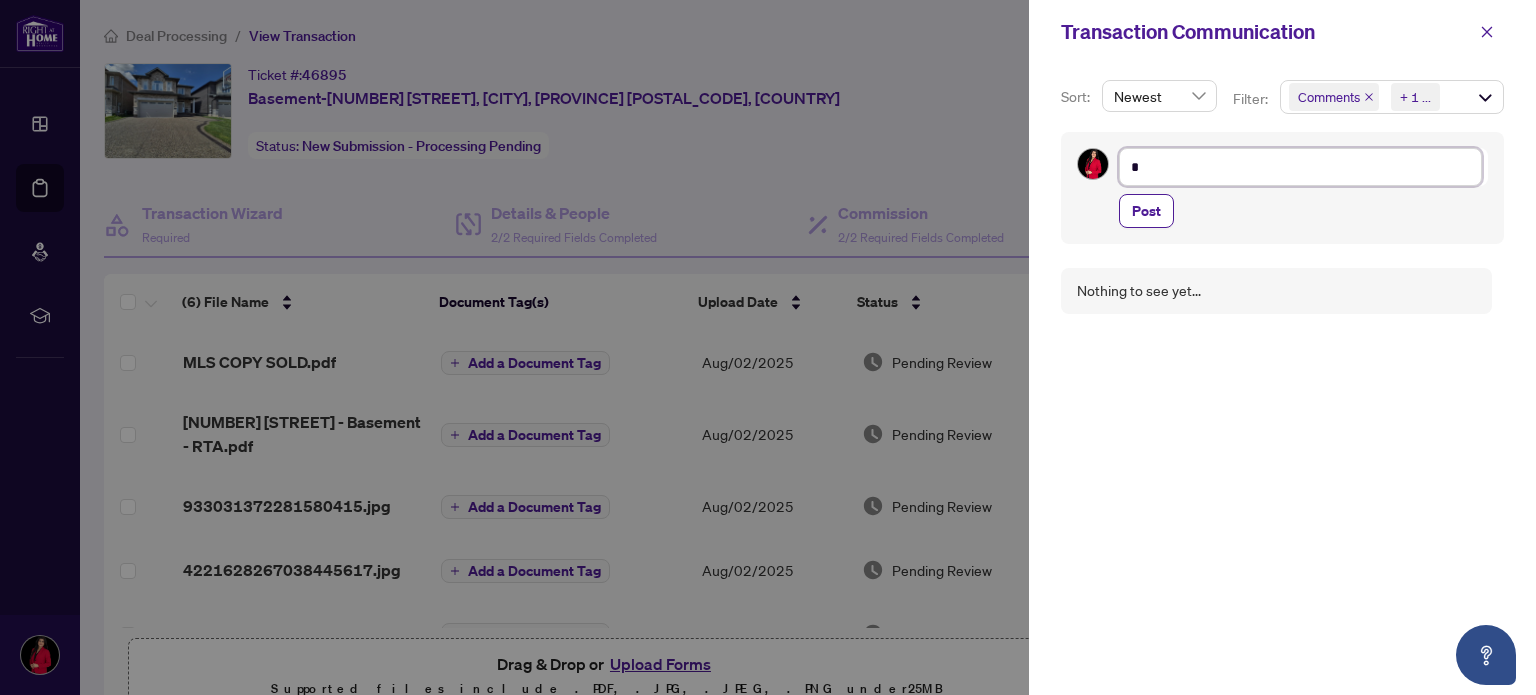 type on "**" 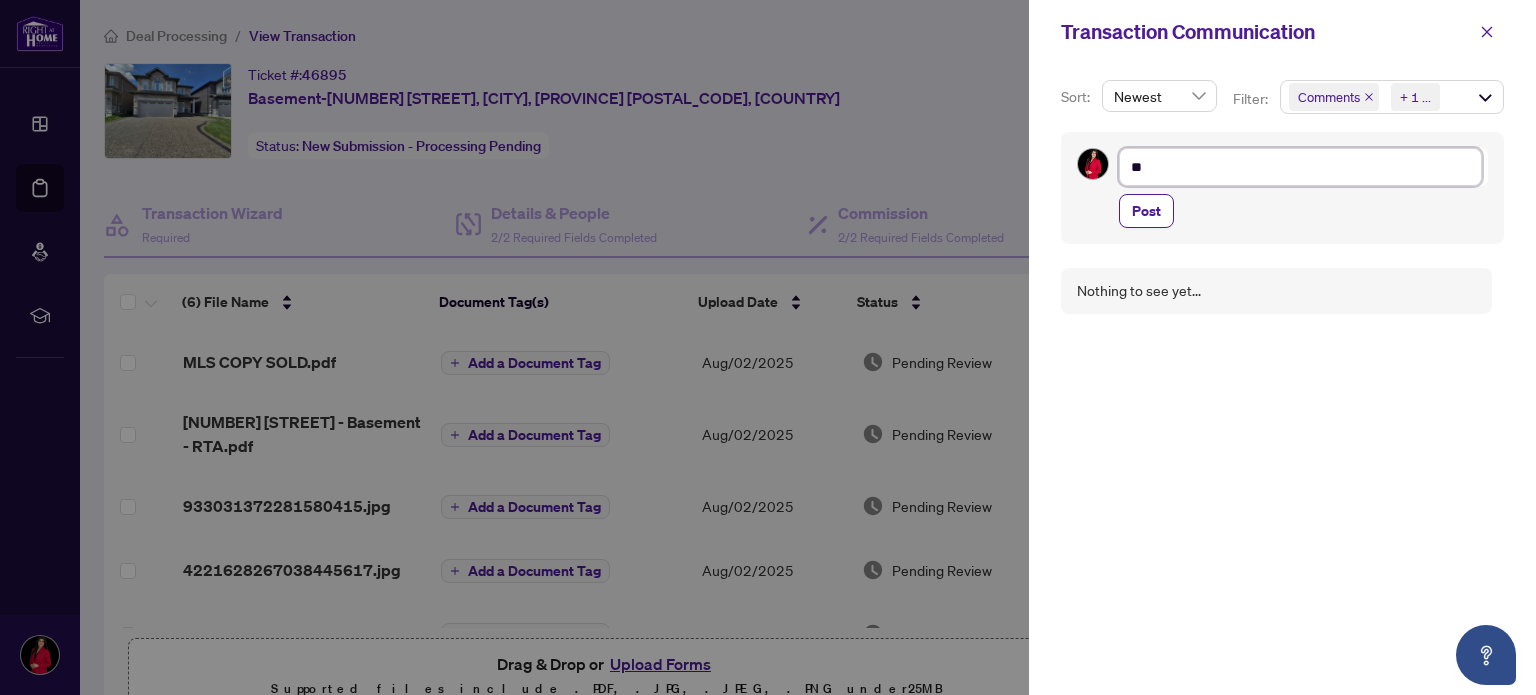 type on "***" 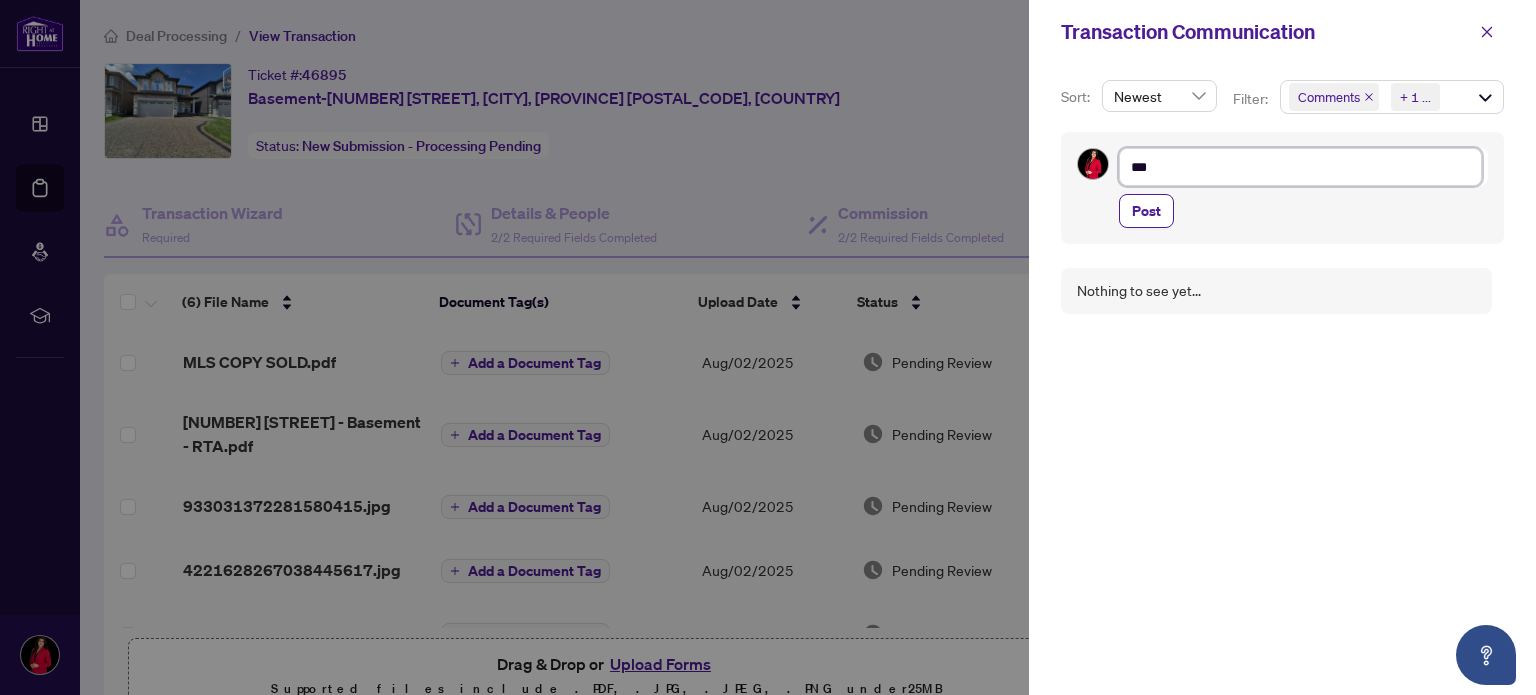 type on "***" 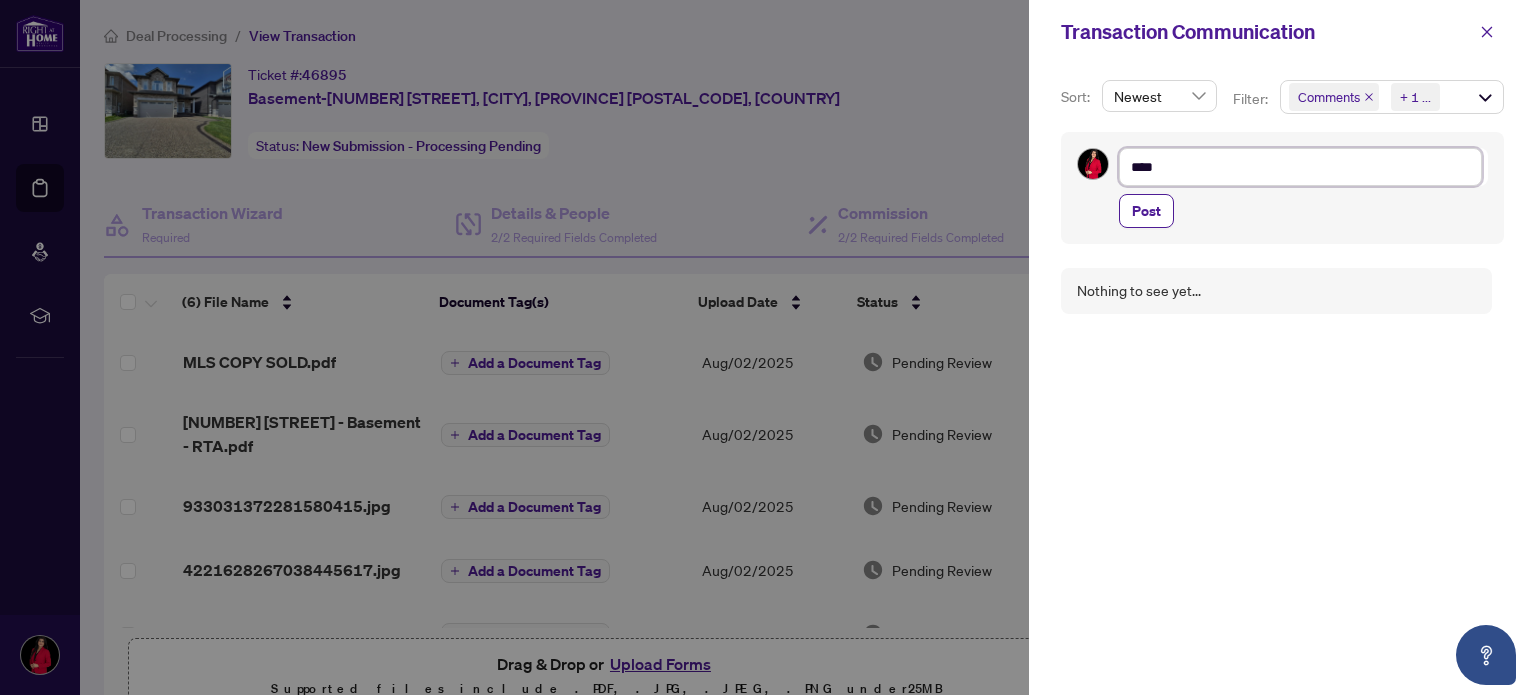 type on "*****" 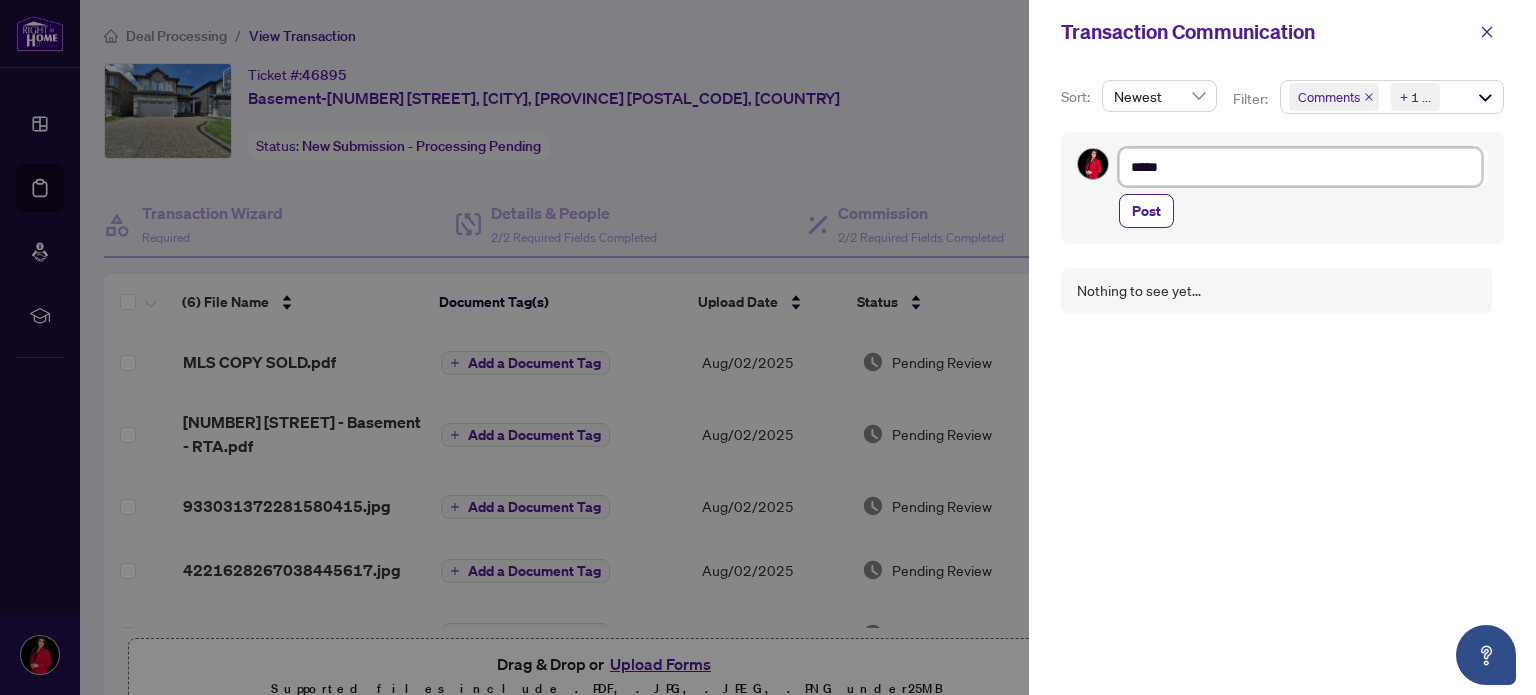 type on "******" 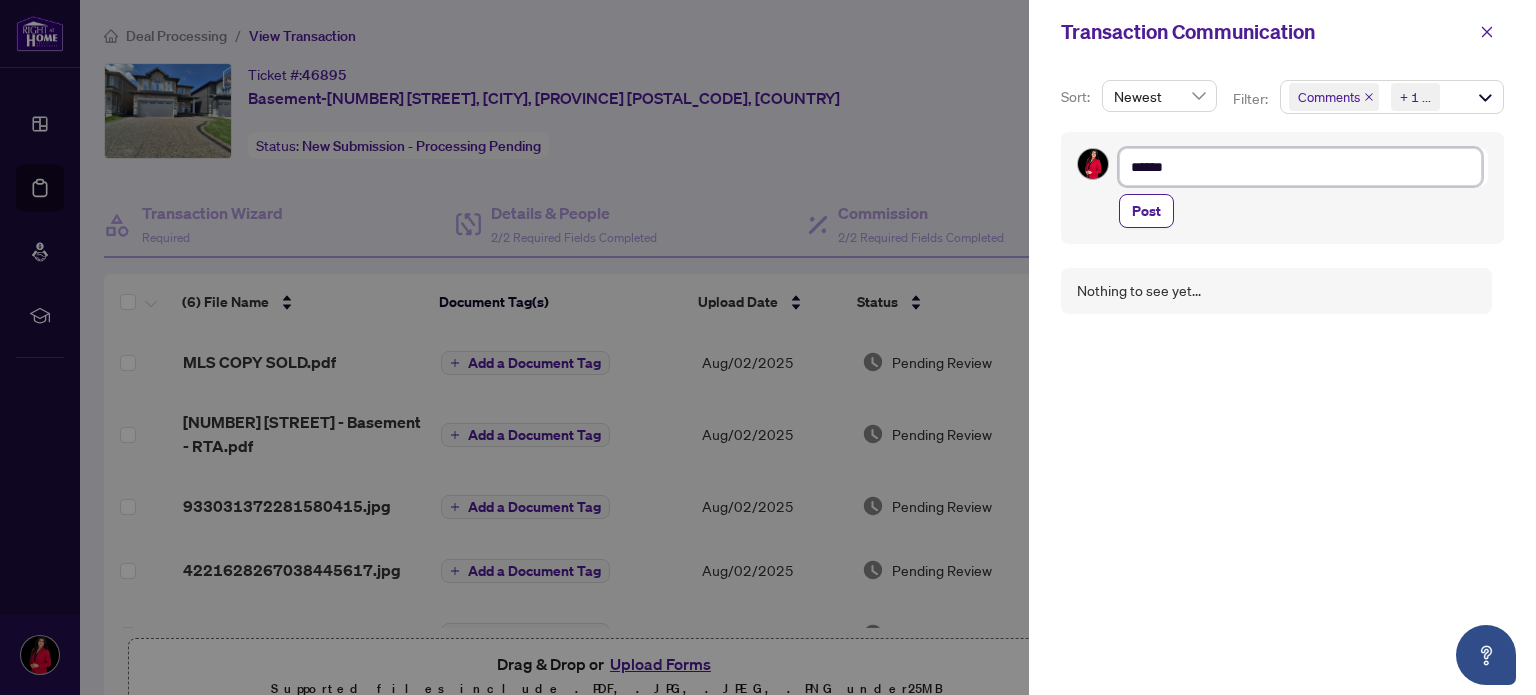 type on "******" 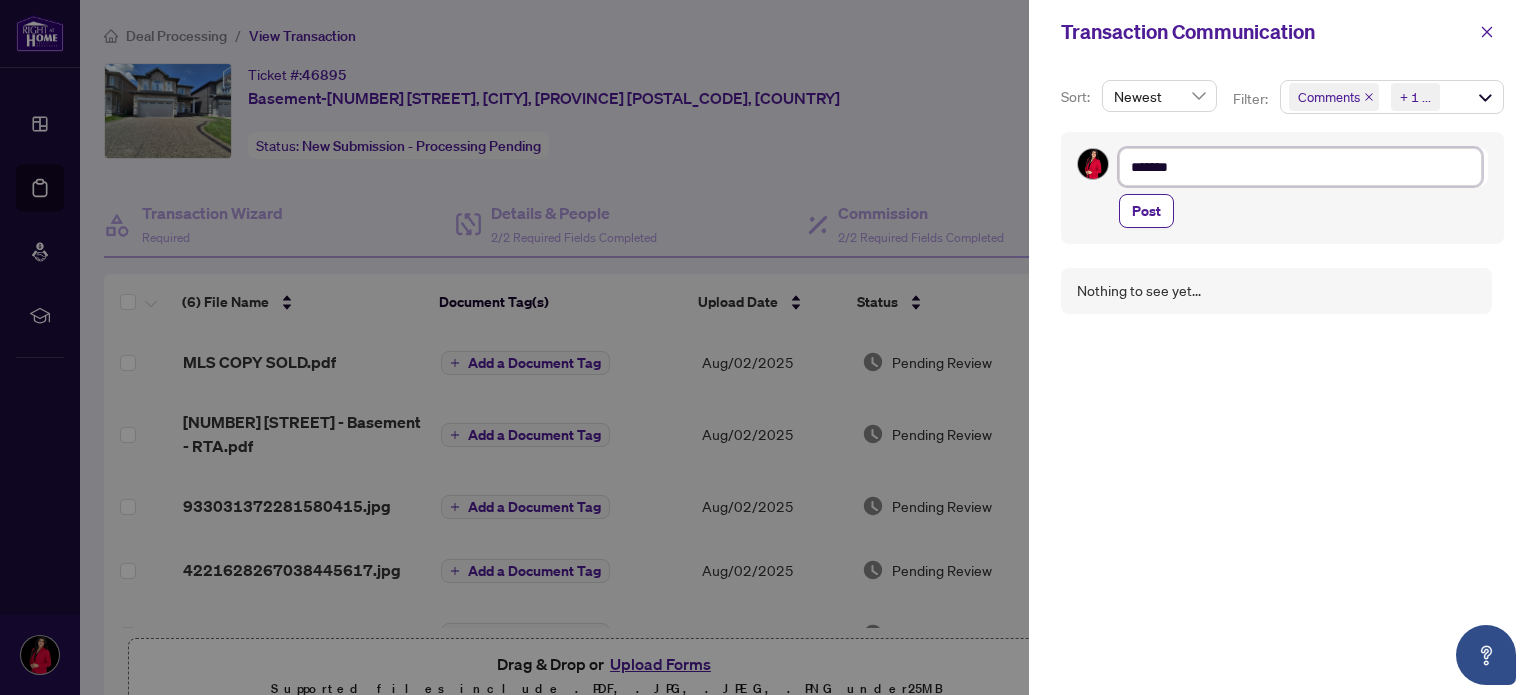 type on "******" 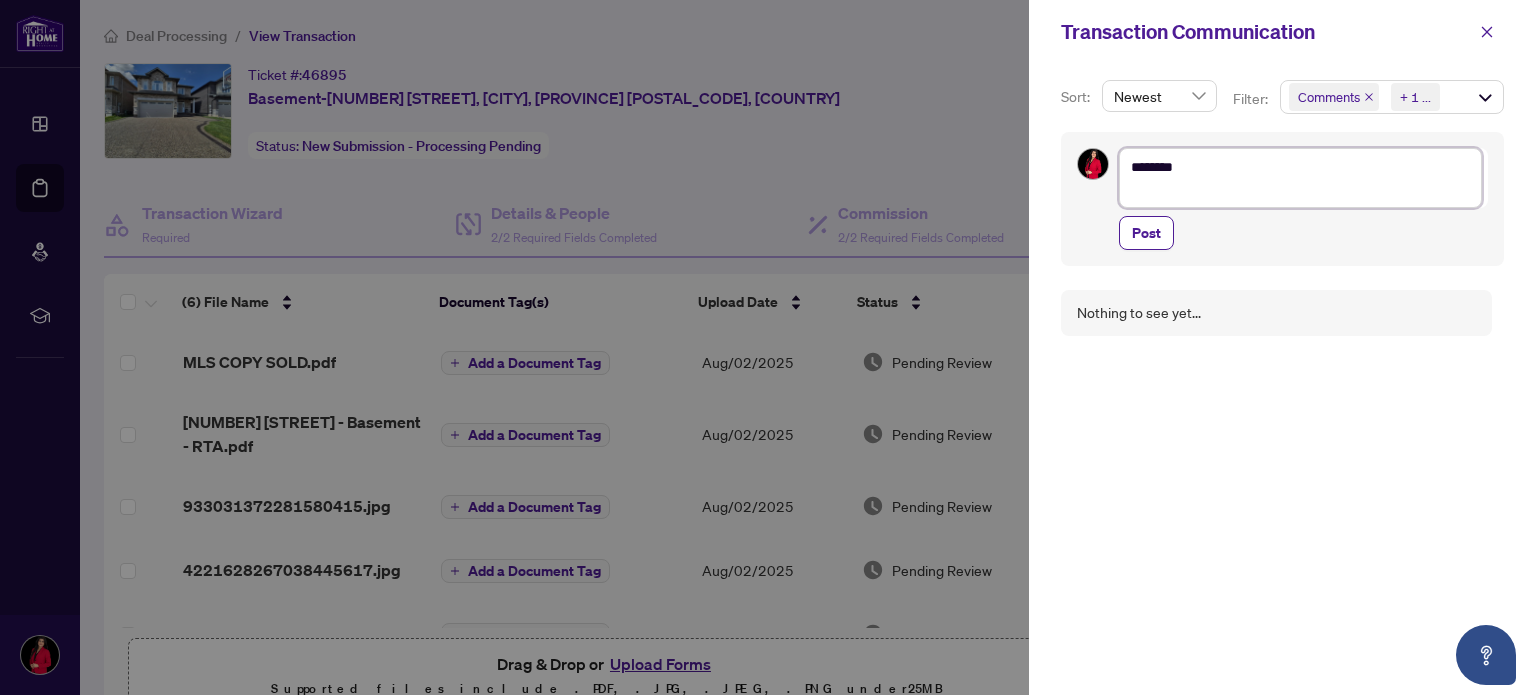 type on "*******
*" 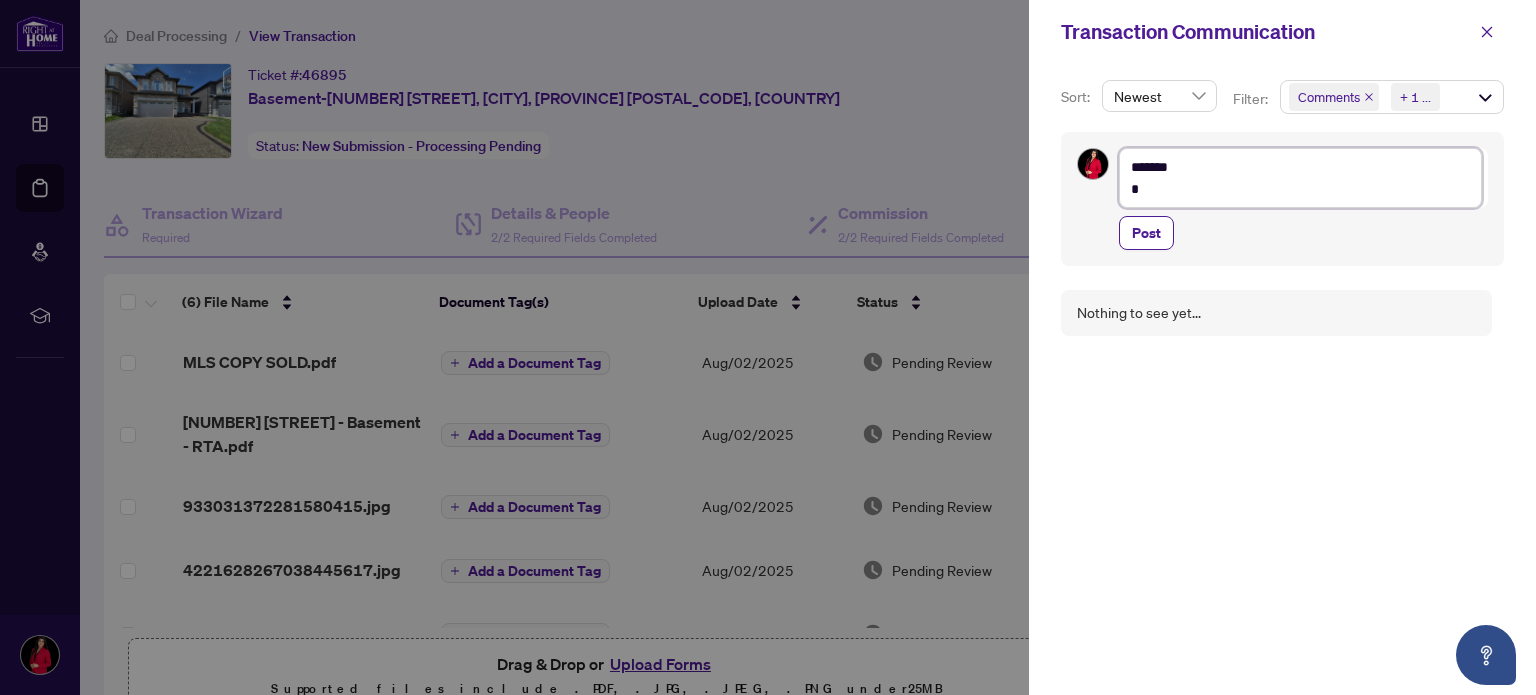 type on "*******
**" 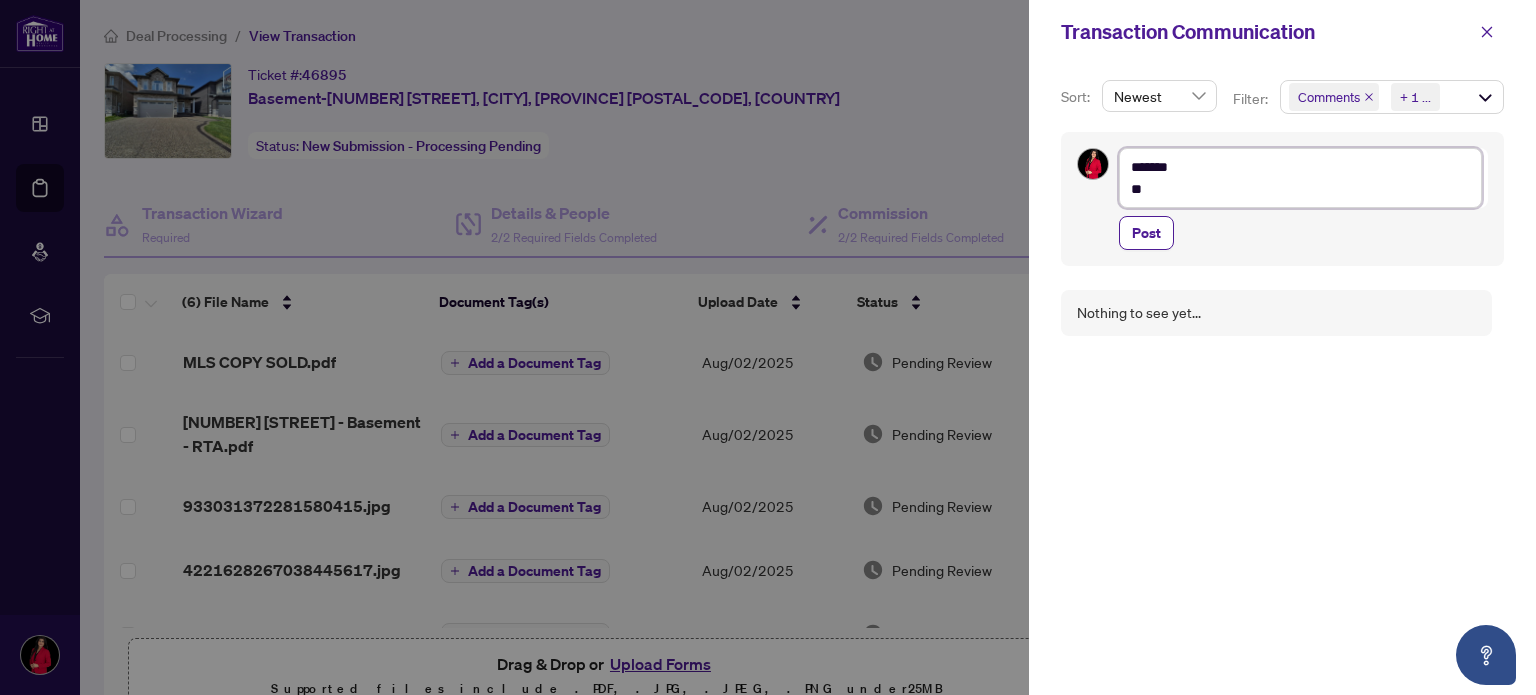 type on "*******
***" 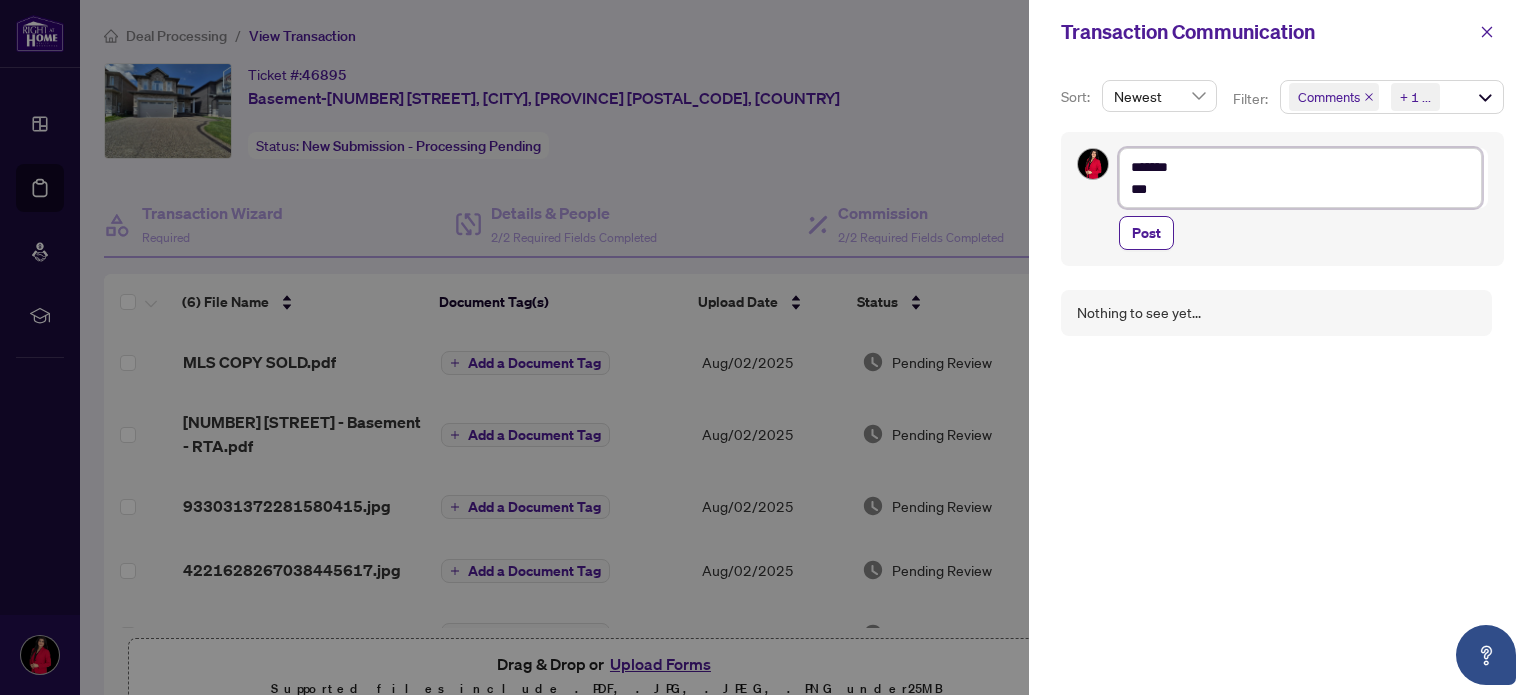 type on "*******
***" 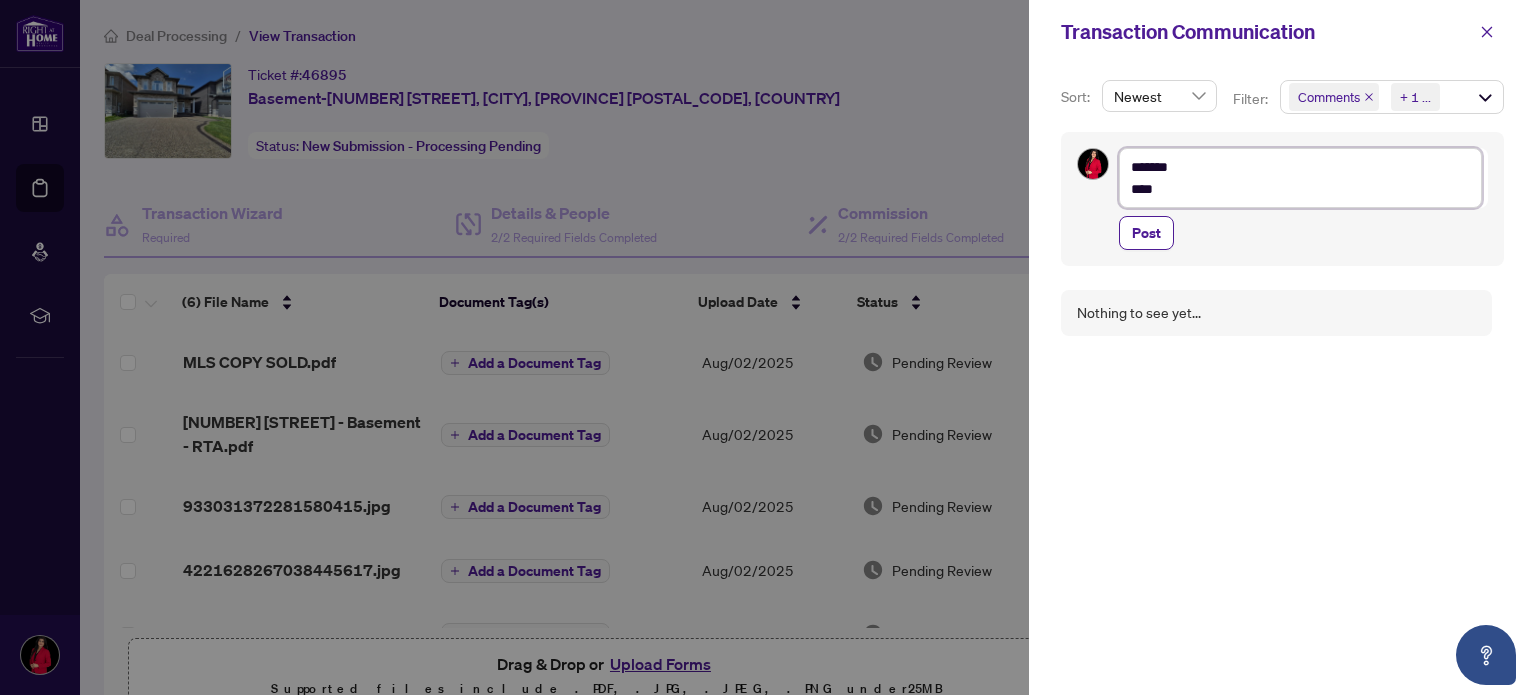 type on "*******
*****" 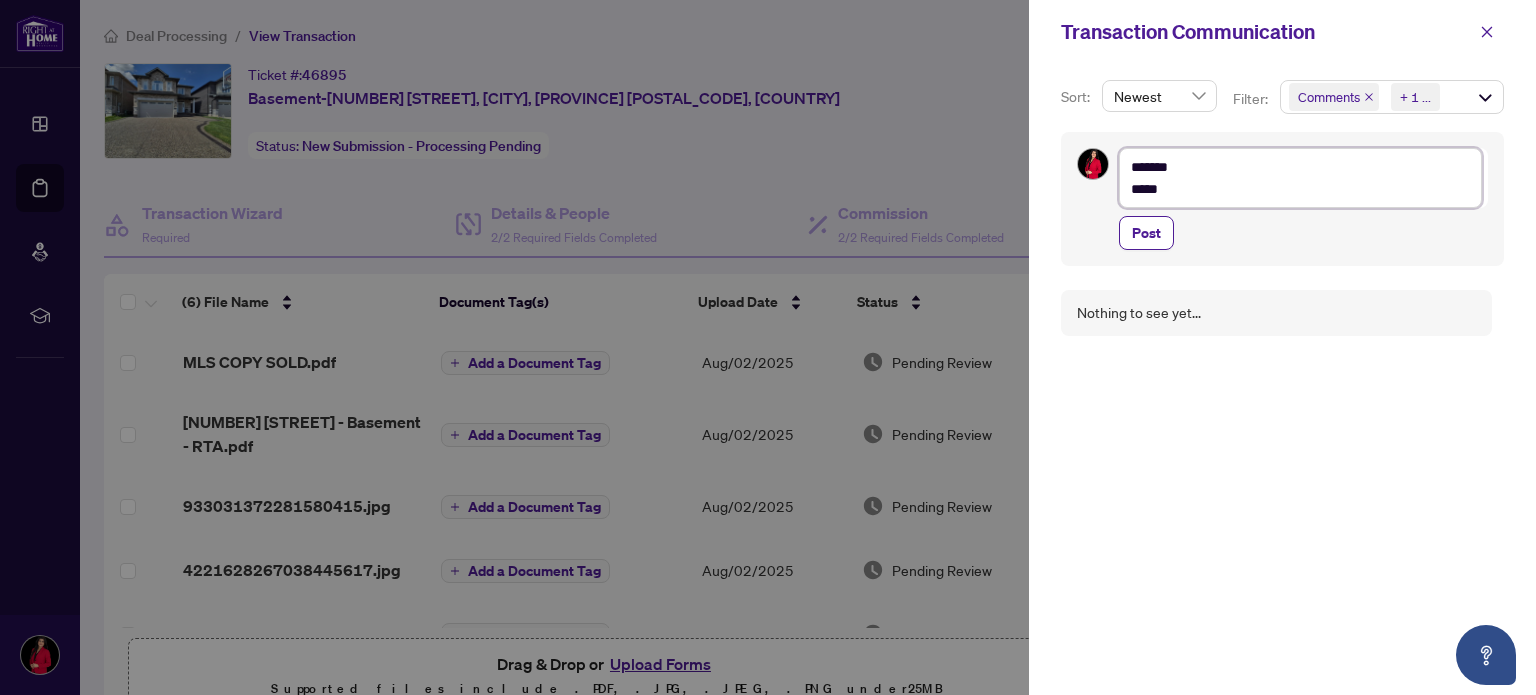 type on "*******
******" 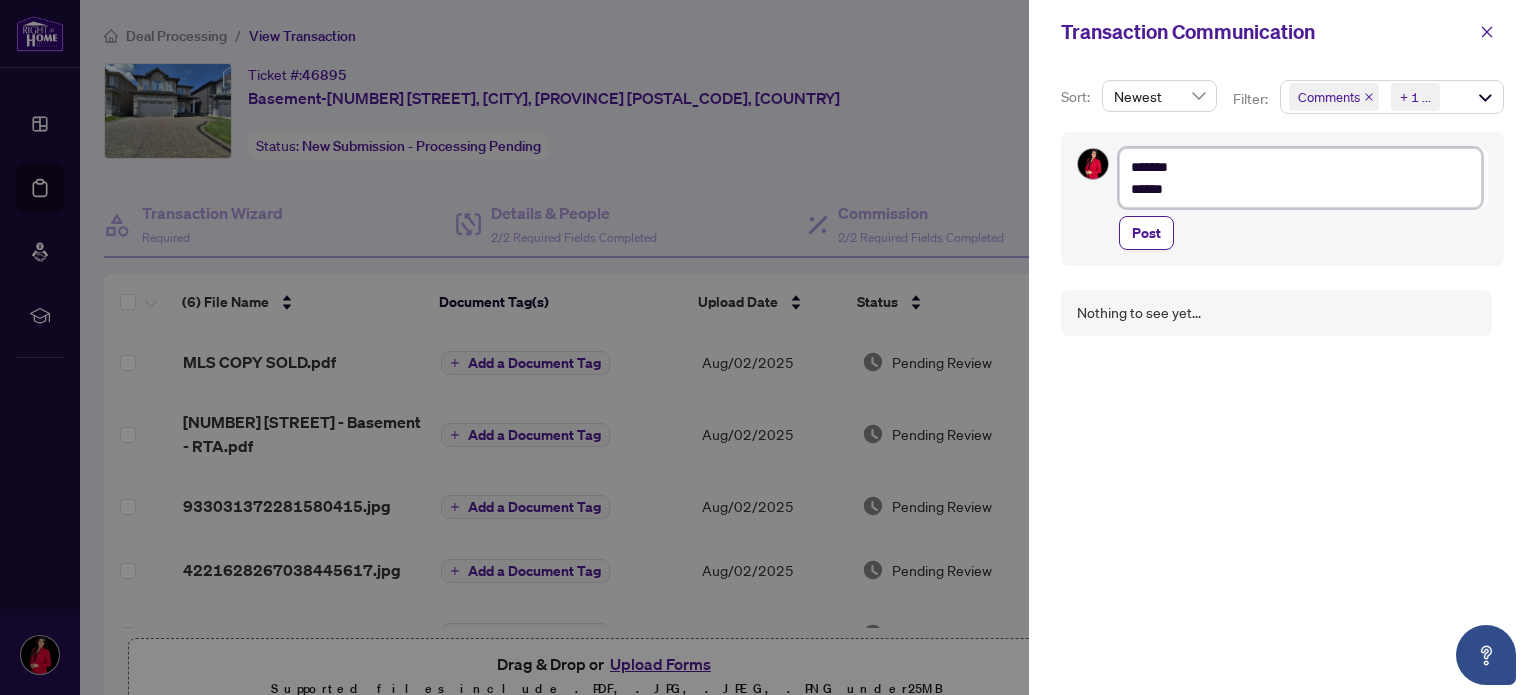 type on "*******
*******" 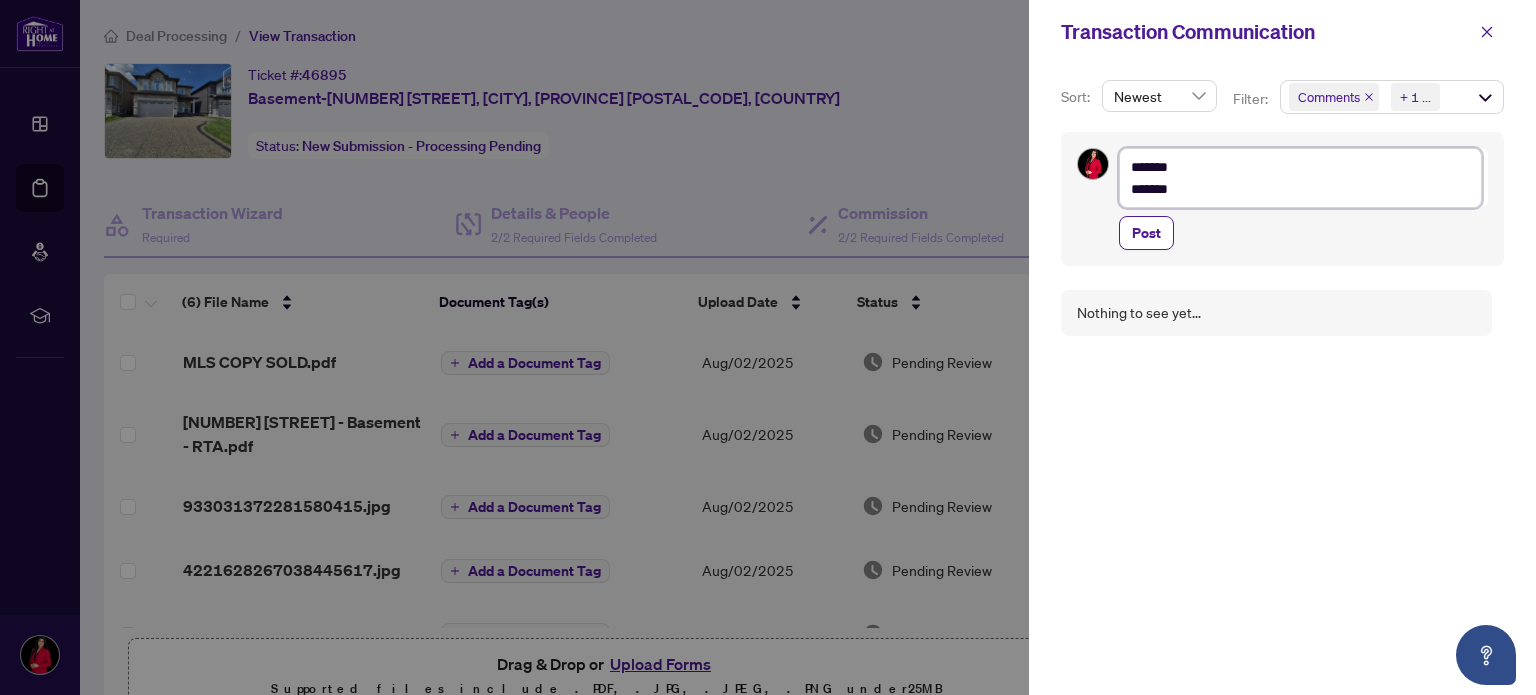 type on "*******
******" 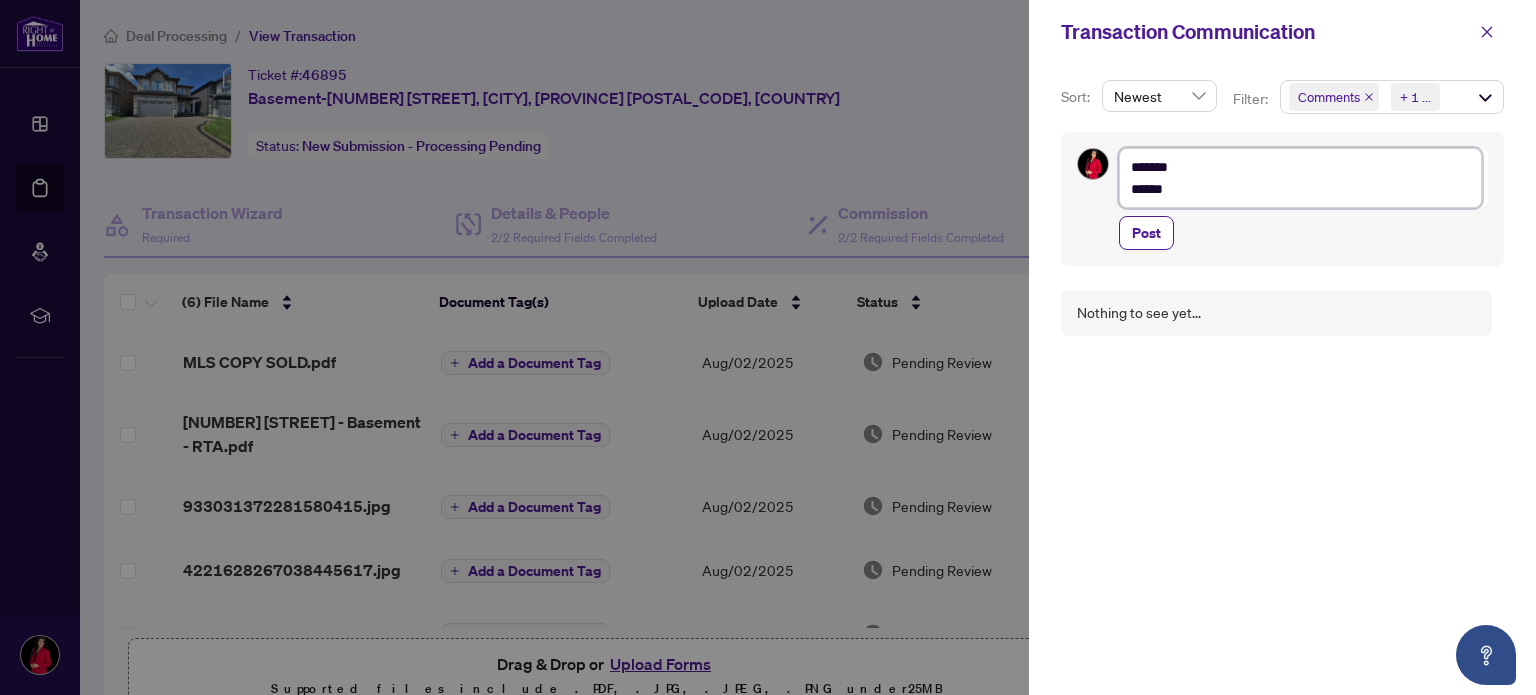 type on "*******
*******" 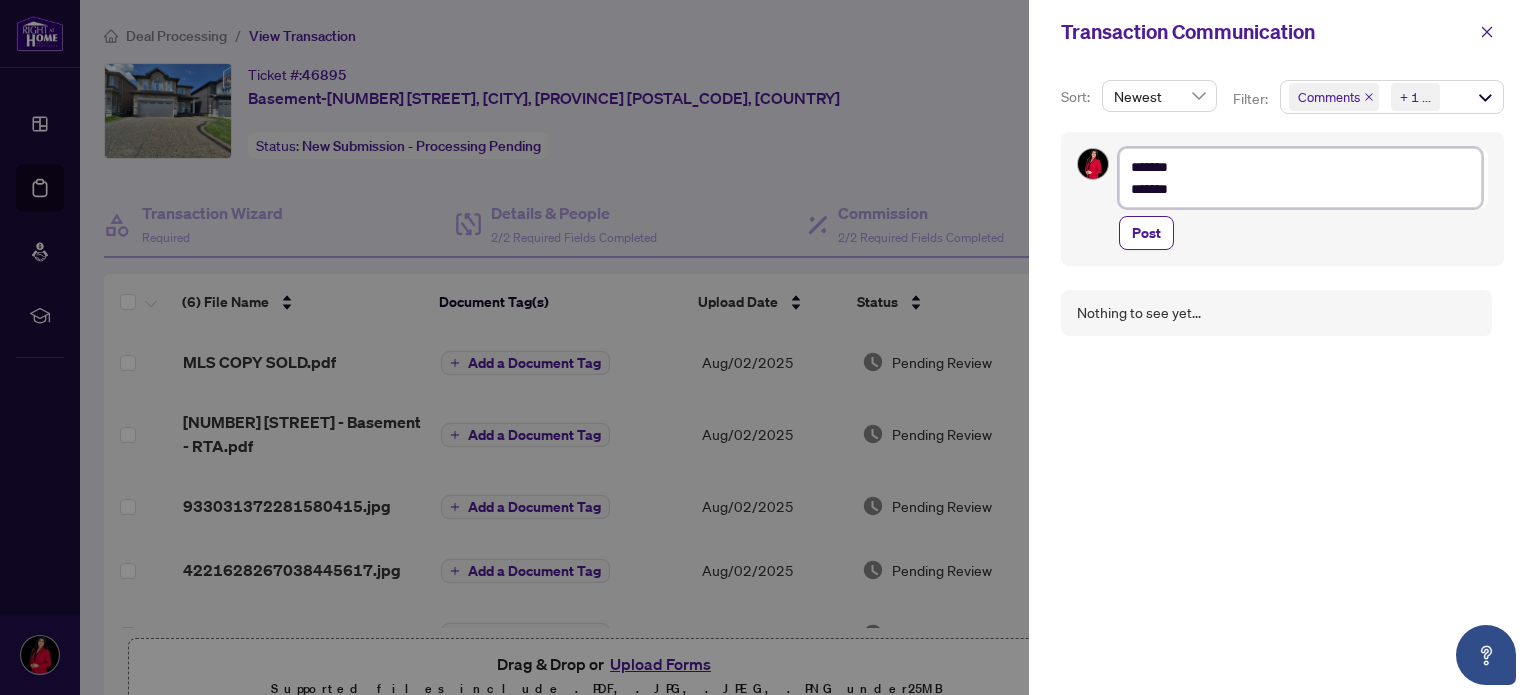 type on "*******
********" 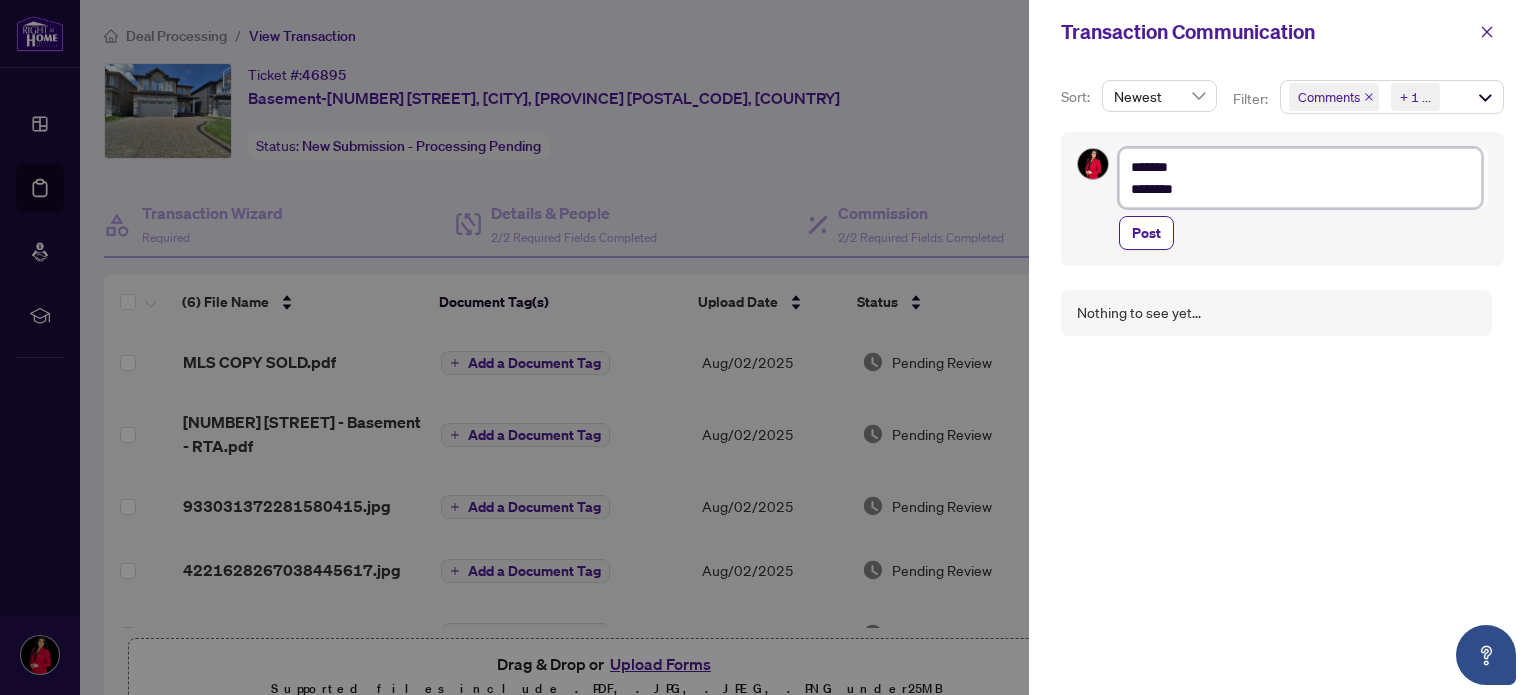 type on "*******
*********" 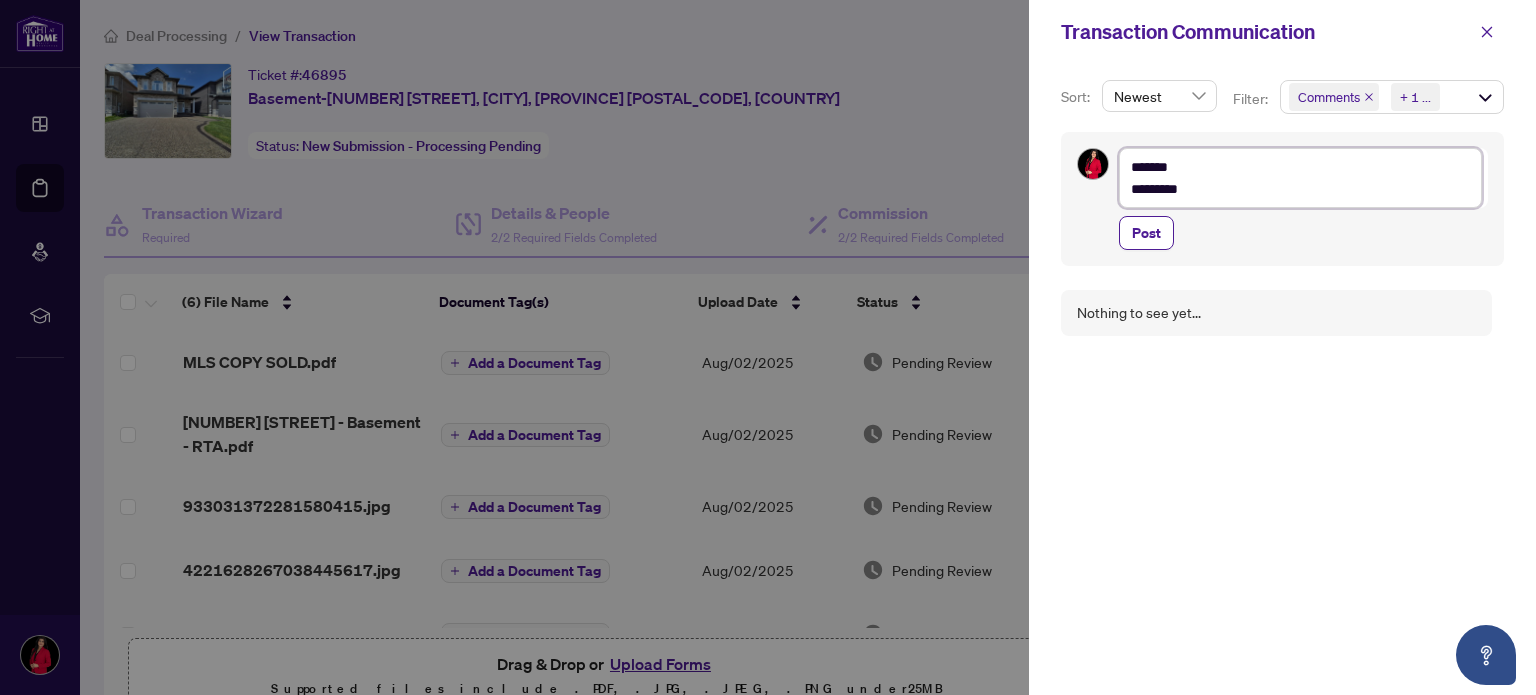 type on "**********" 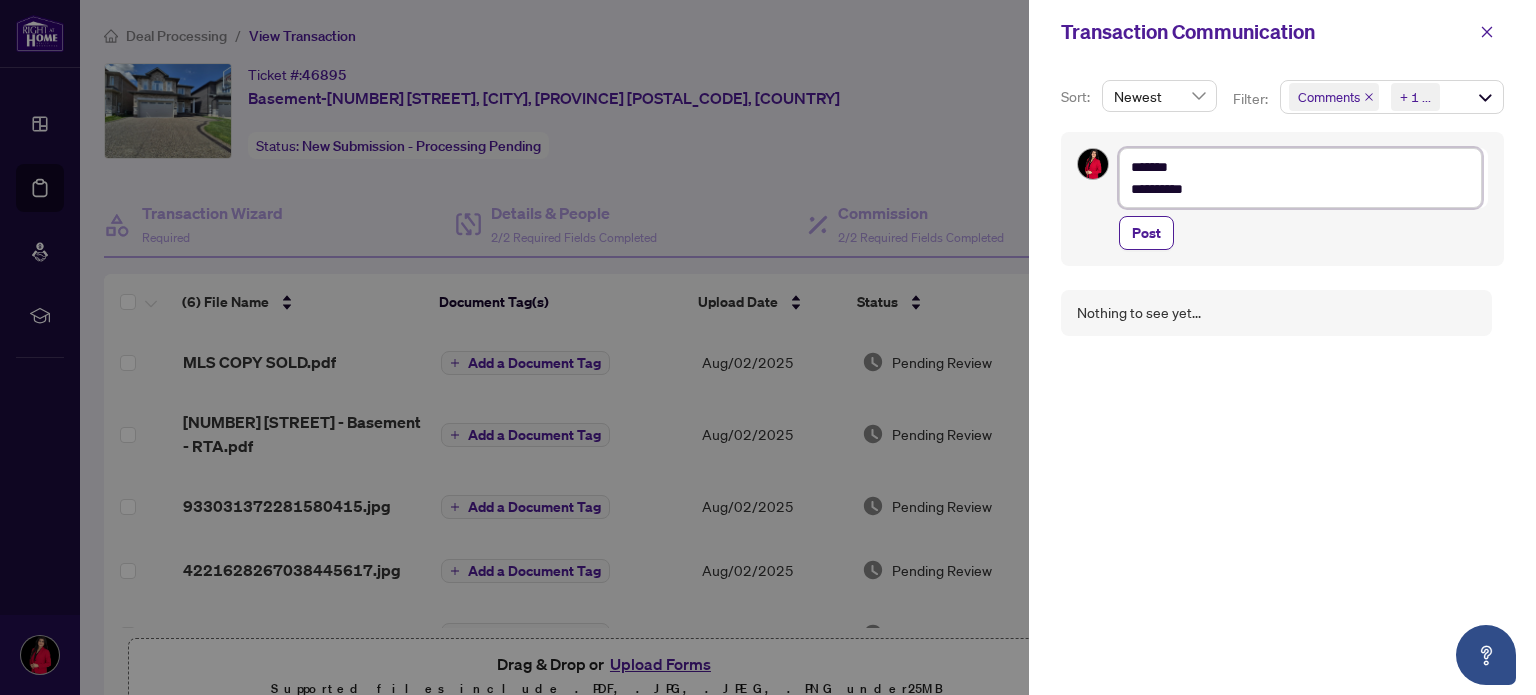 type on "**********" 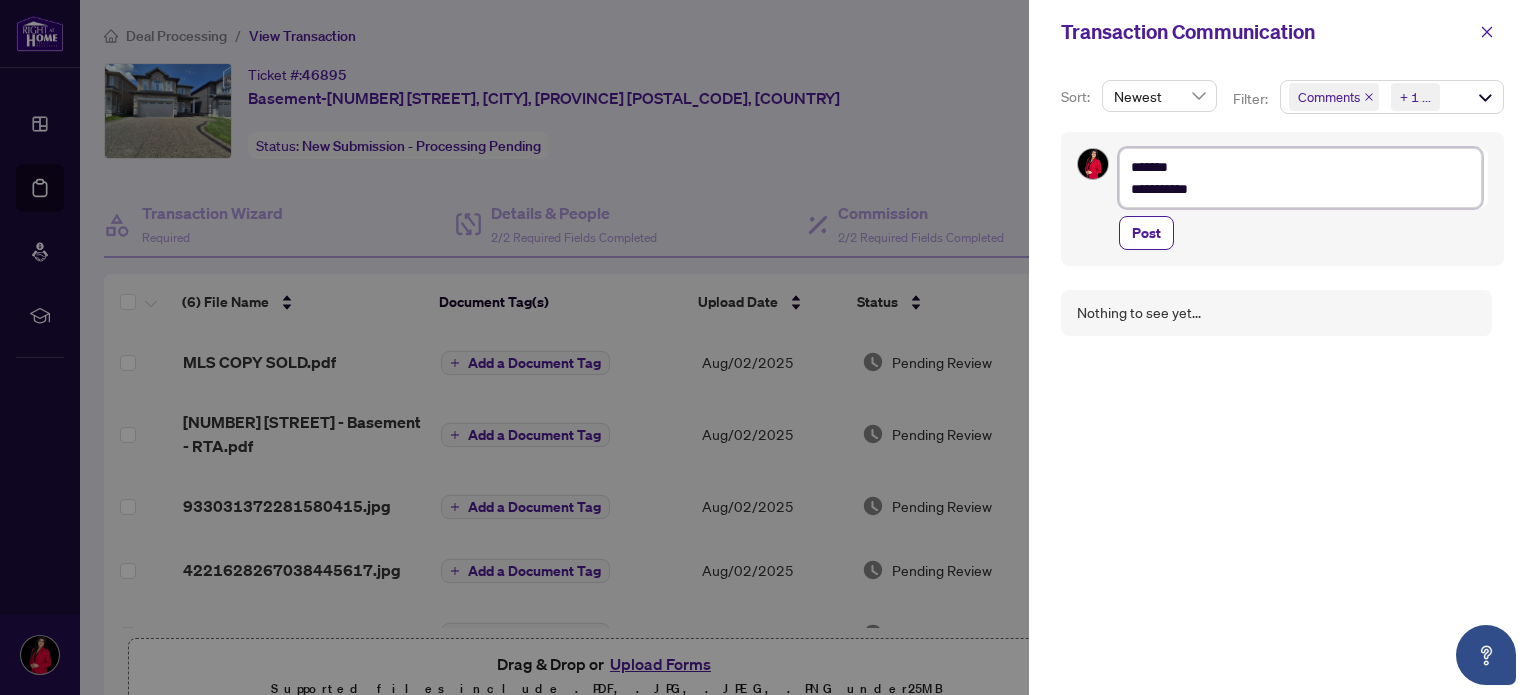 type on "**********" 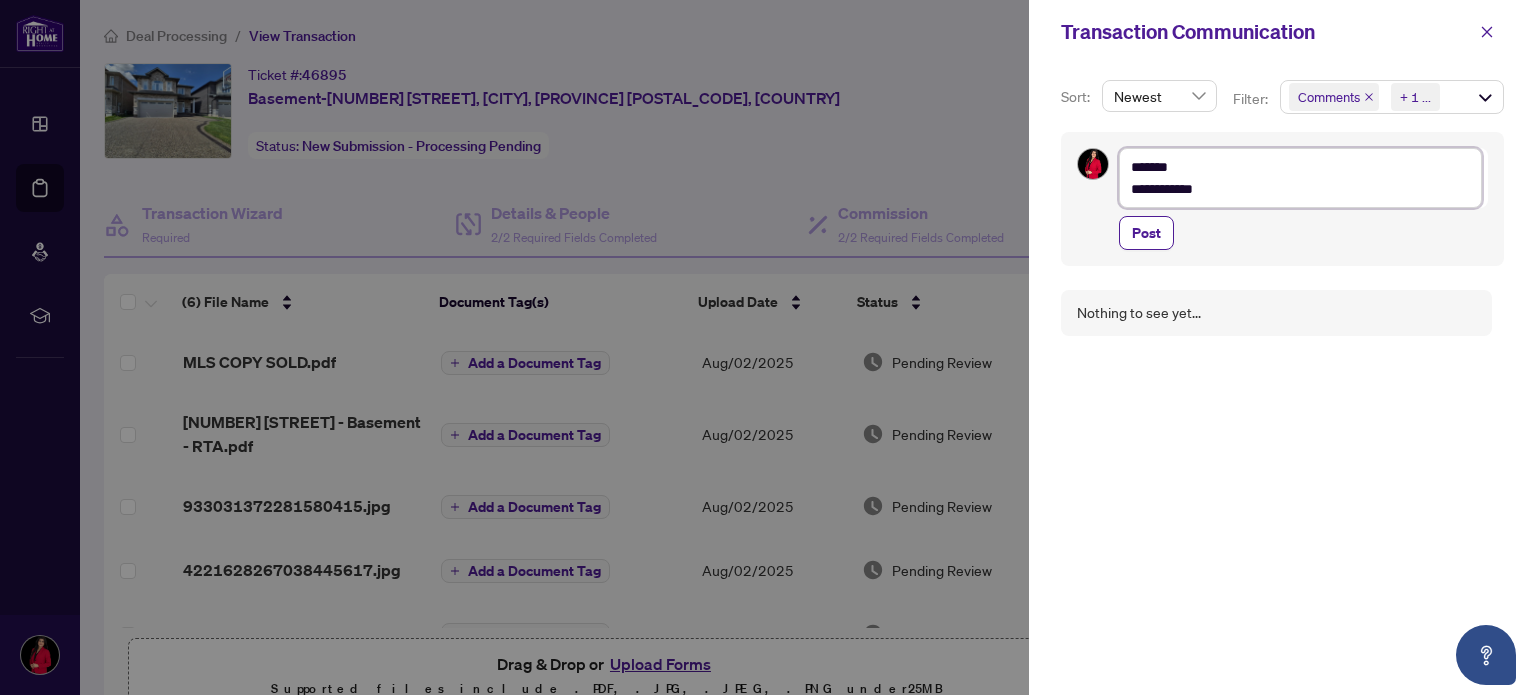 type on "**********" 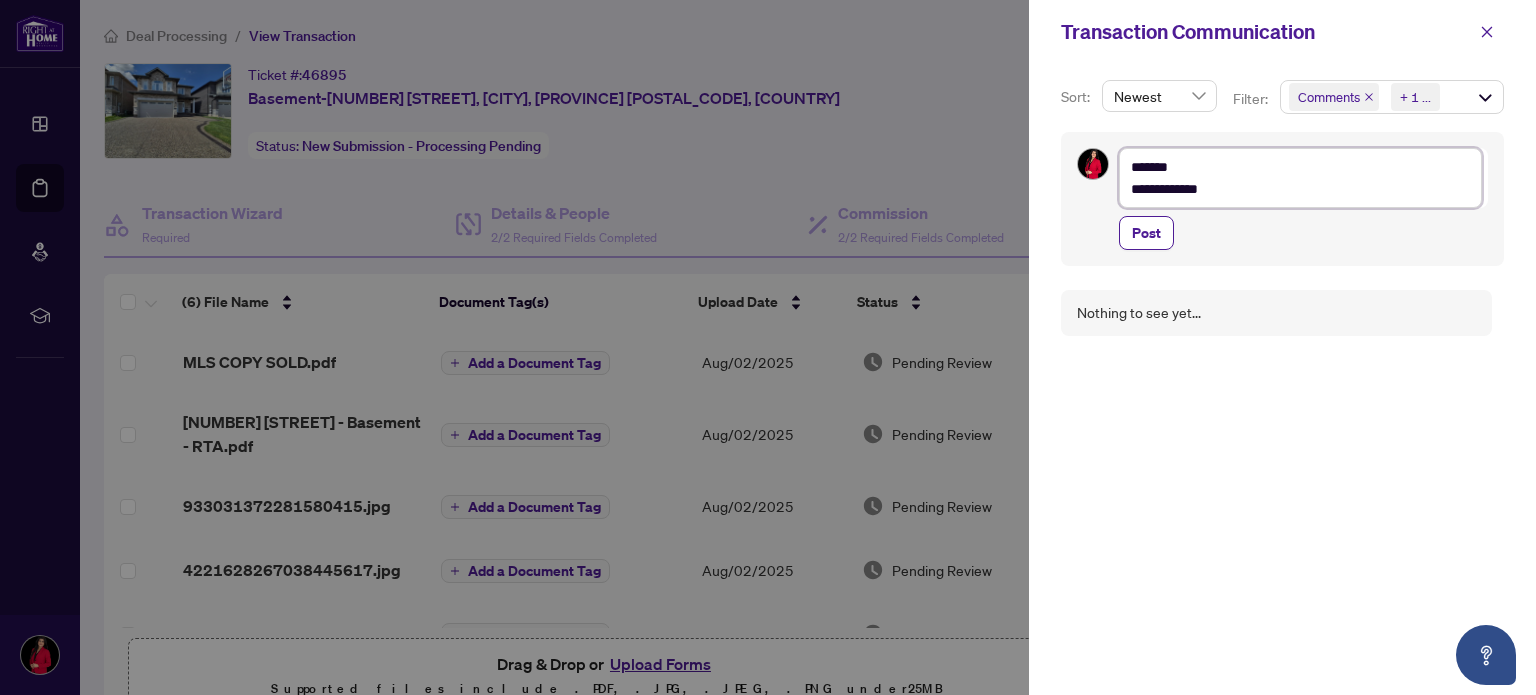 type on "**********" 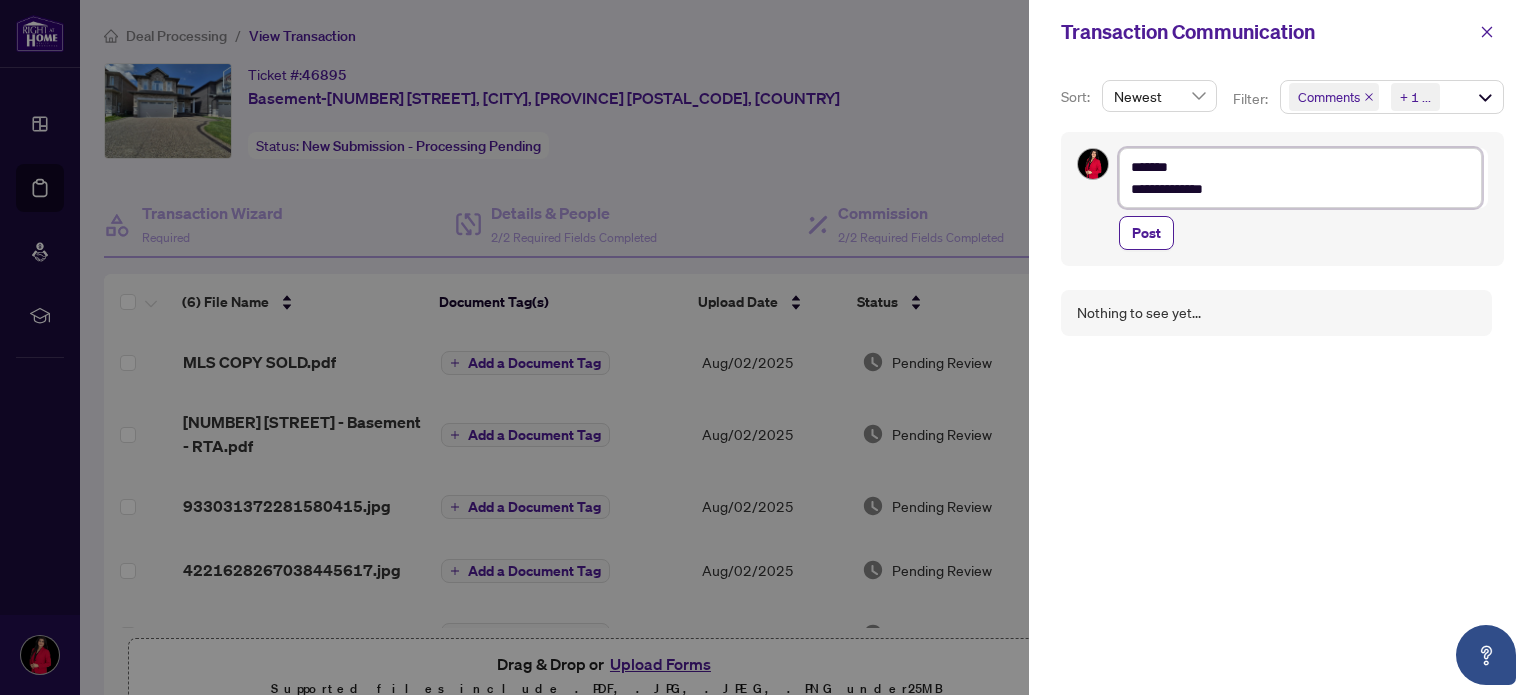 type on "**********" 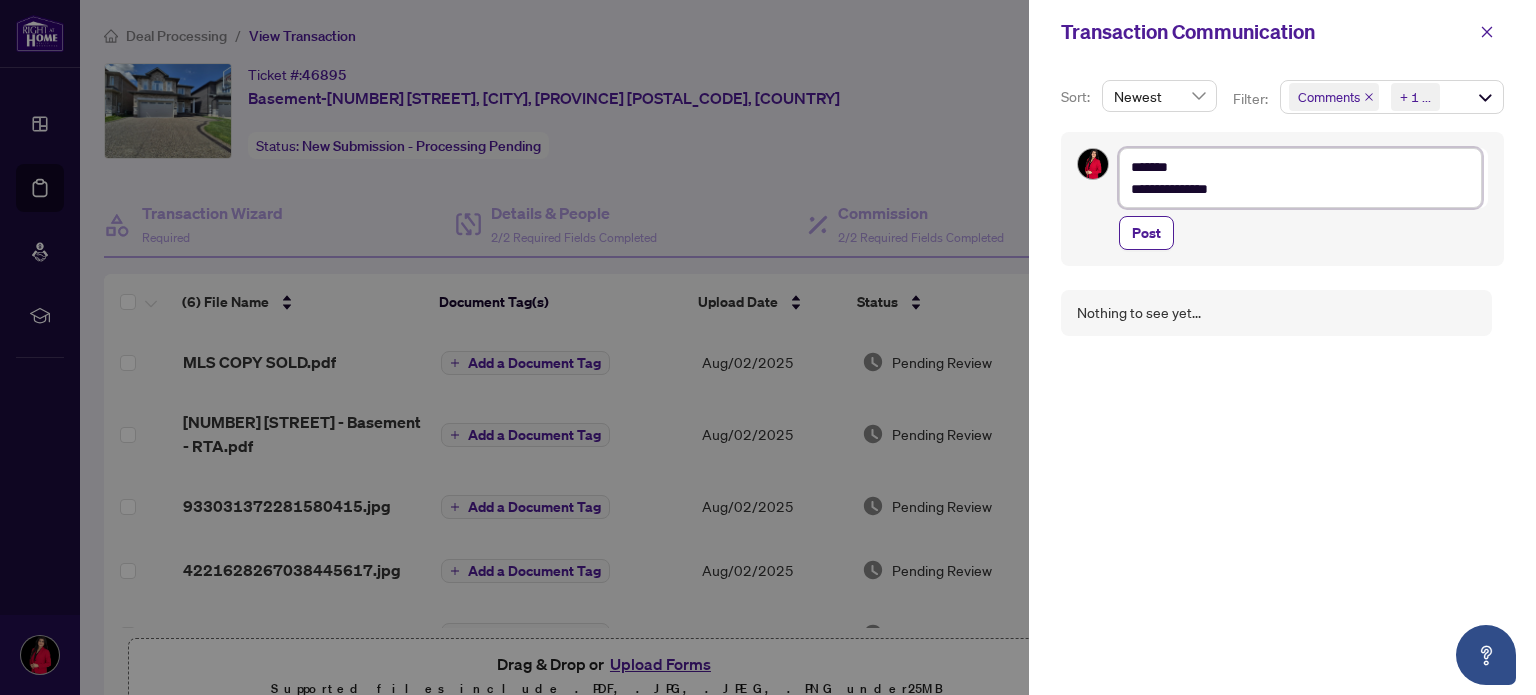type on "**********" 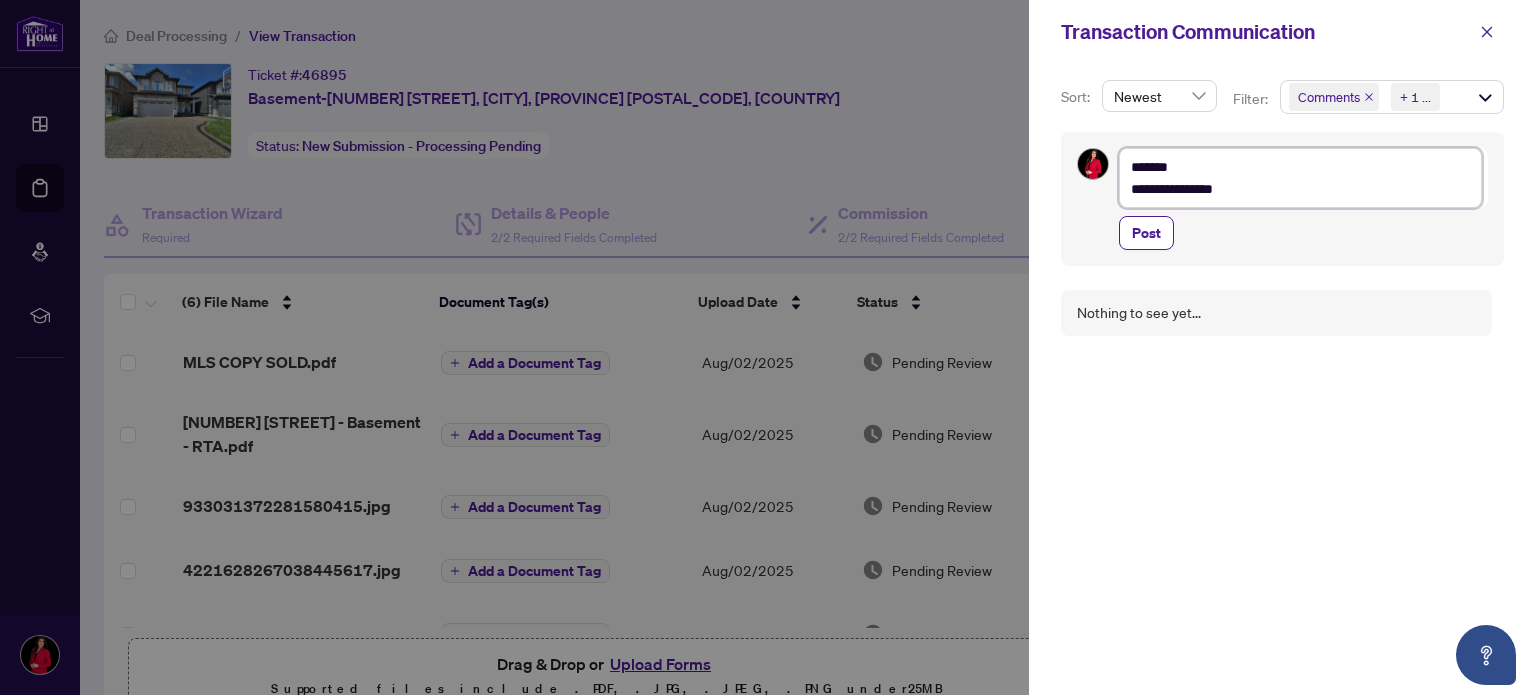 type on "**********" 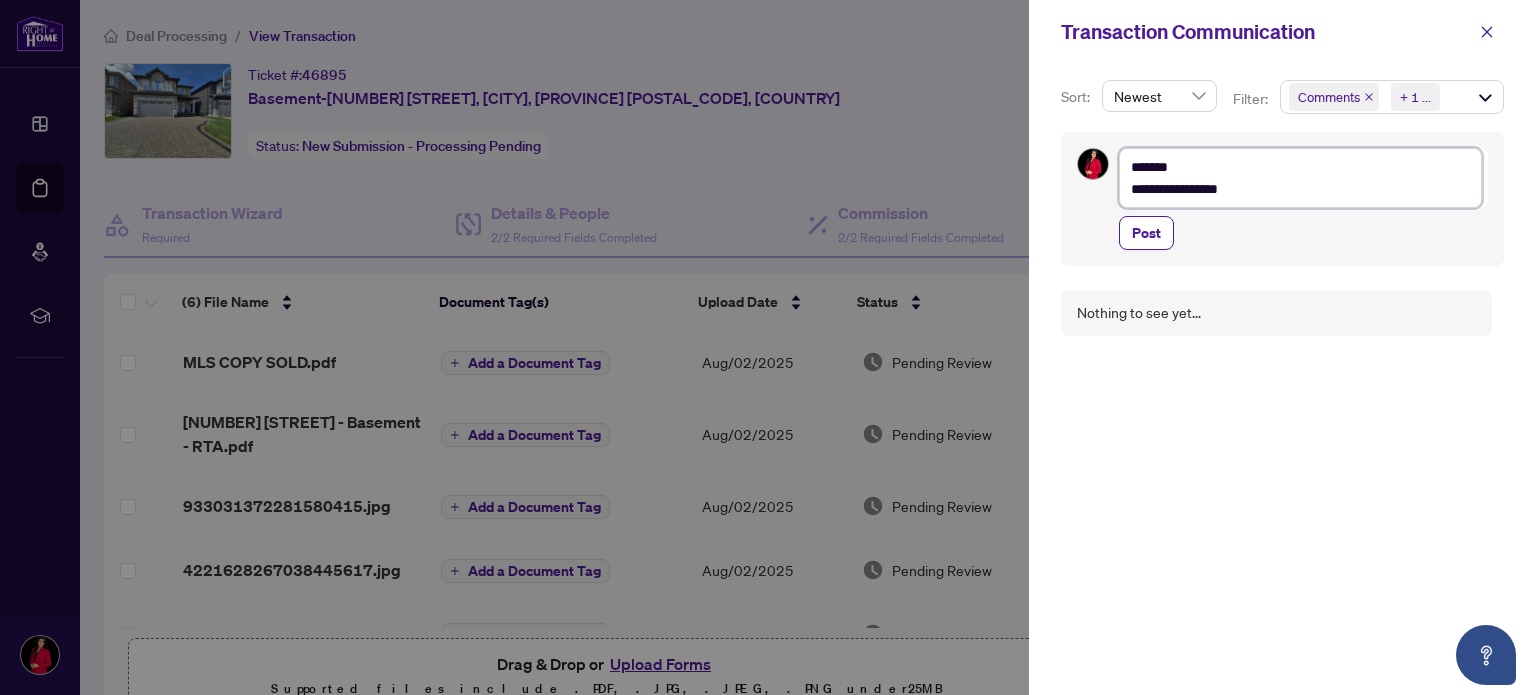 type on "**********" 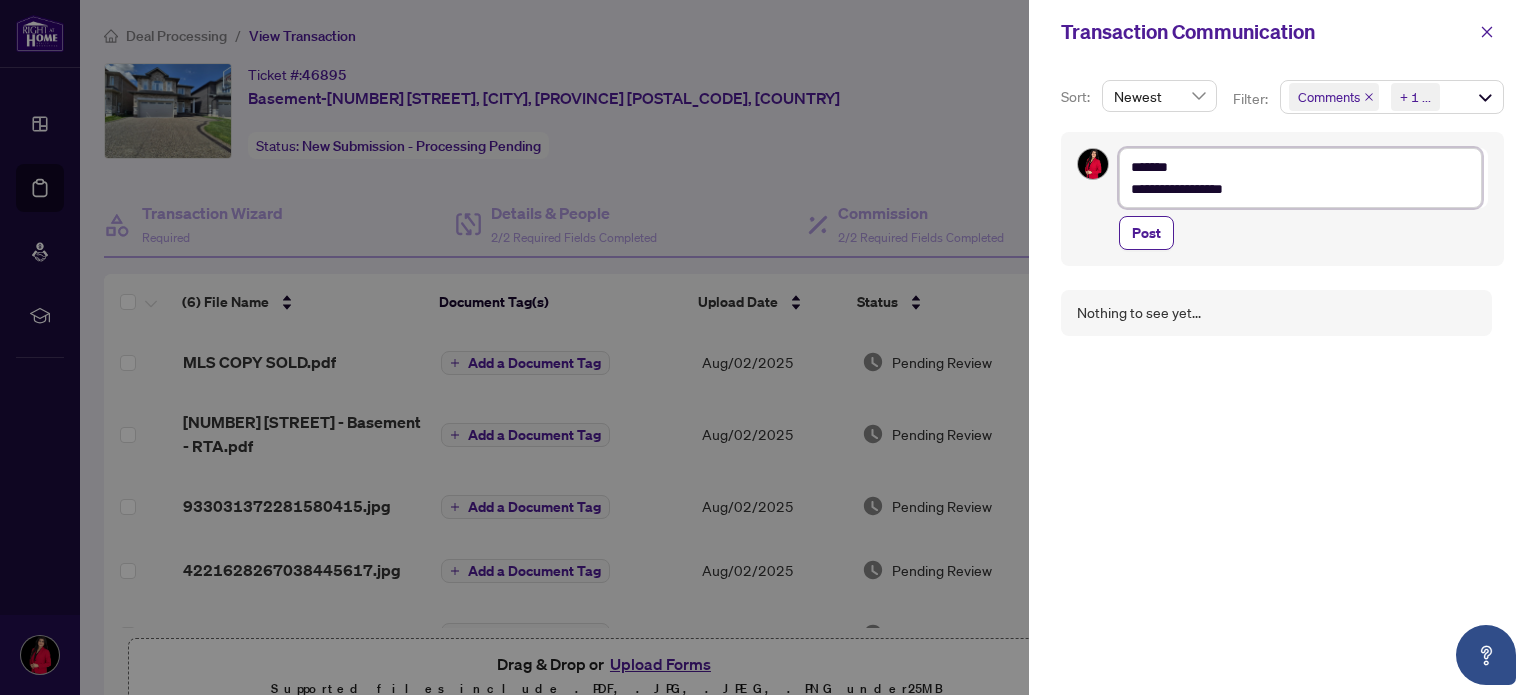 type on "**********" 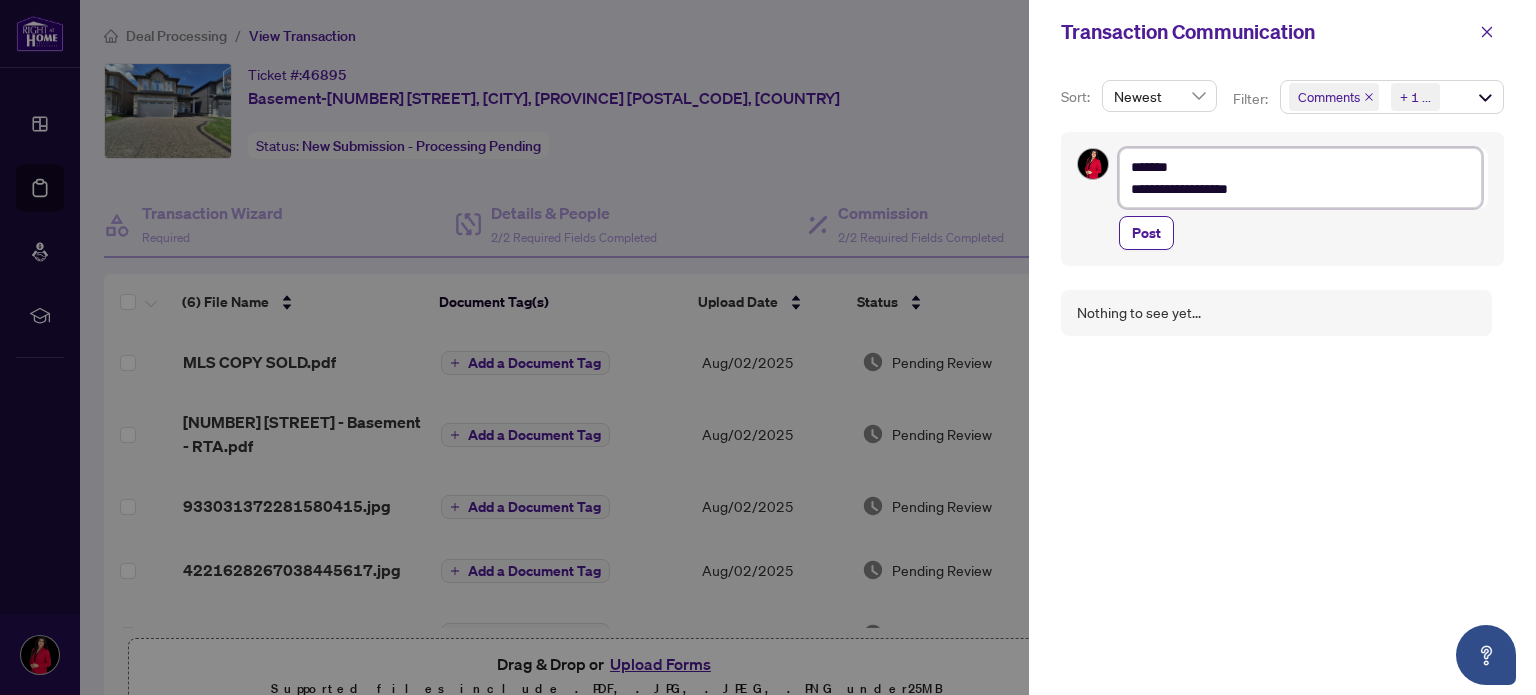 type on "**********" 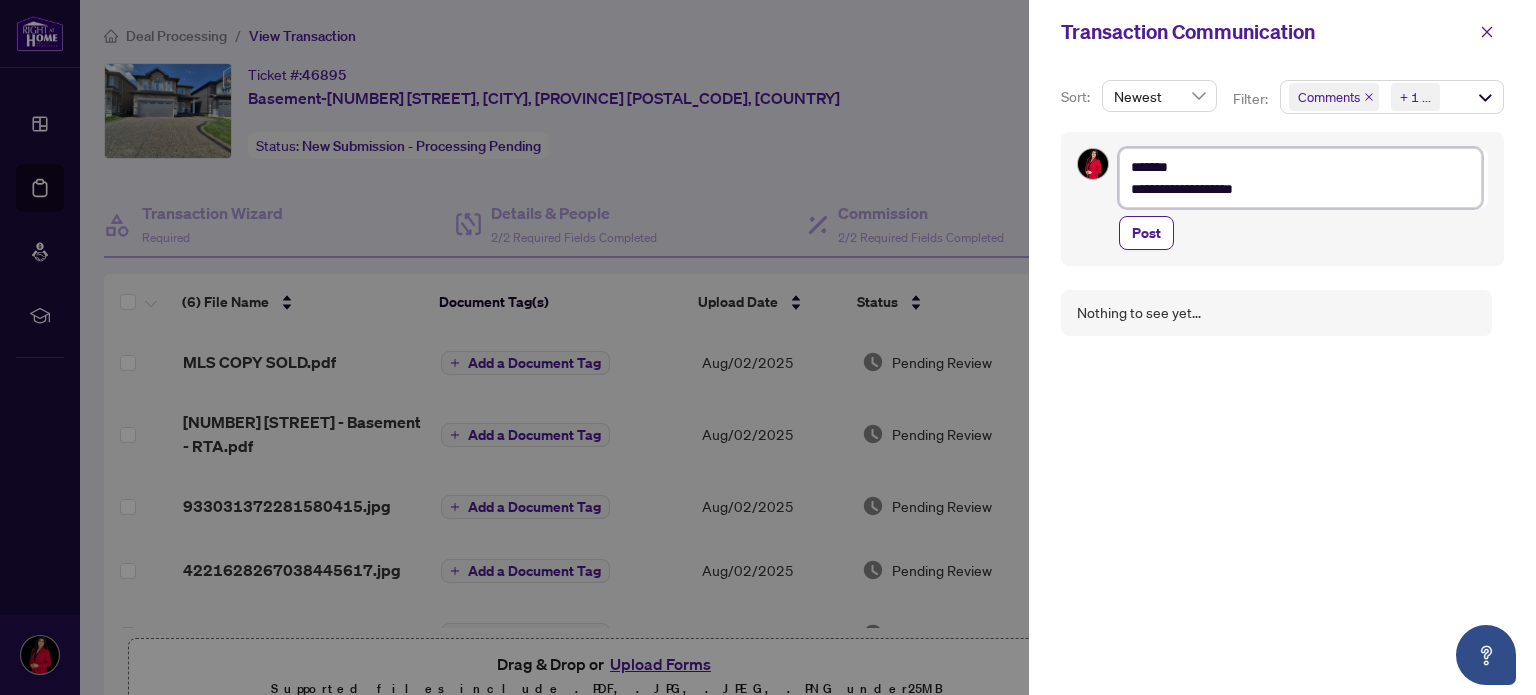type on "**********" 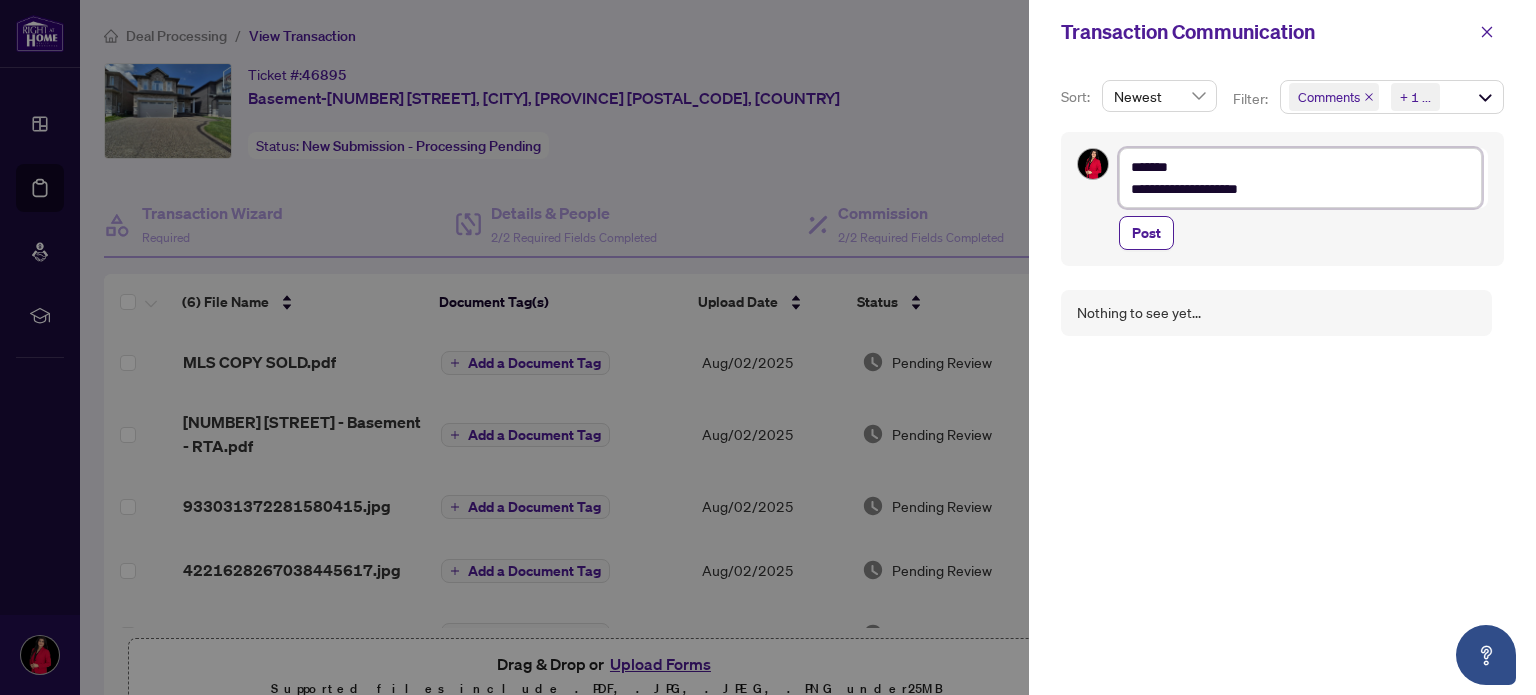 type on "**********" 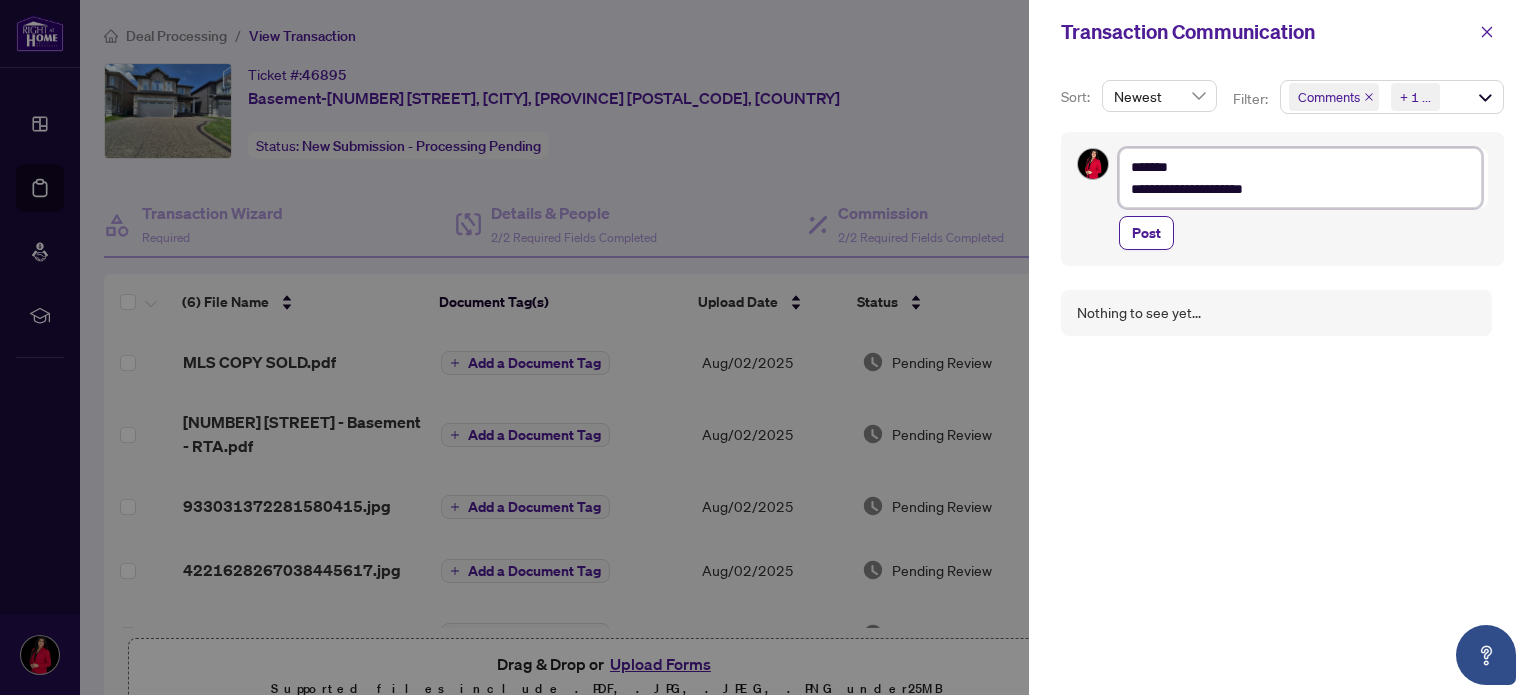 type on "**********" 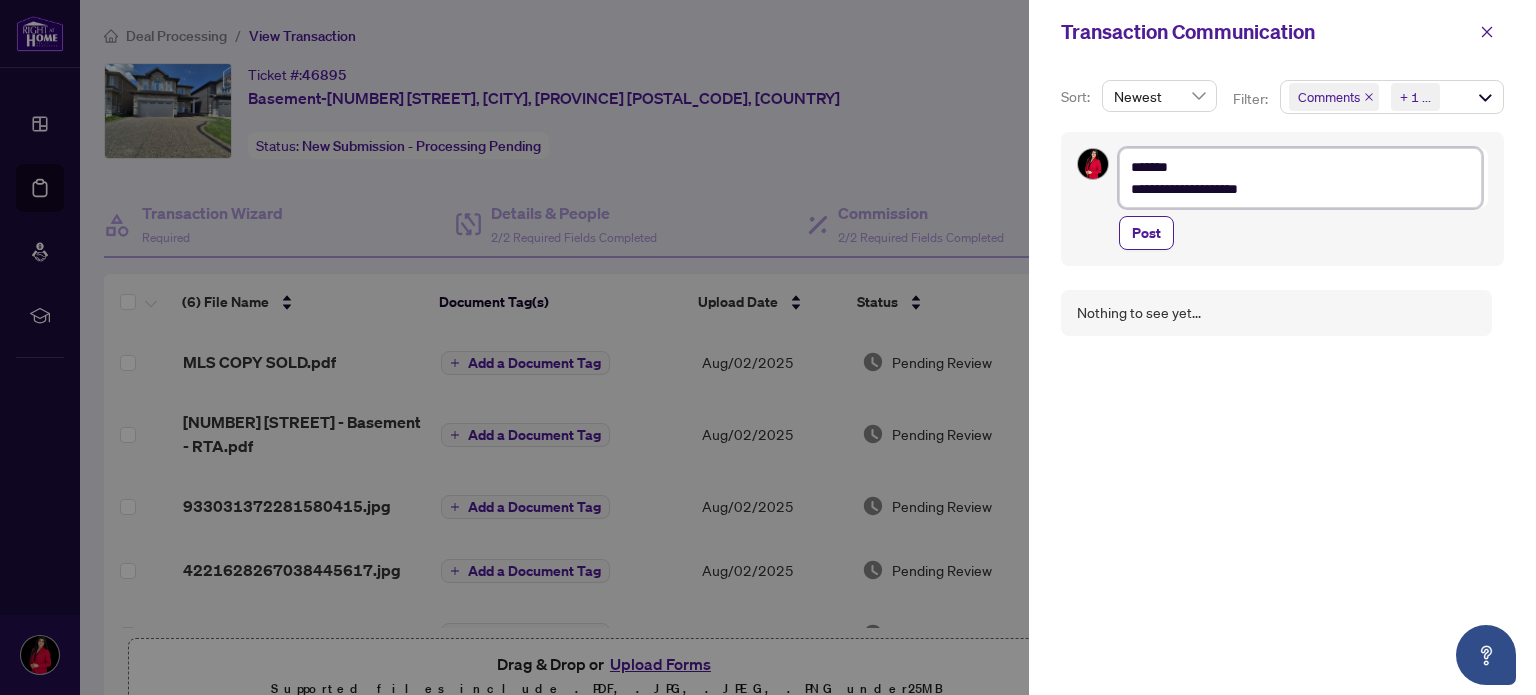 type on "**********" 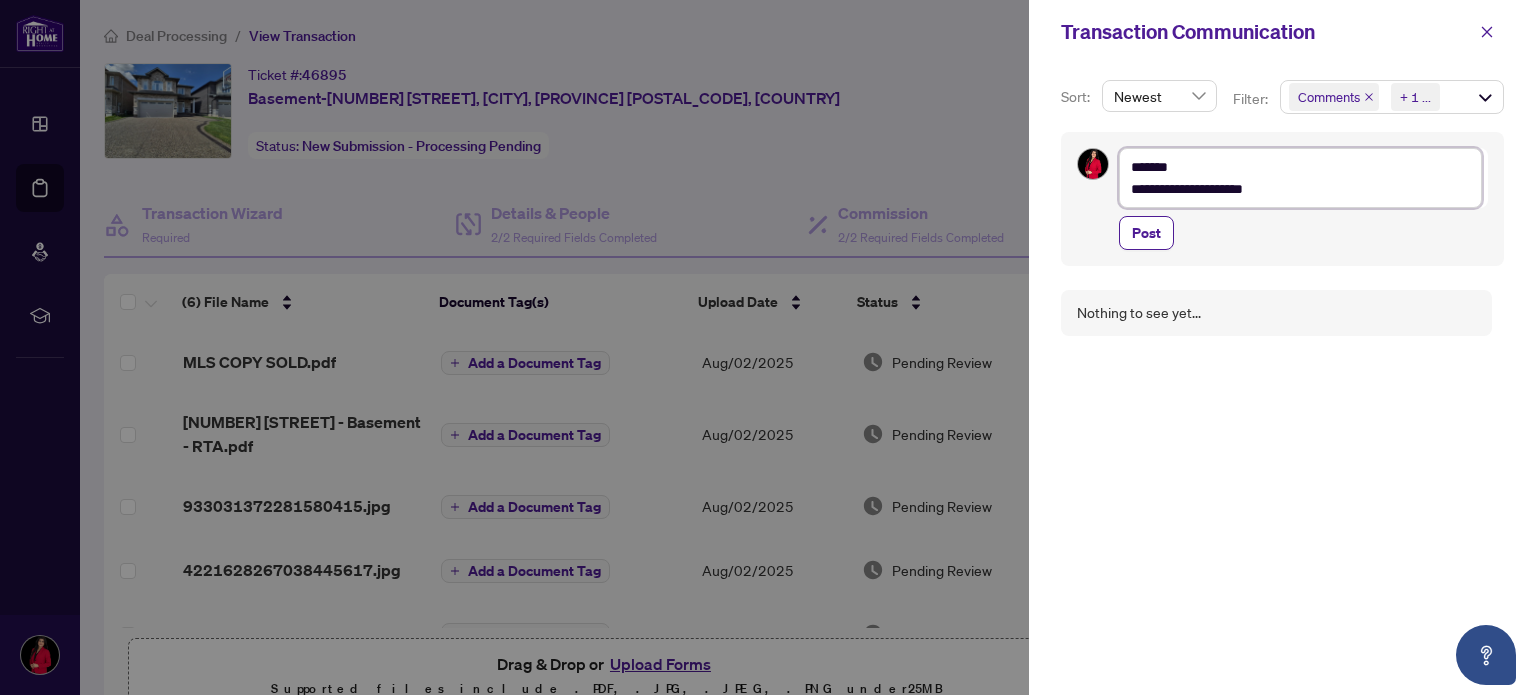 type on "**********" 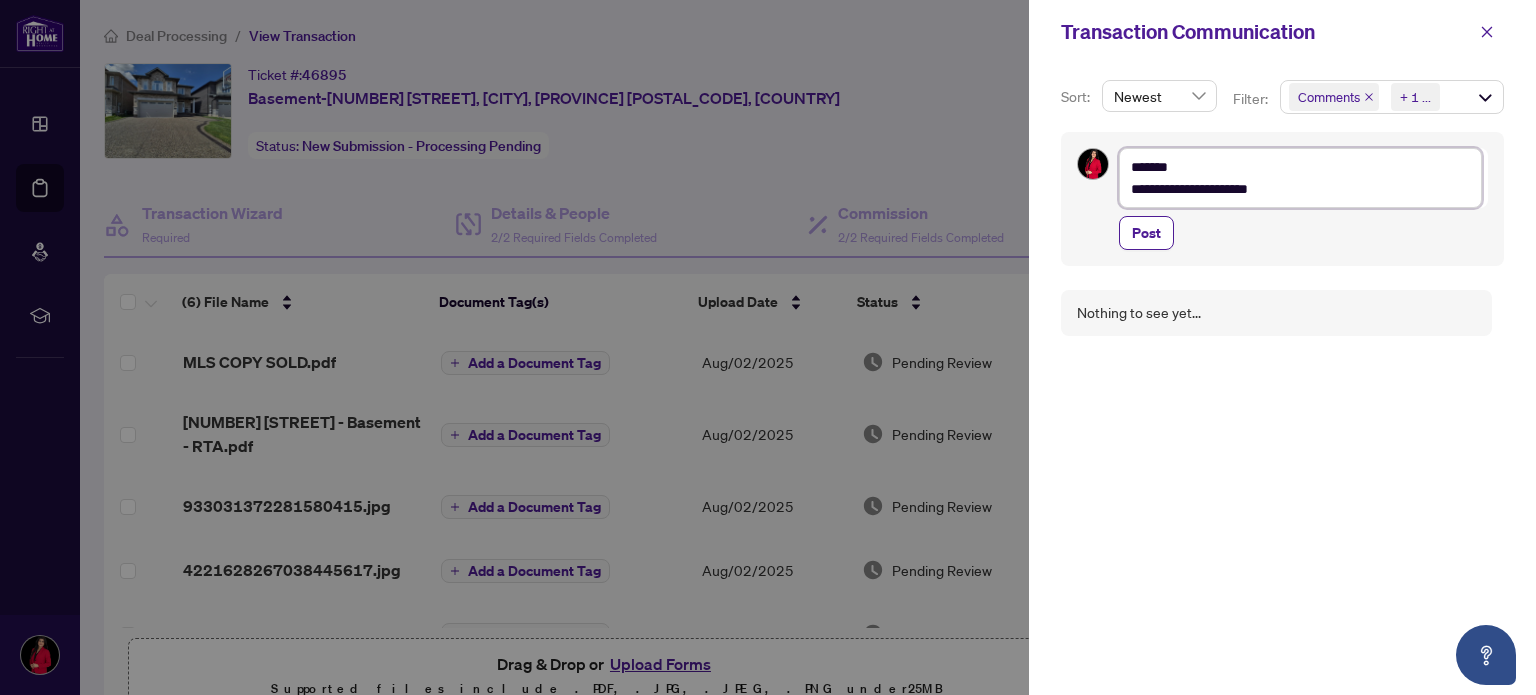 type on "**********" 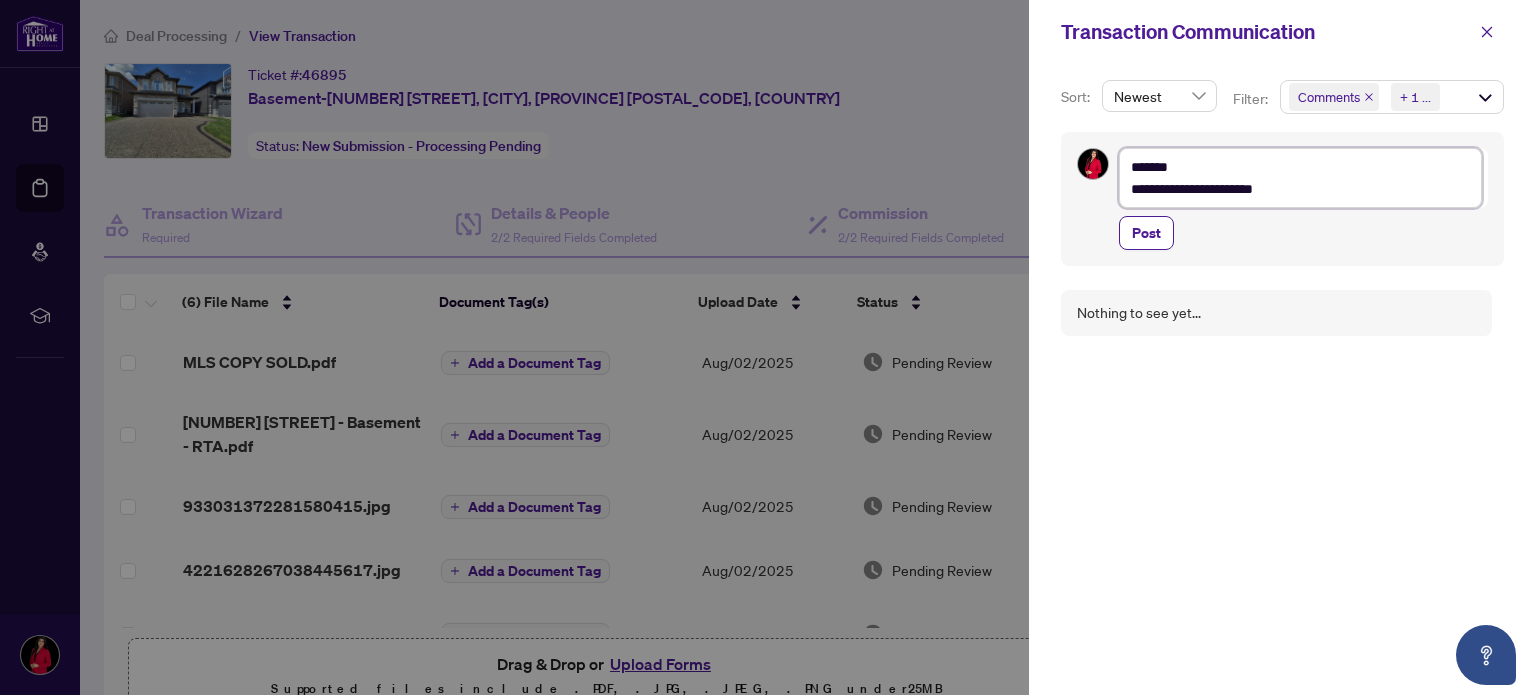 type on "**********" 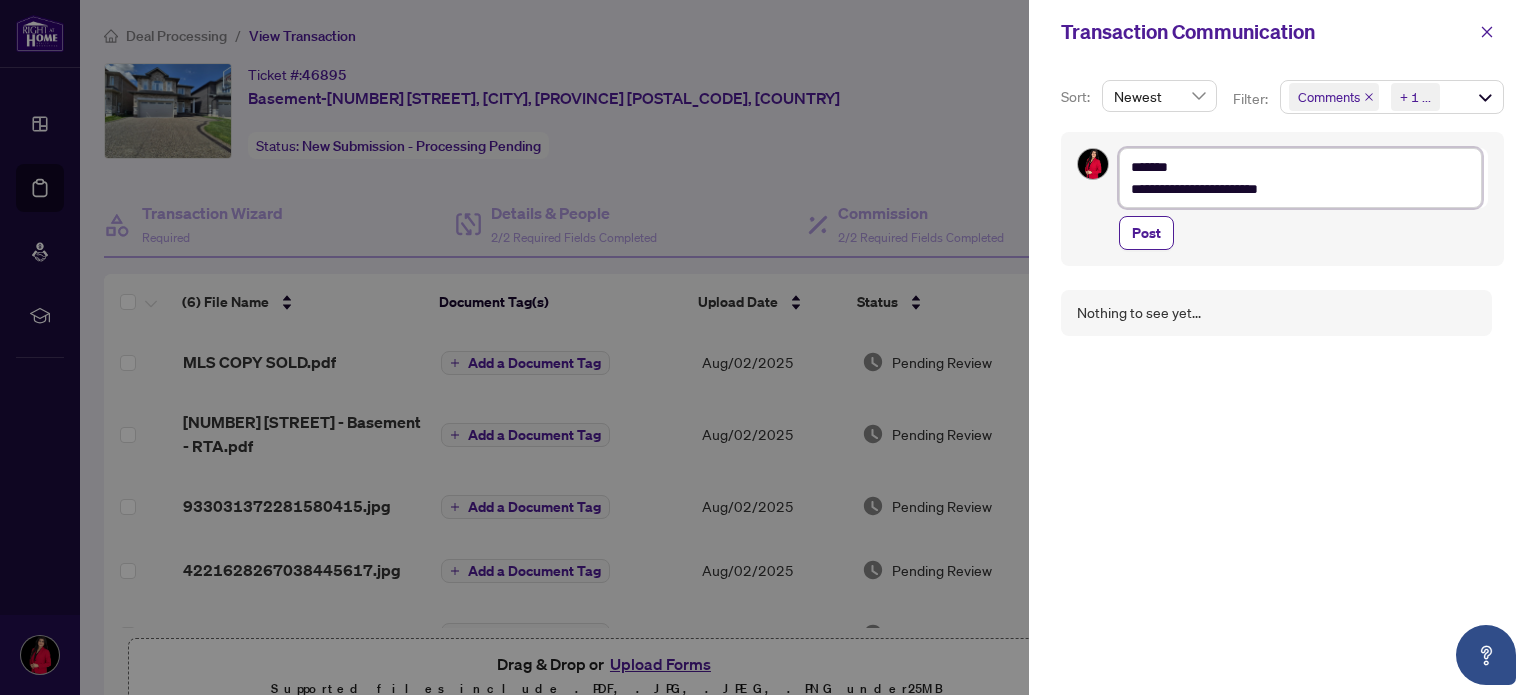 type on "**********" 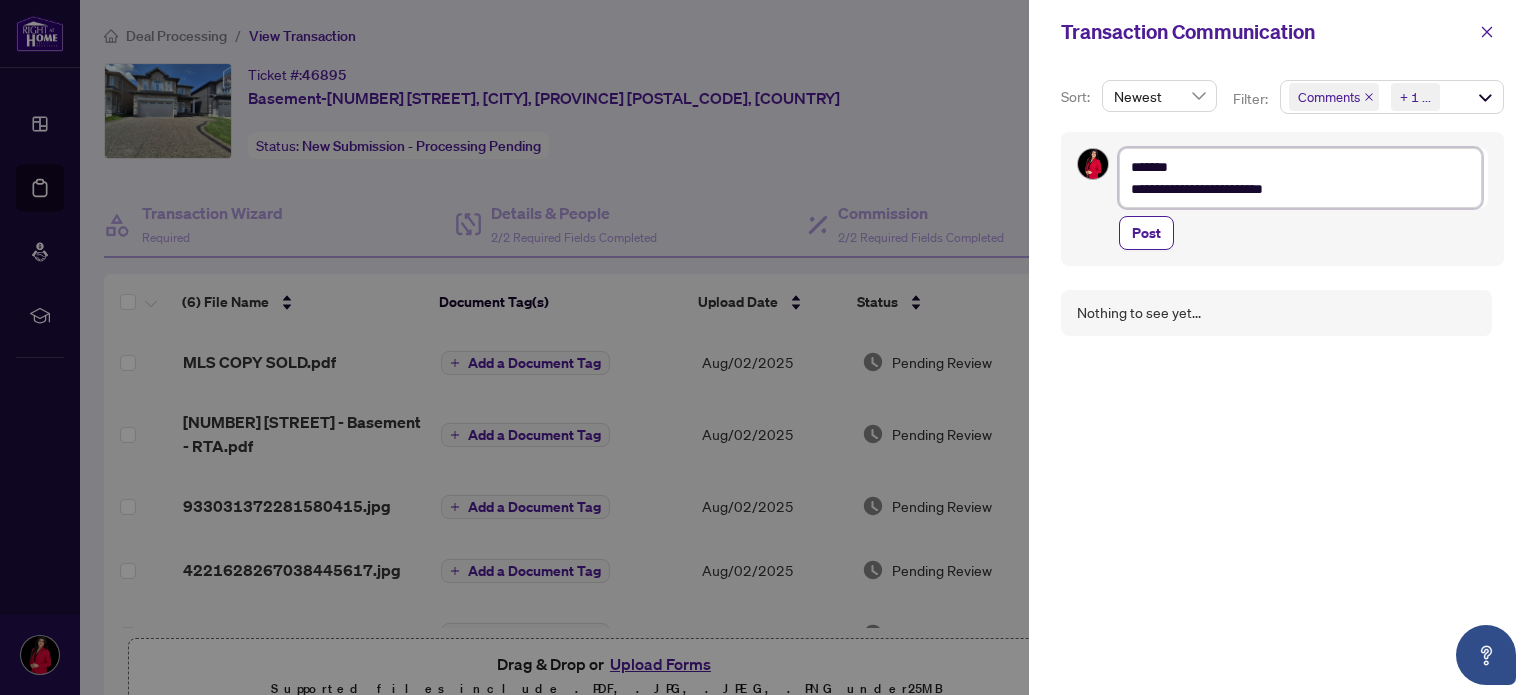 type on "**********" 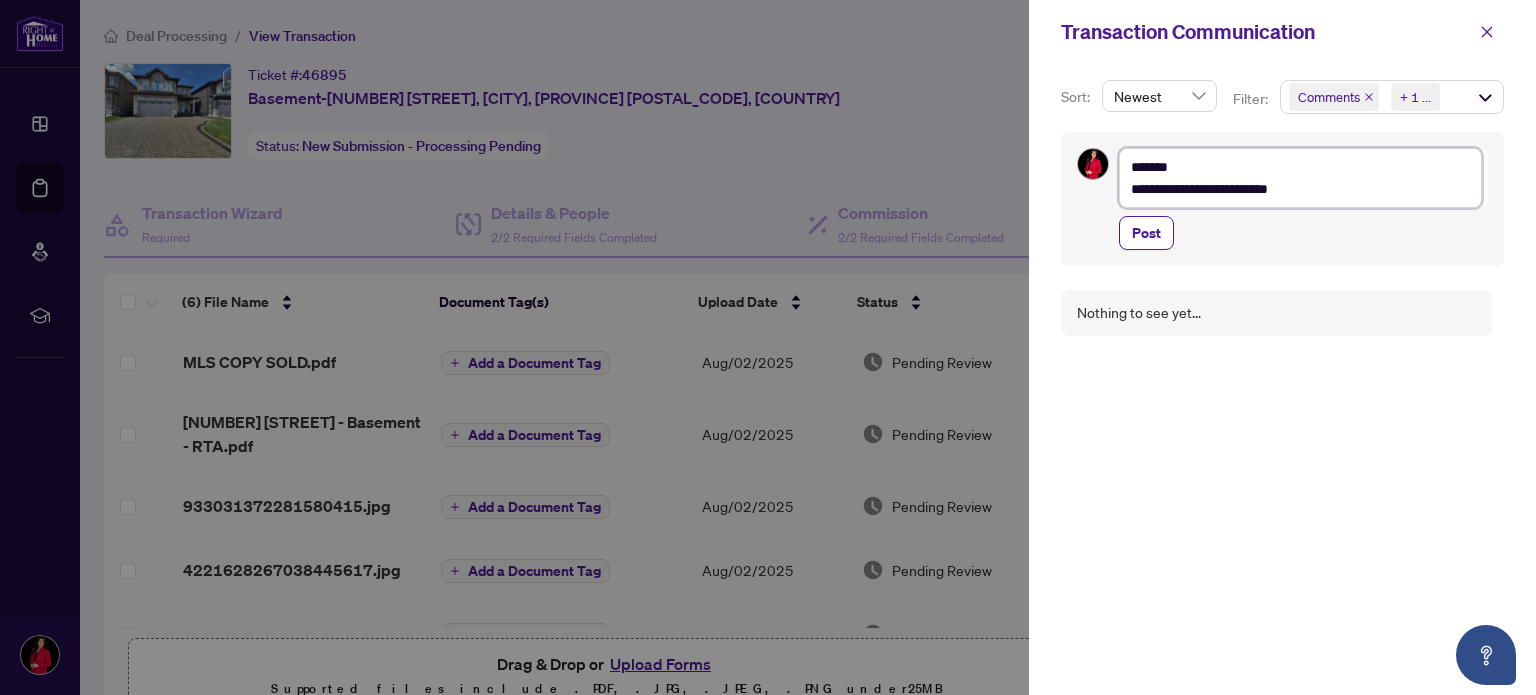 type on "**********" 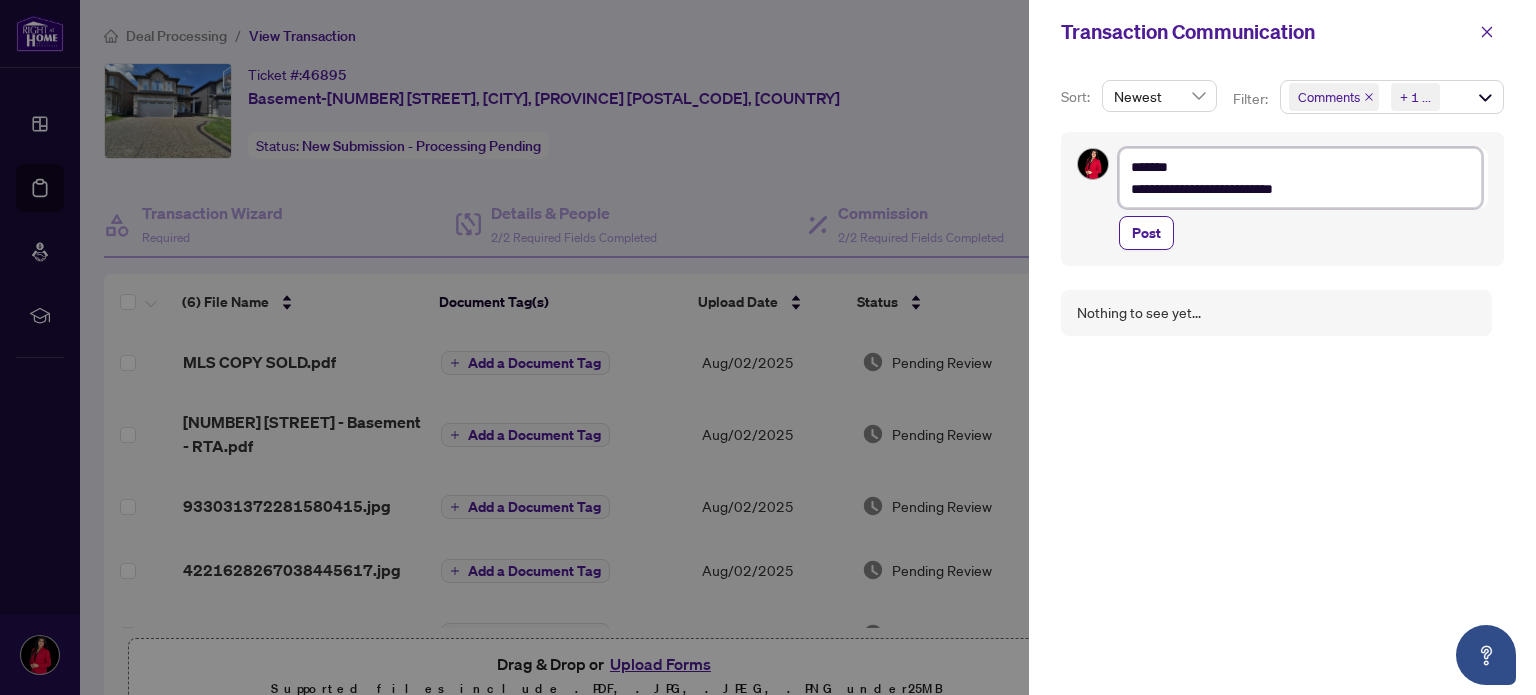 type on "**********" 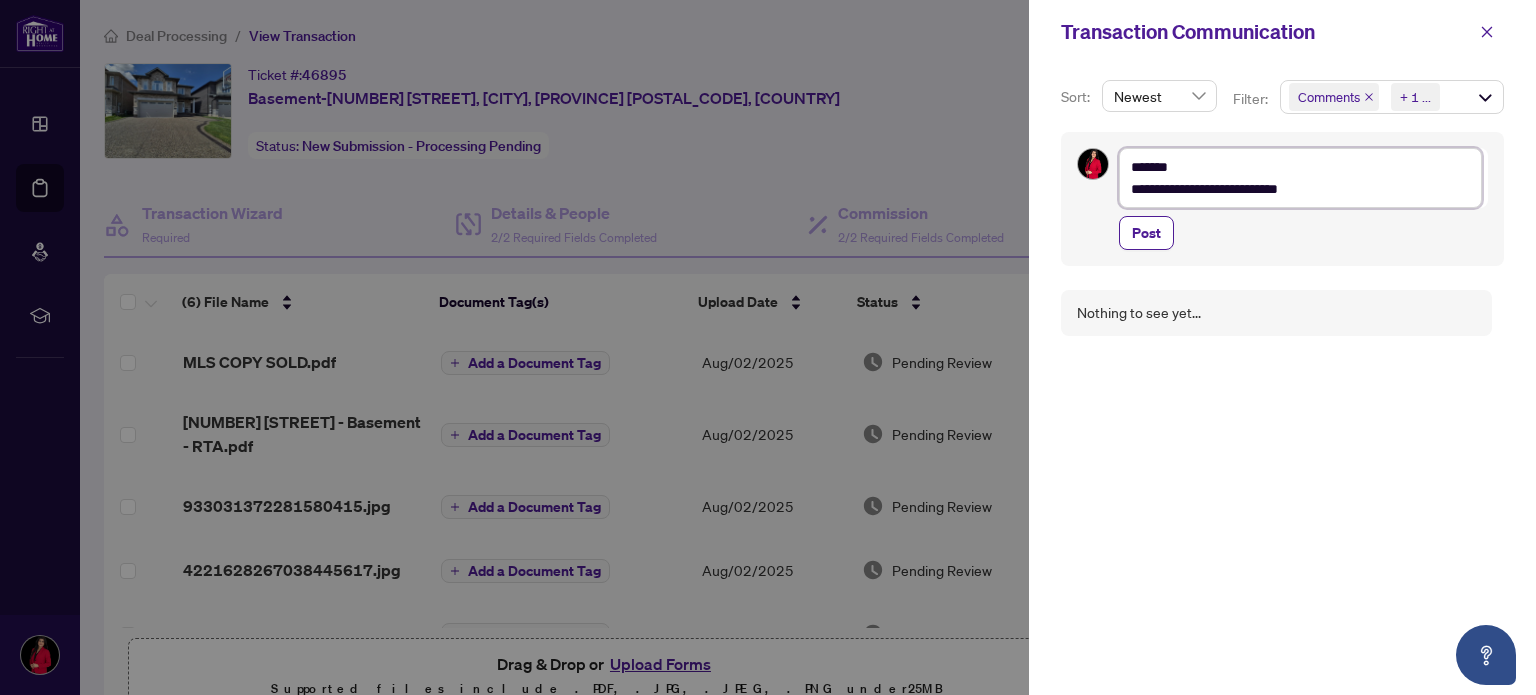 type on "**********" 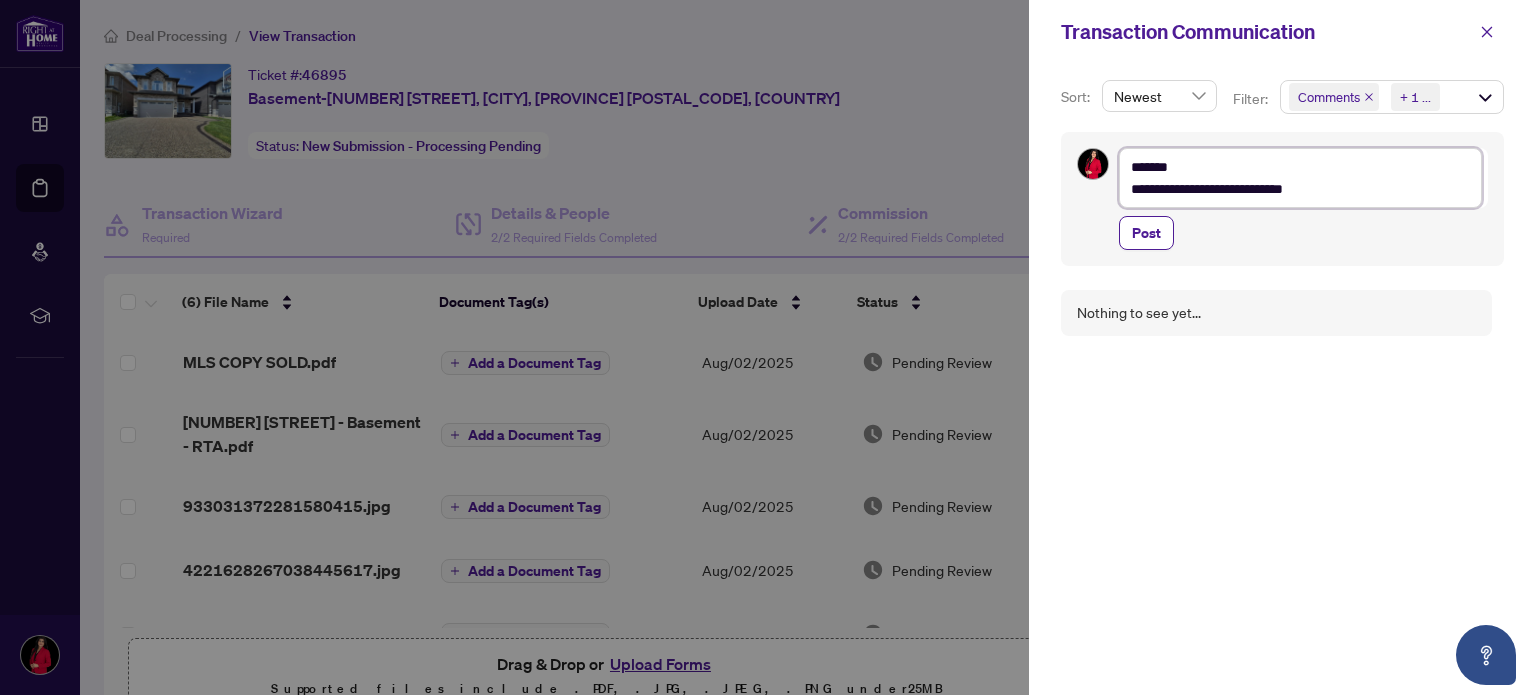 type on "**********" 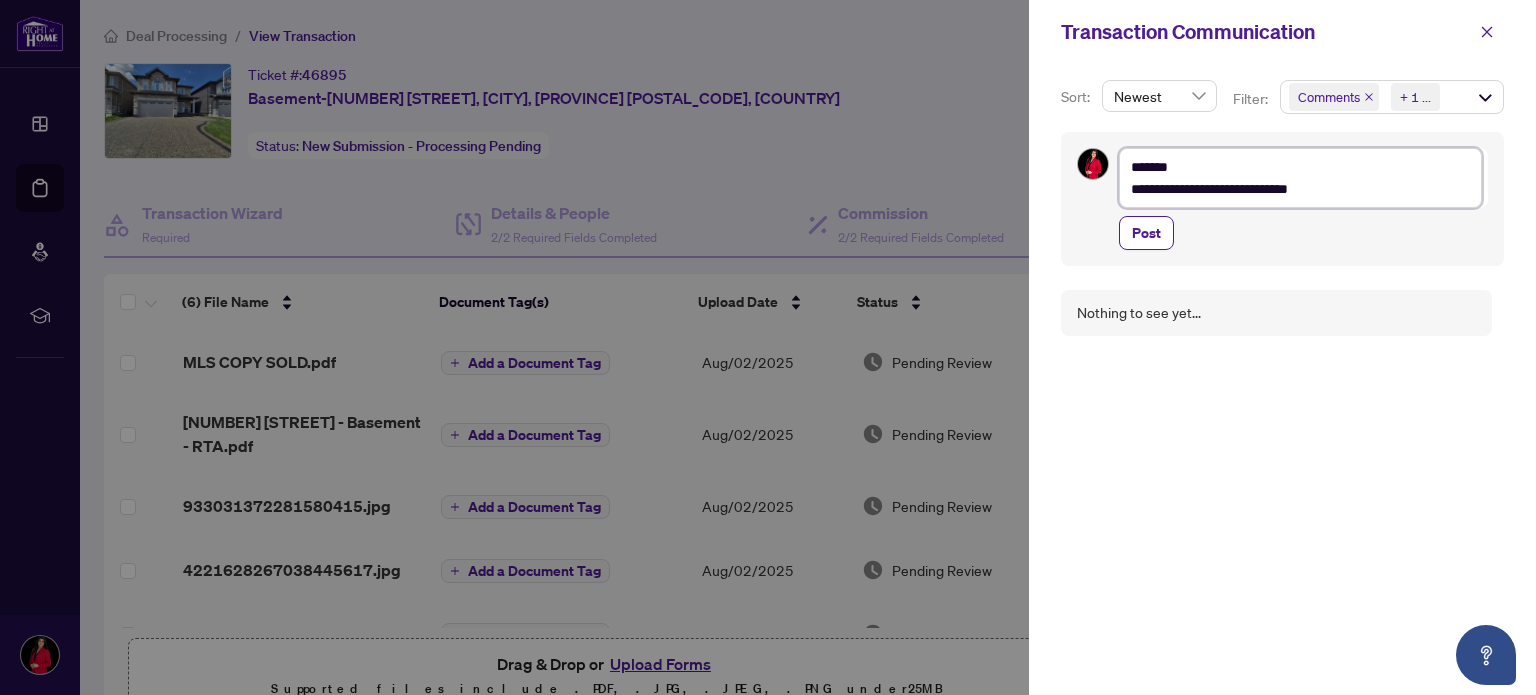 type on "**********" 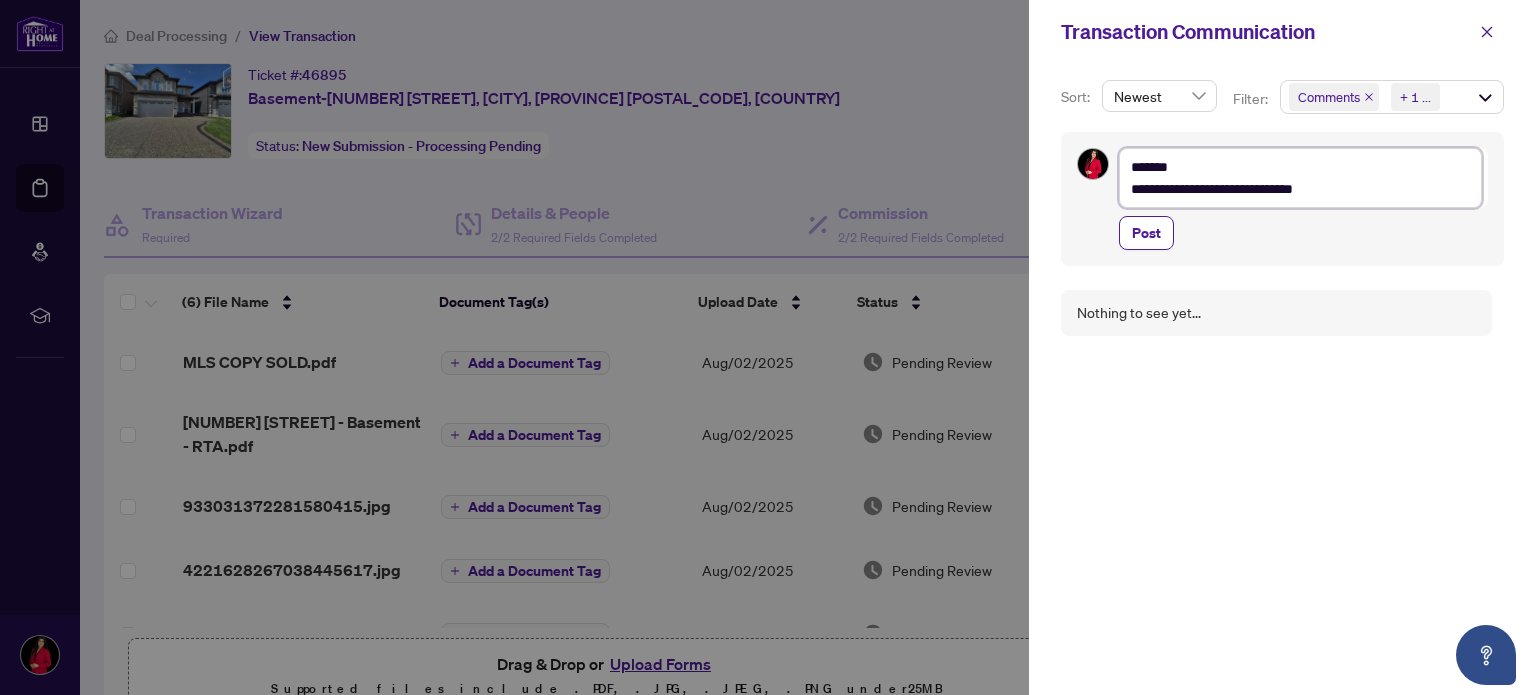type on "**********" 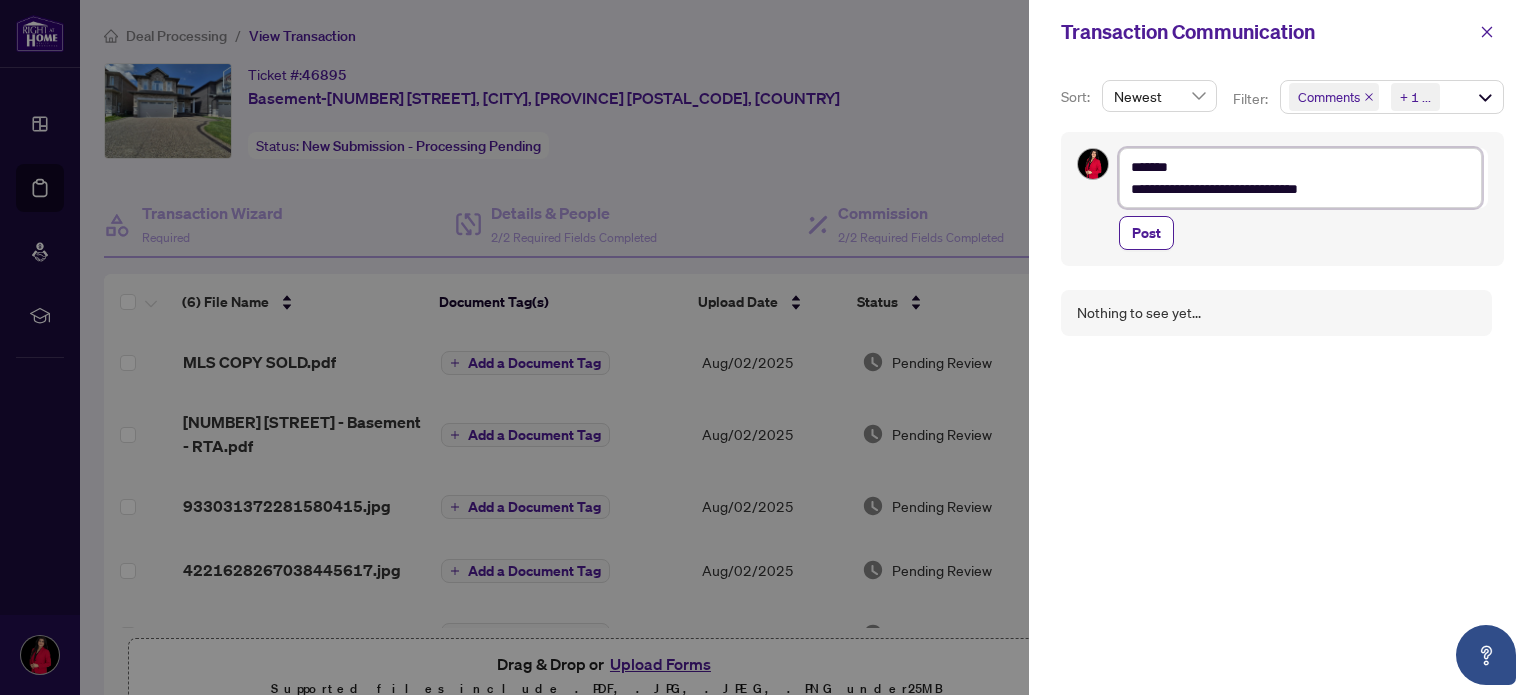 type on "**********" 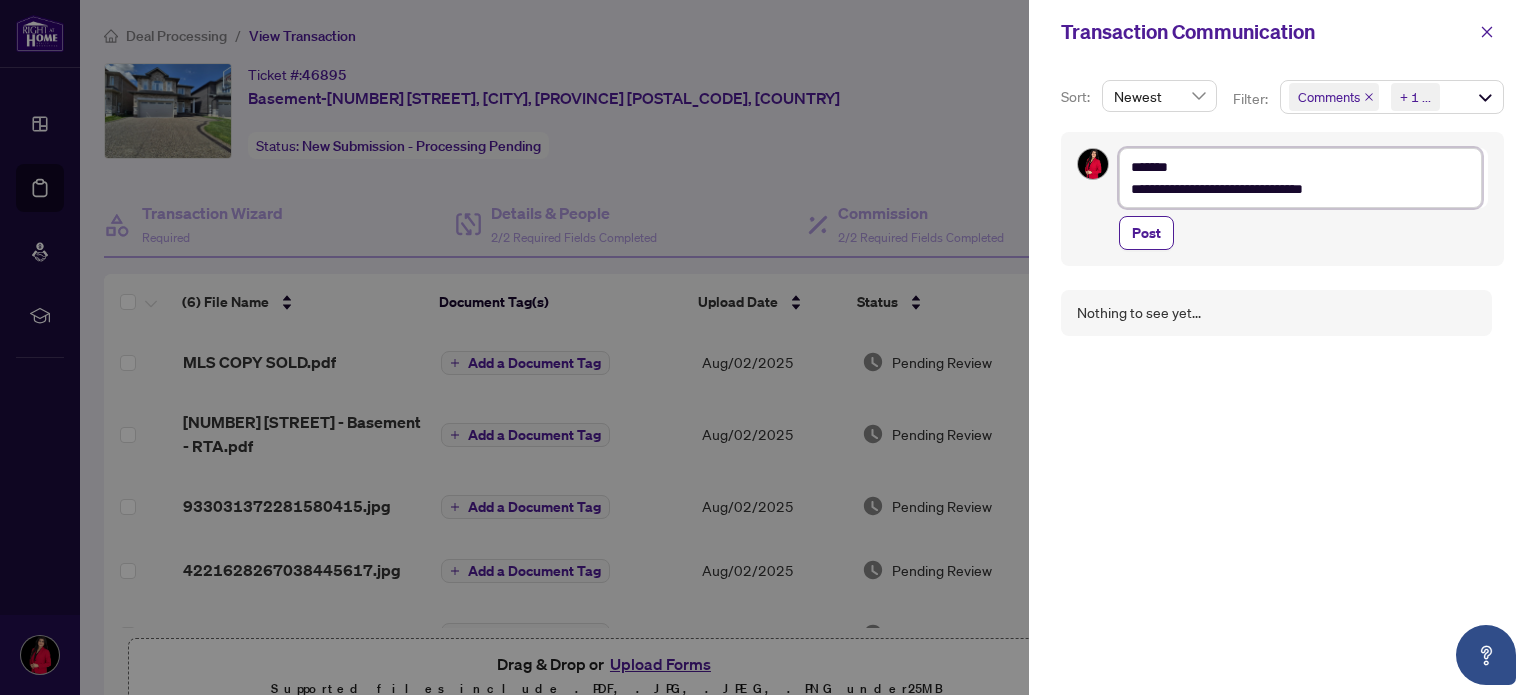 type on "**********" 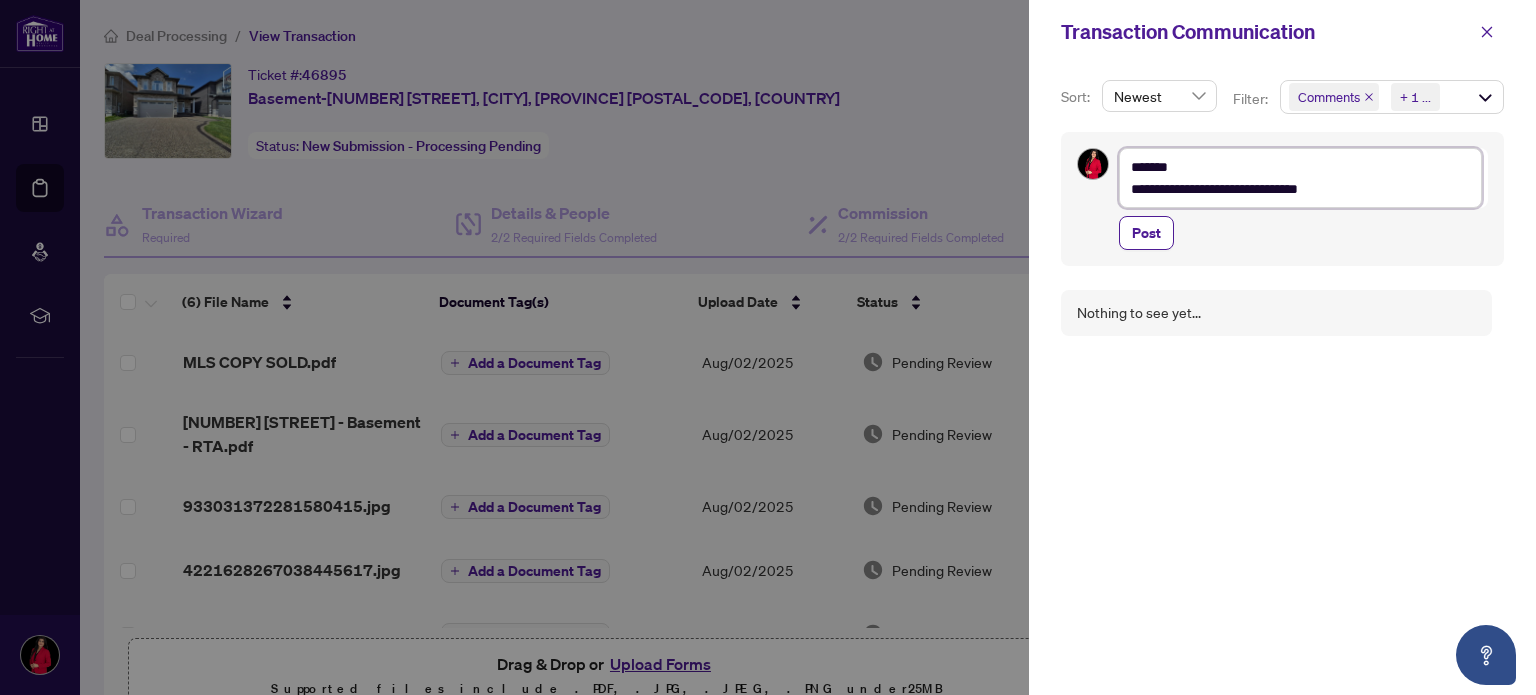 type on "**********" 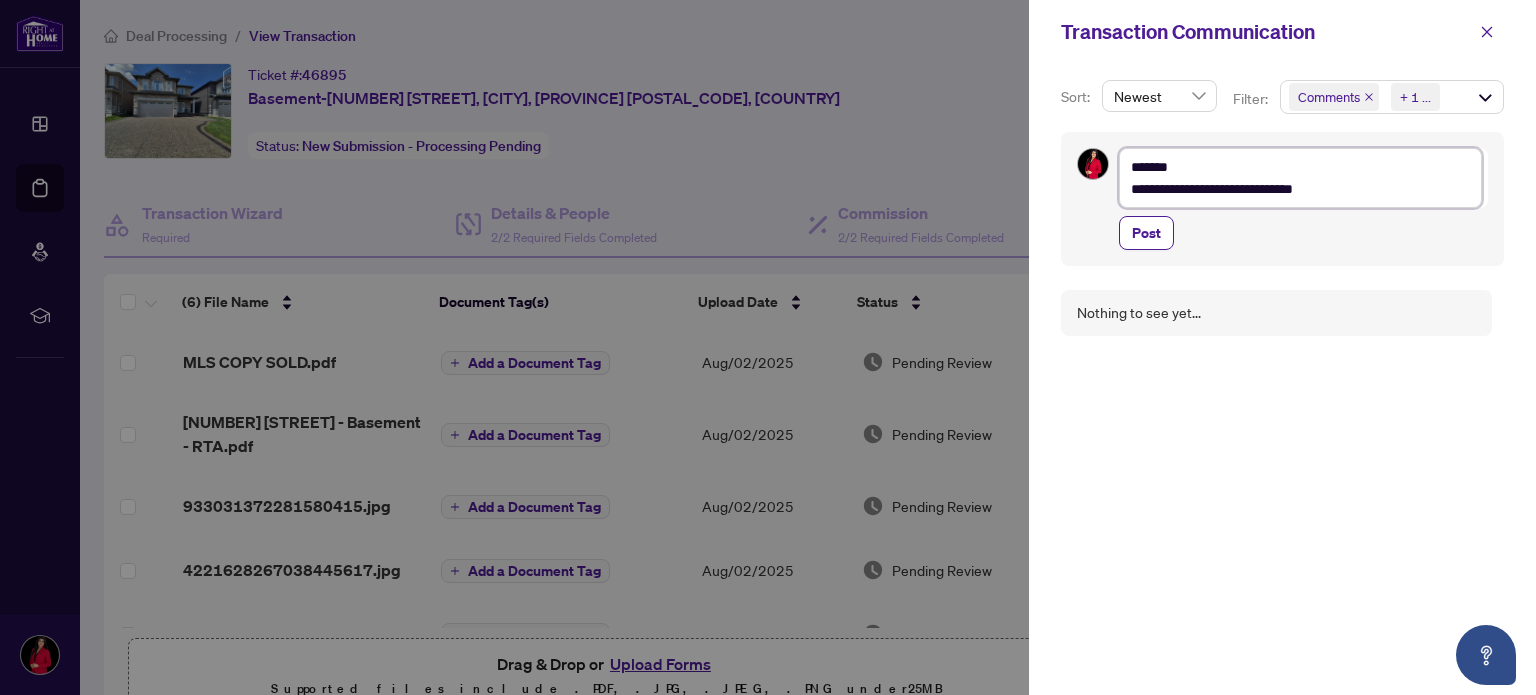 type on "**********" 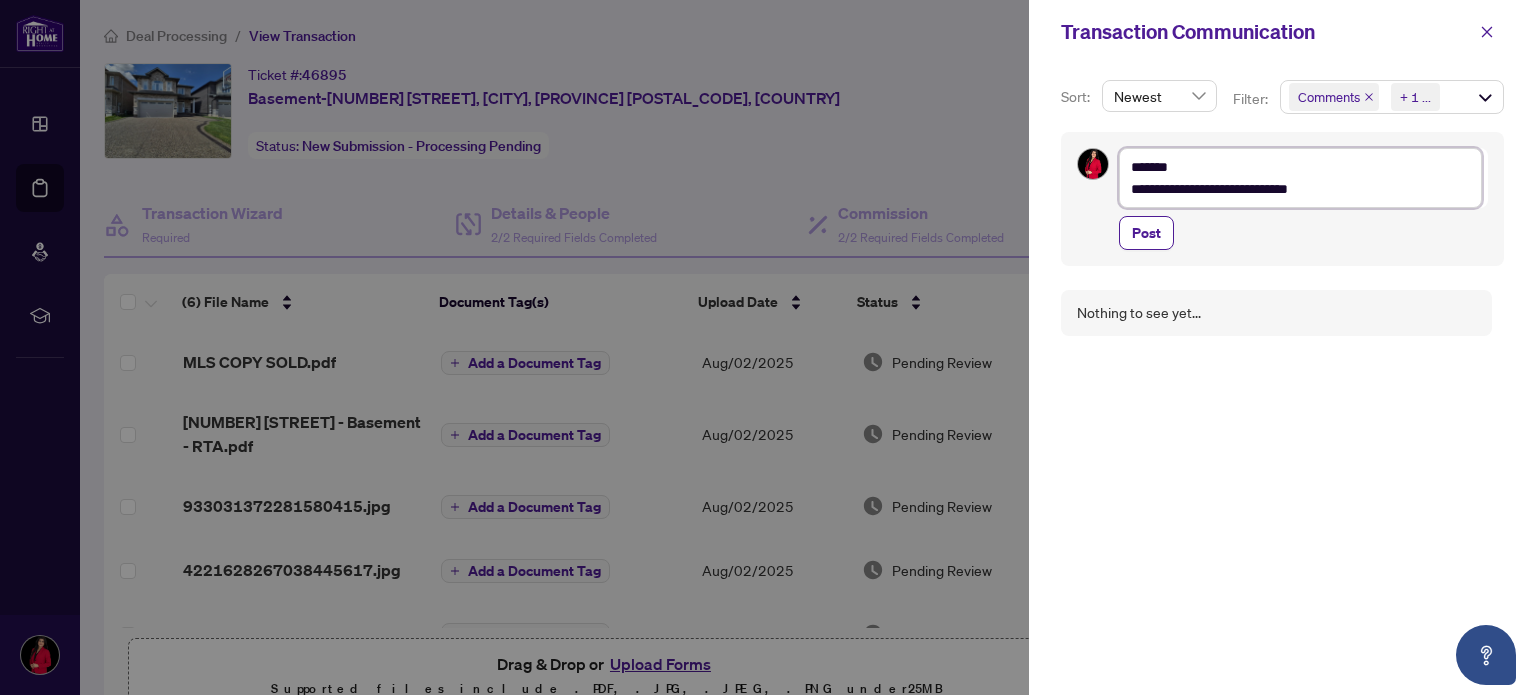 type on "**********" 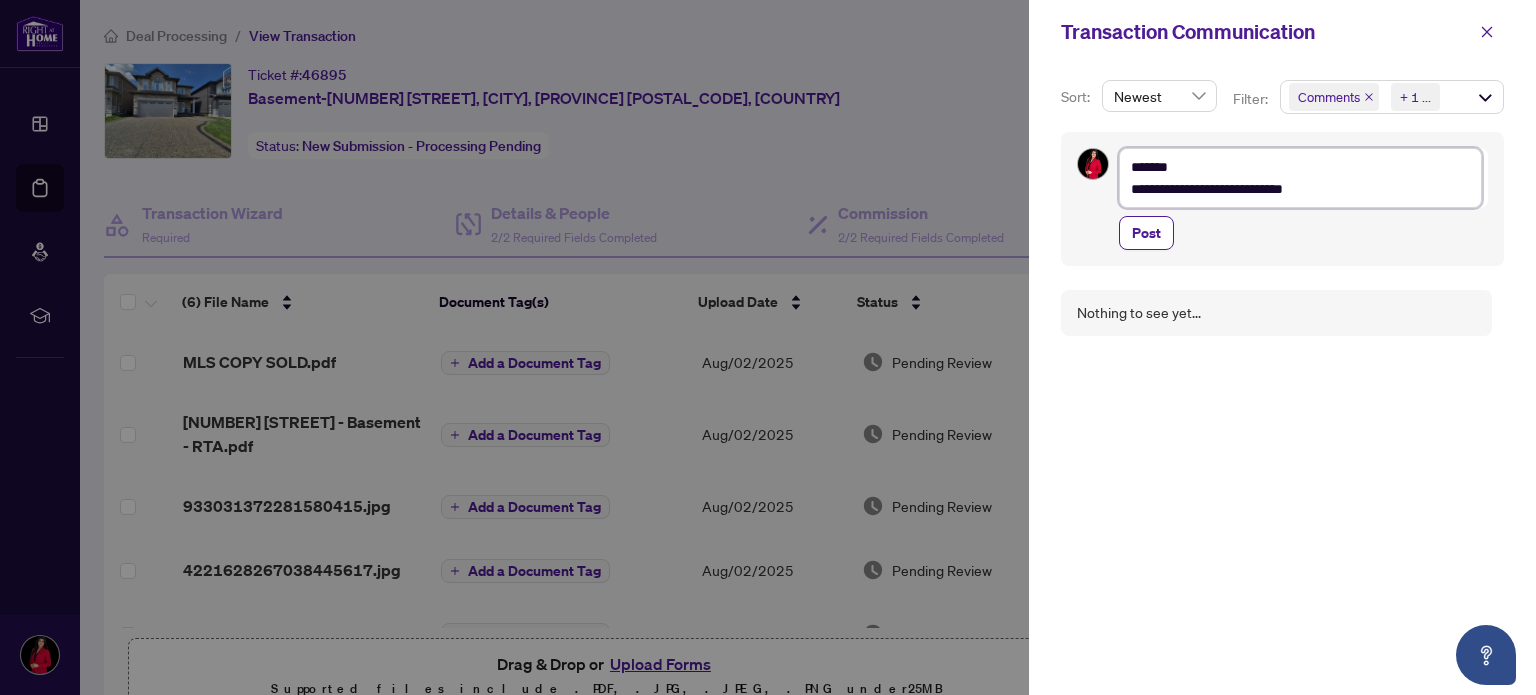 type on "**********" 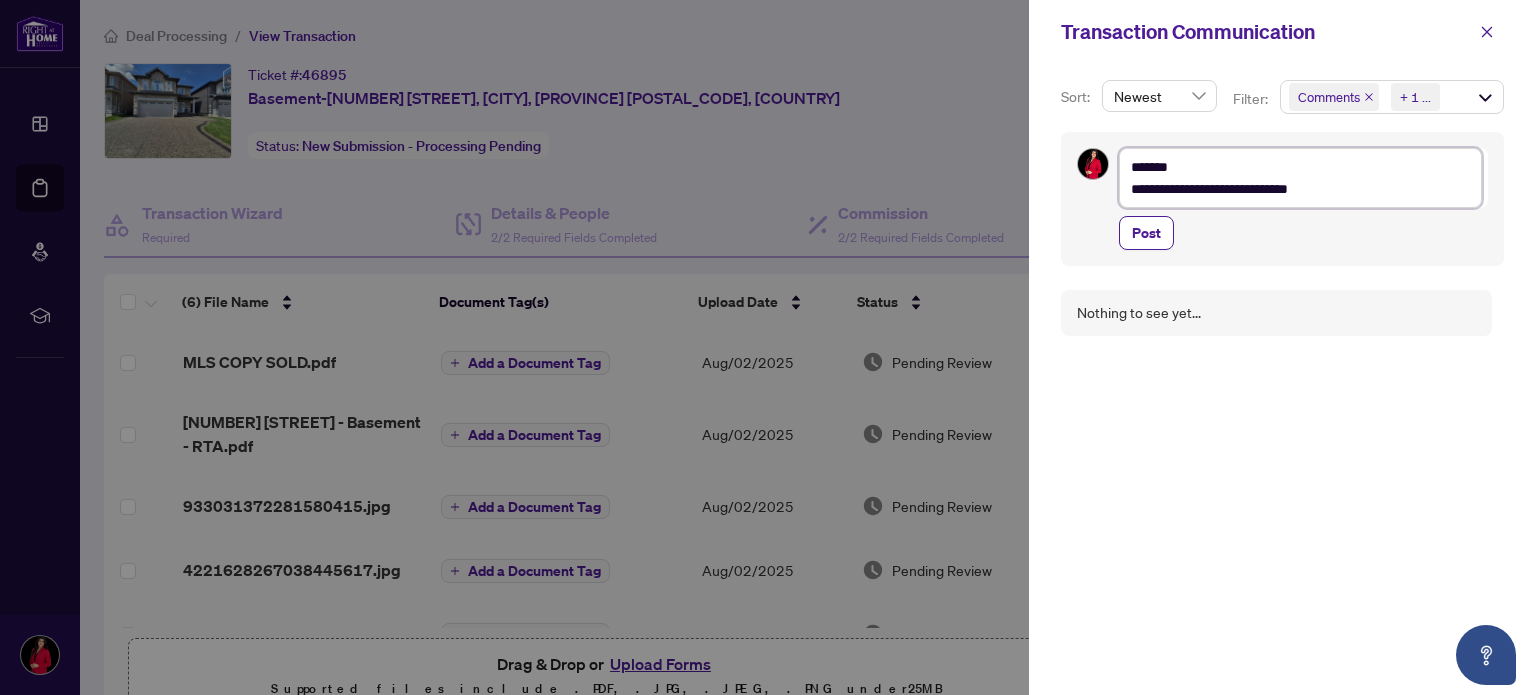 type on "**********" 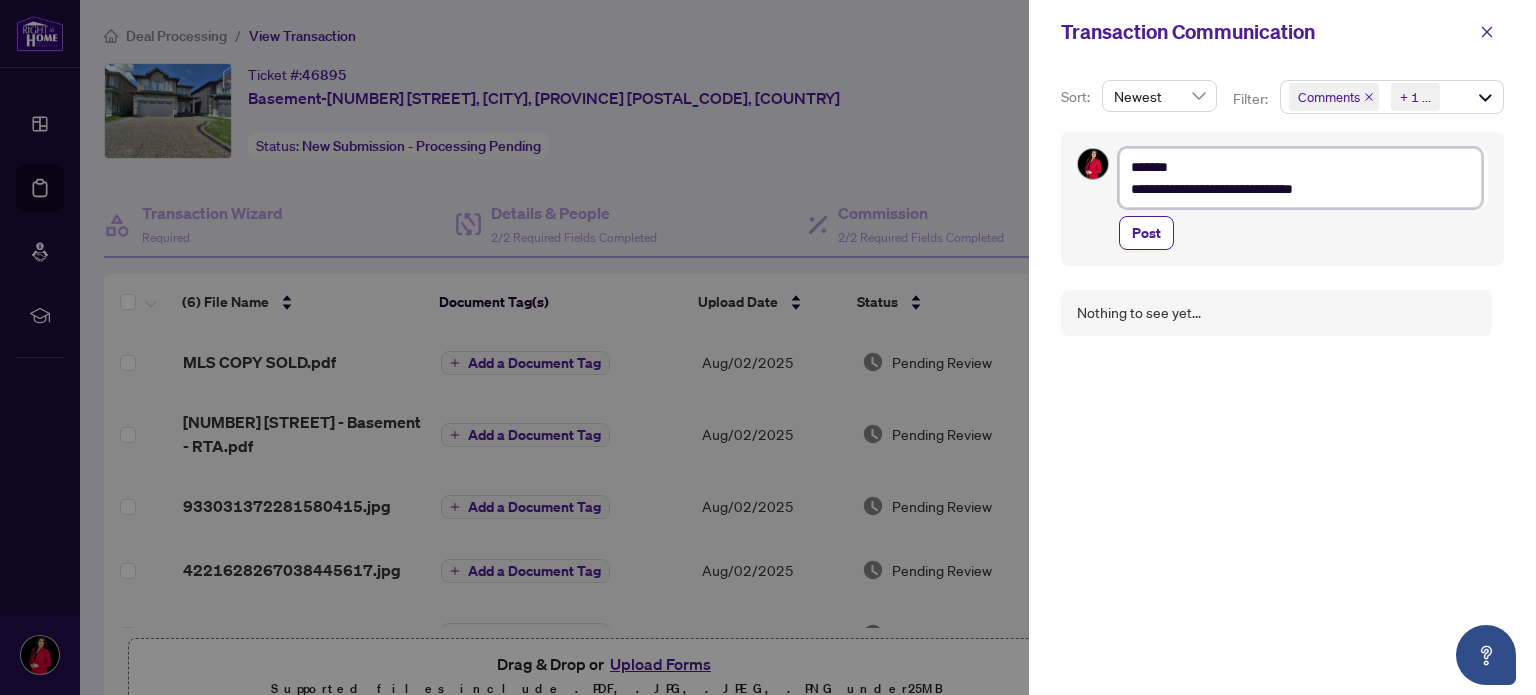 type on "**********" 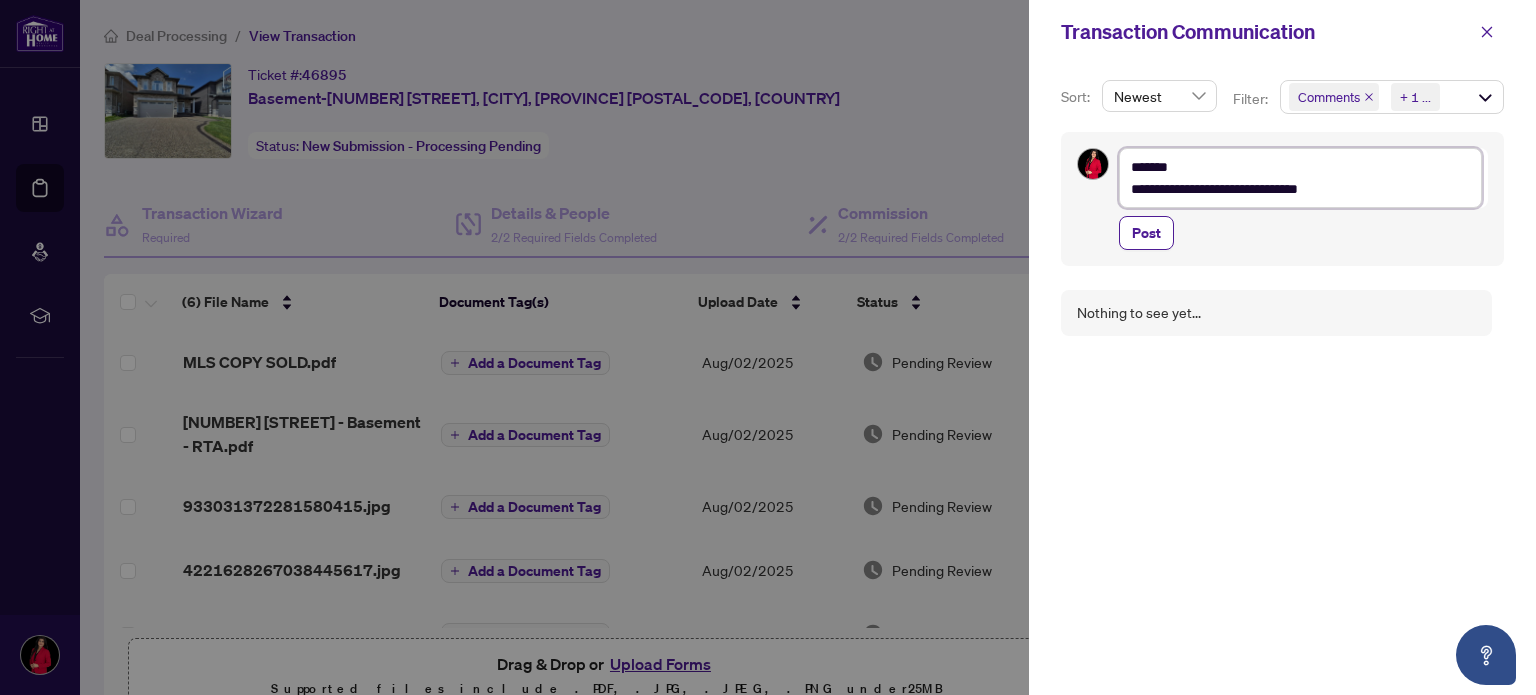 type on "**********" 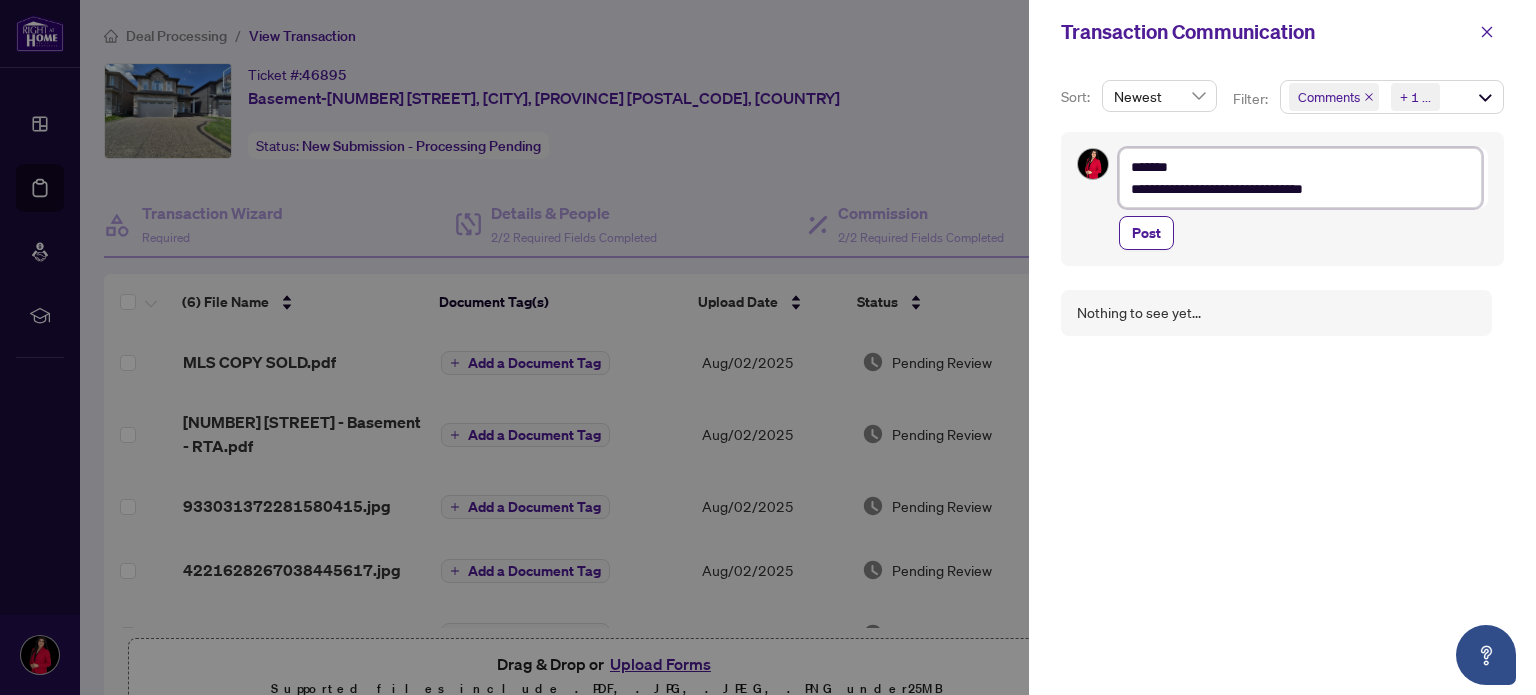 type on "**********" 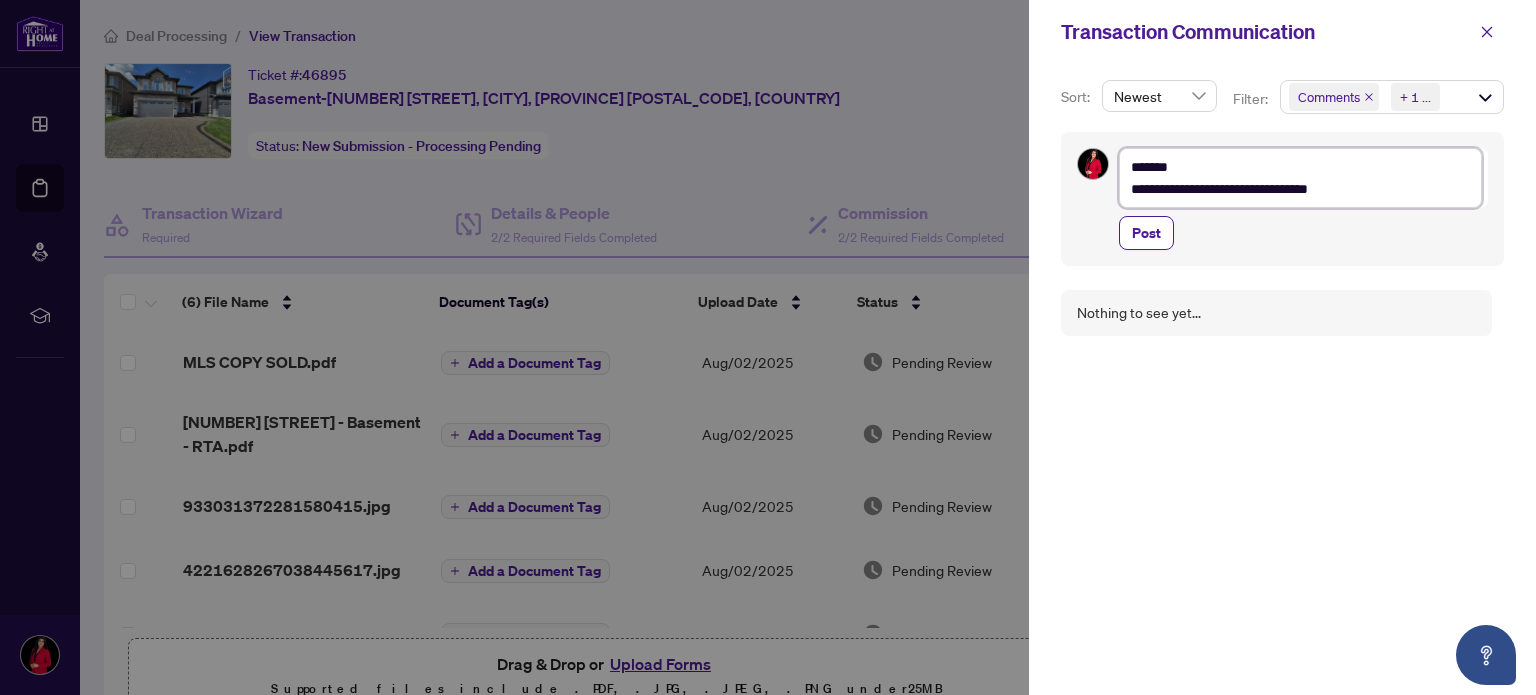 type on "**********" 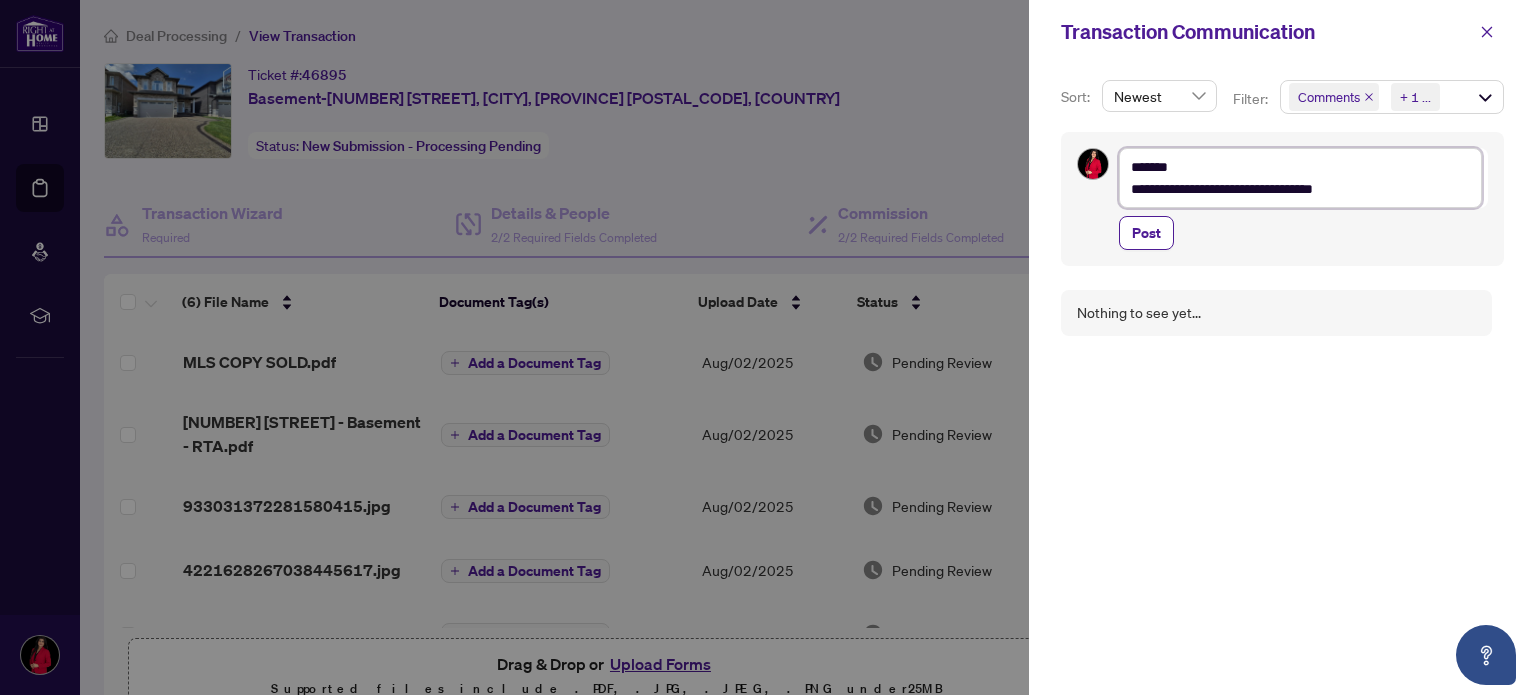 type on "**********" 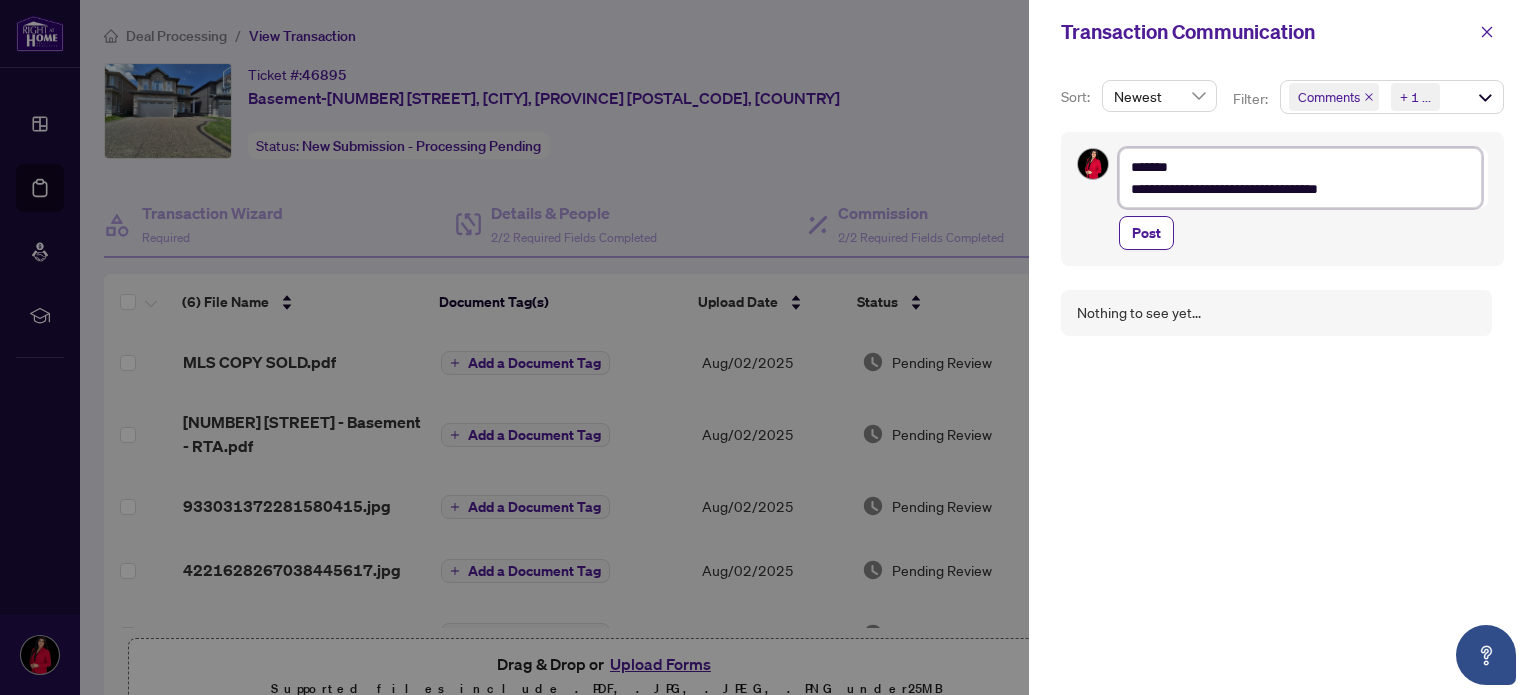 type on "**********" 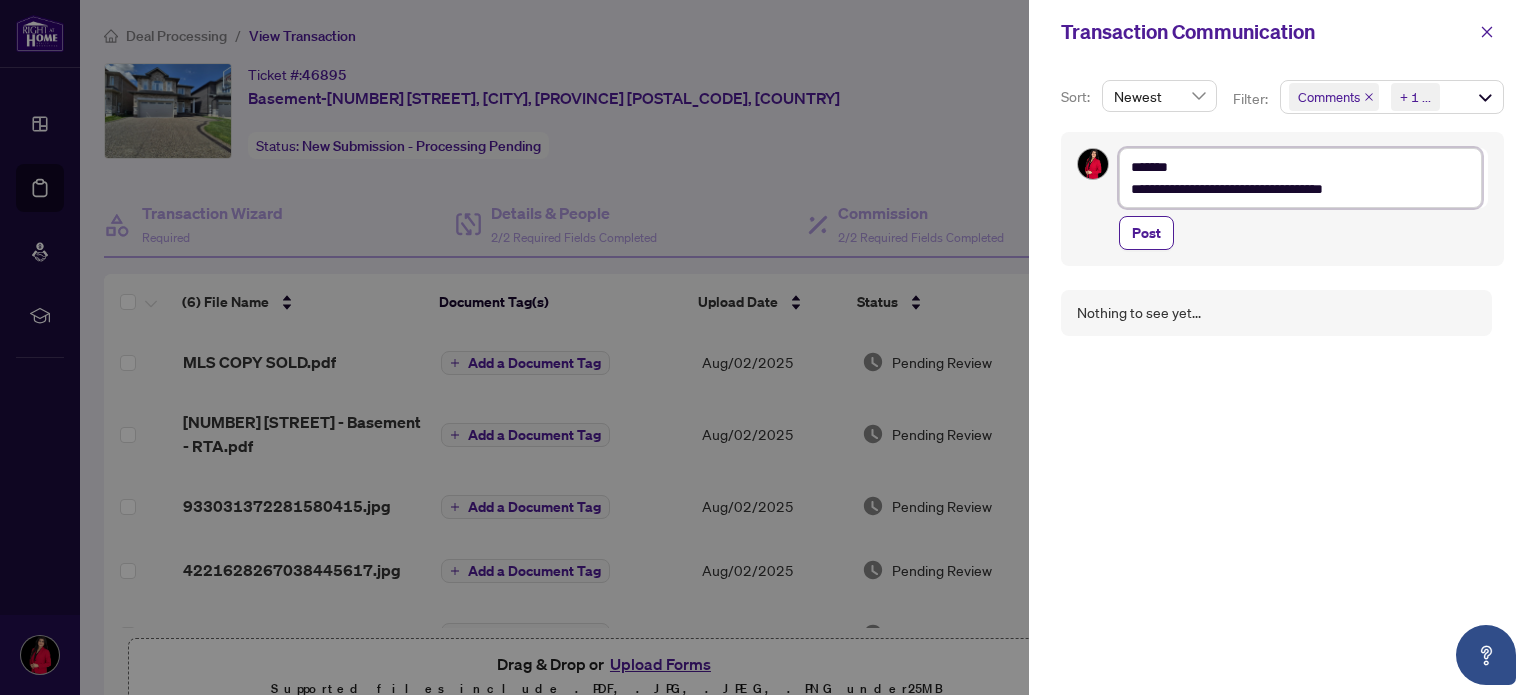 type on "**********" 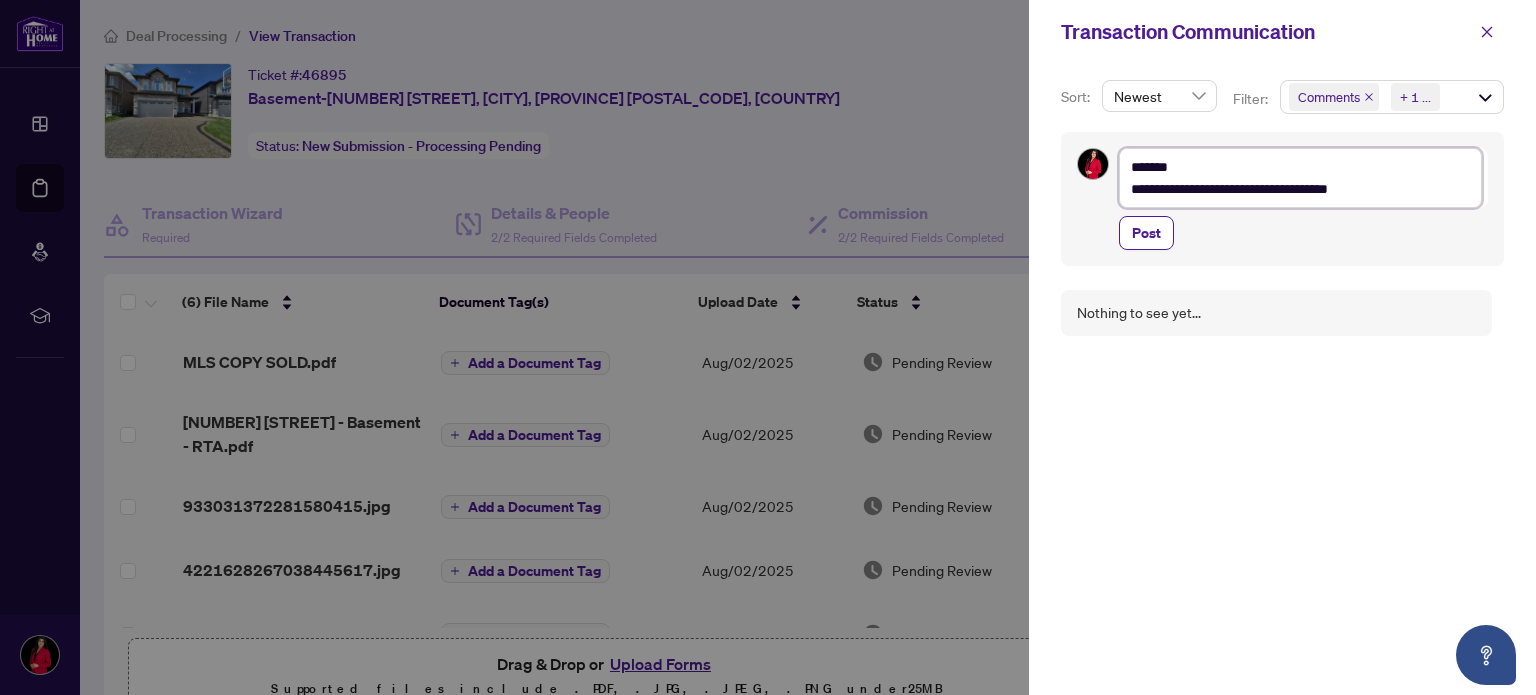 type on "**********" 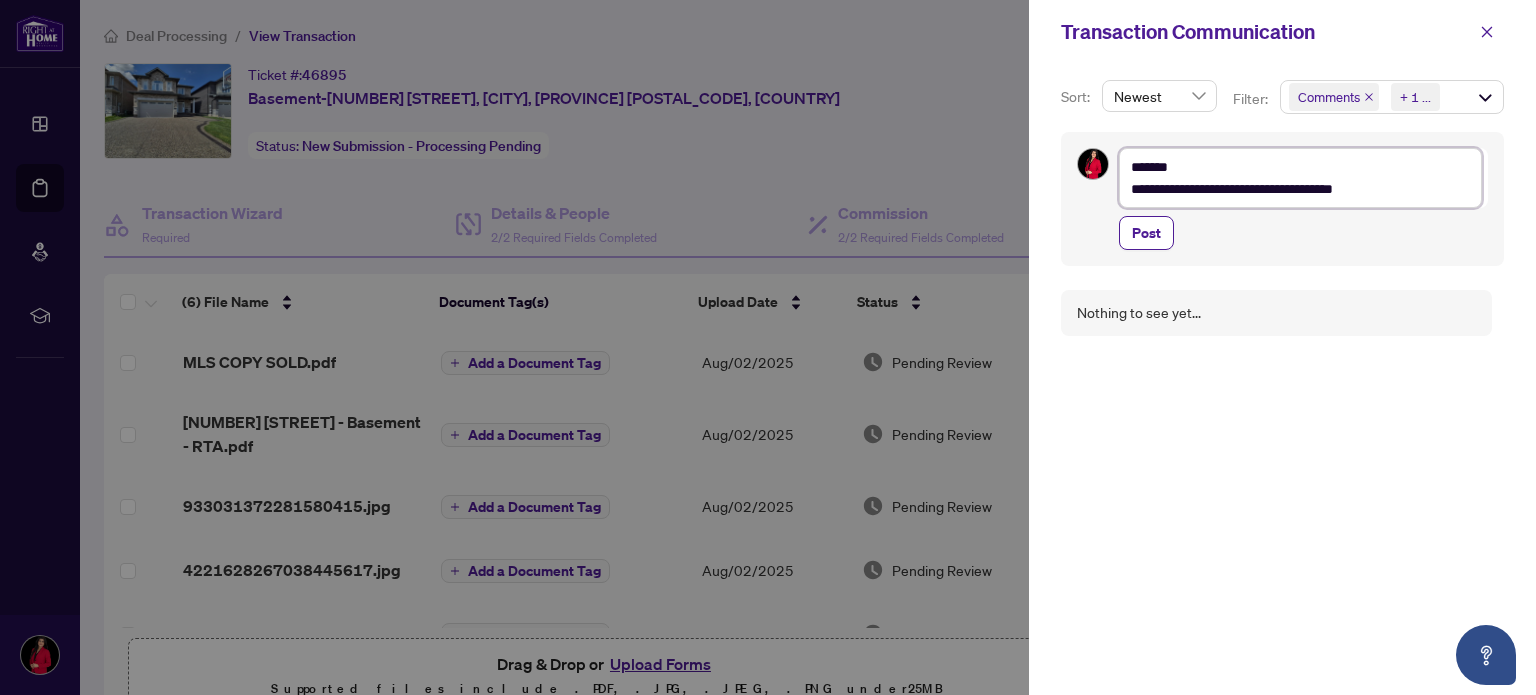 type on "**********" 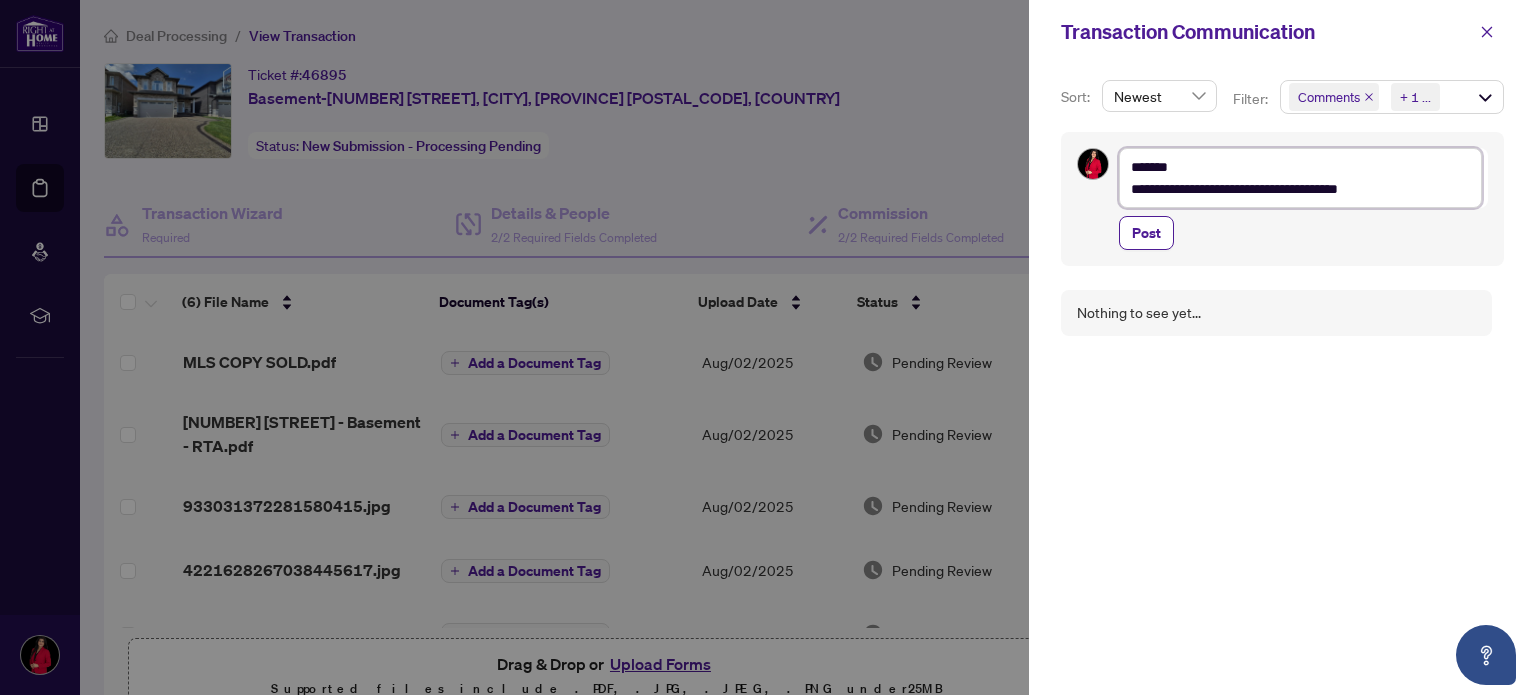 type on "**********" 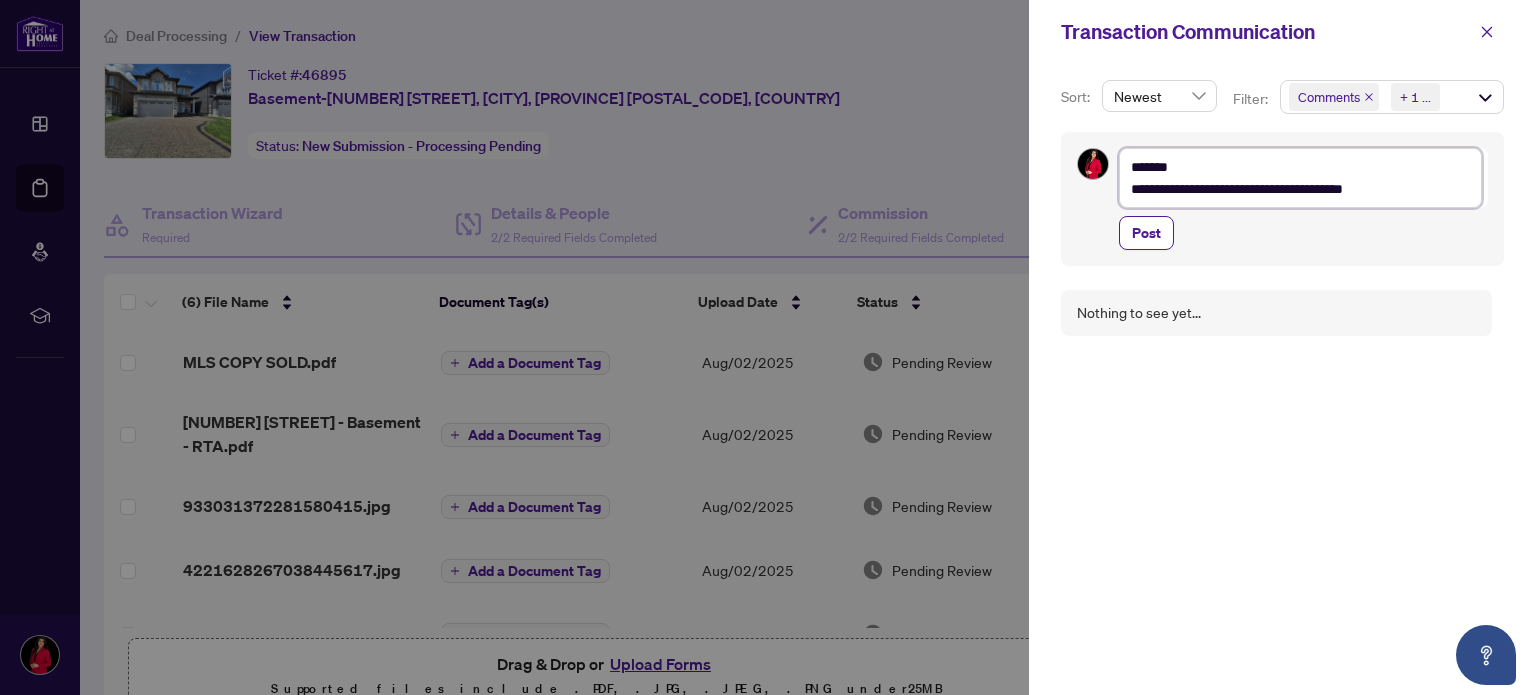 type on "**********" 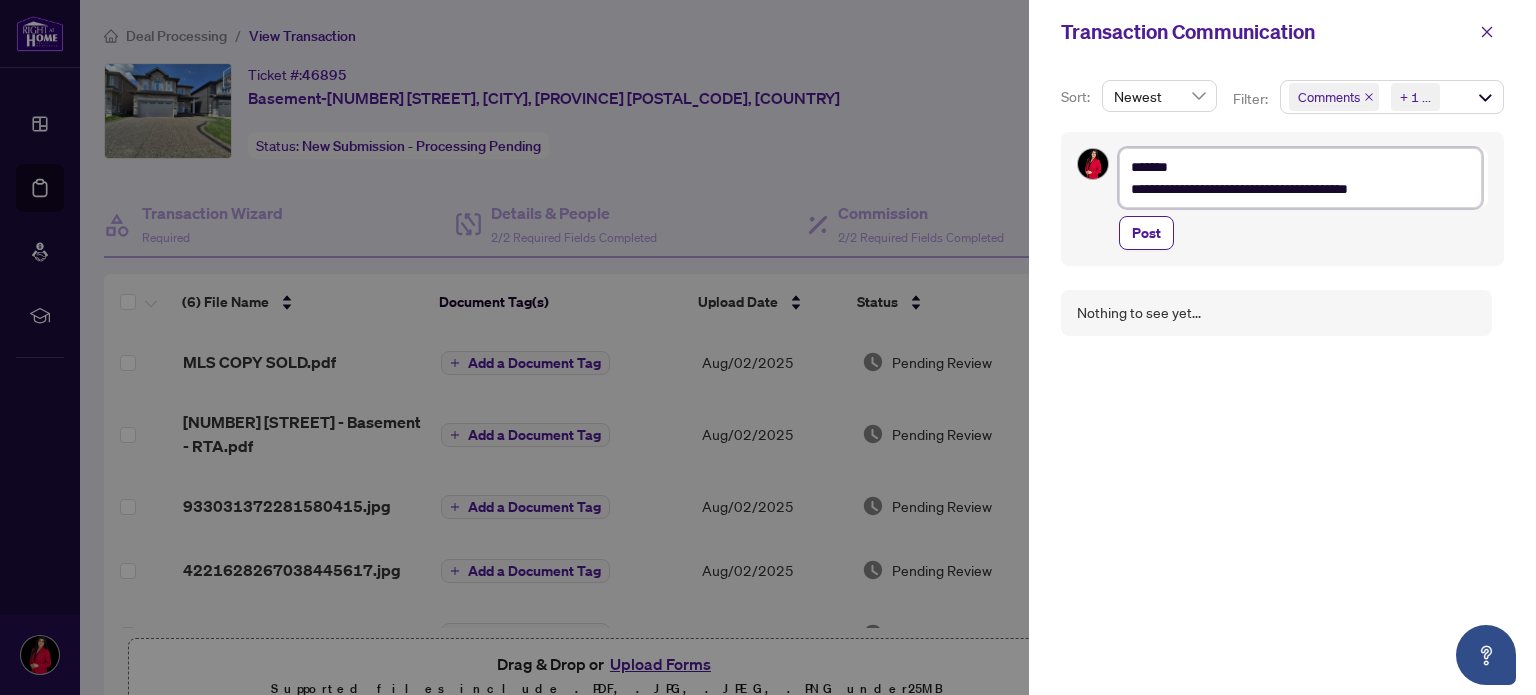 type on "**********" 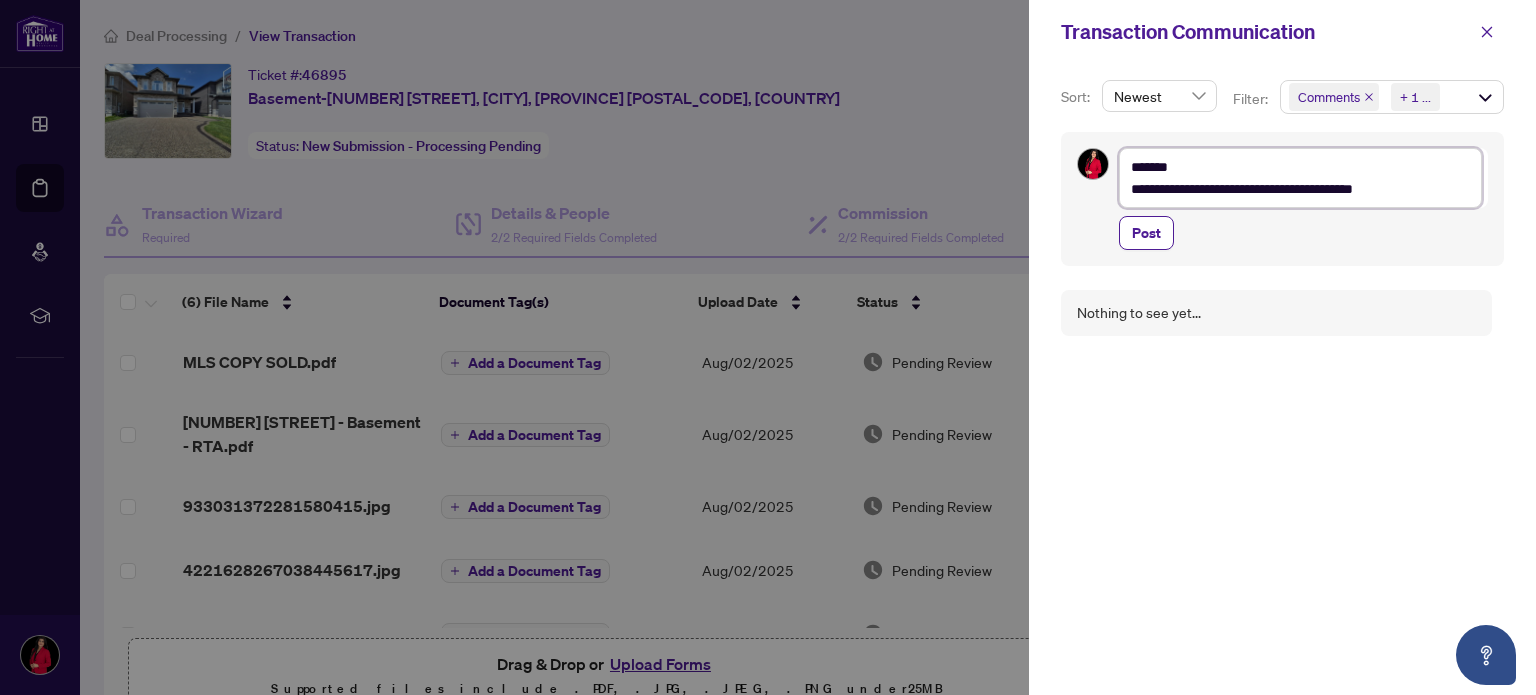type on "**********" 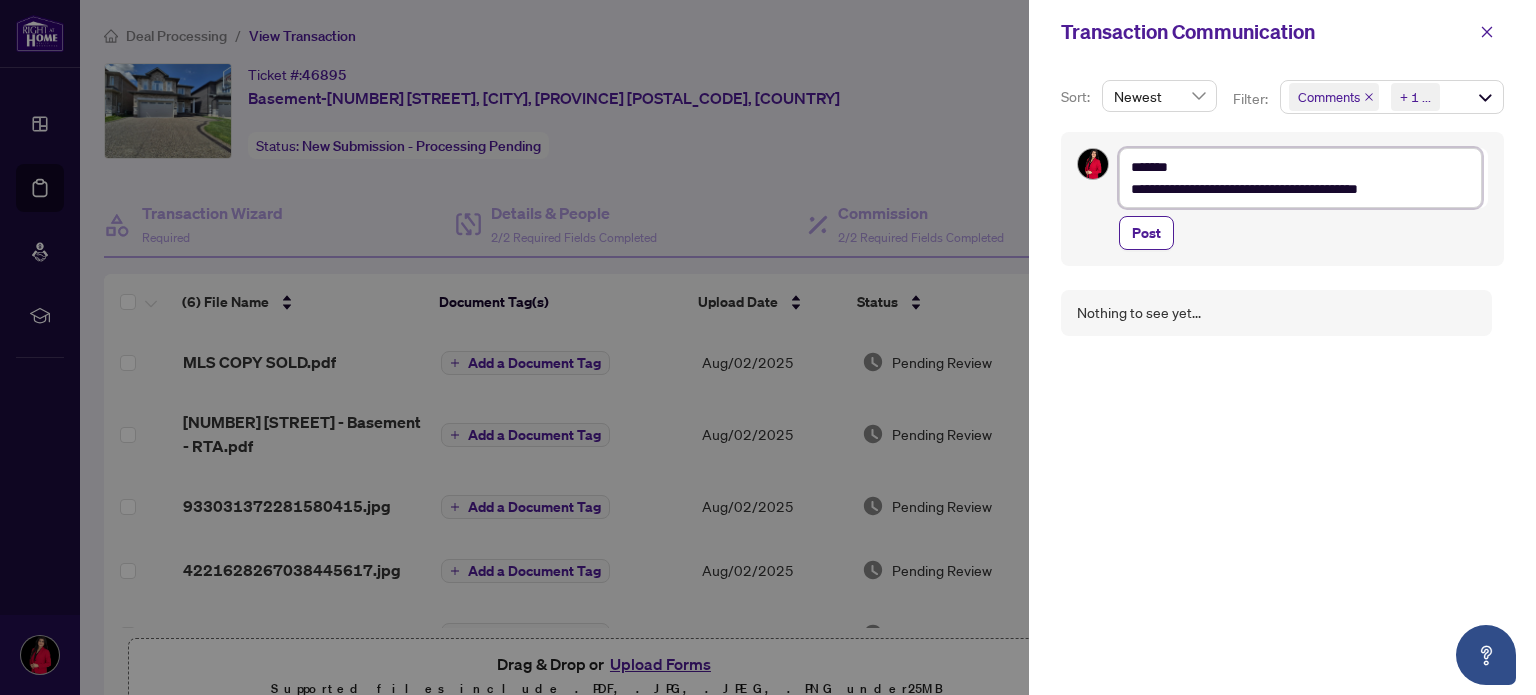 type on "**********" 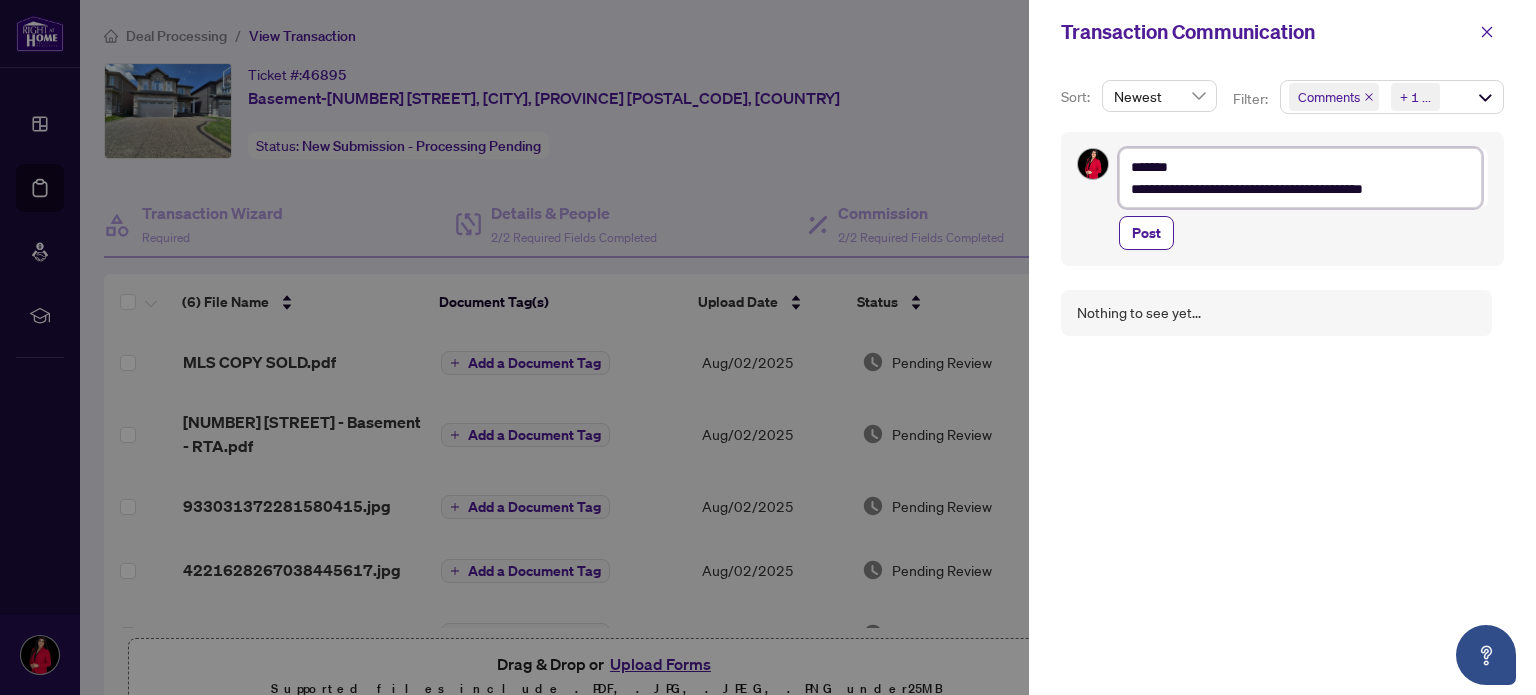 type on "**********" 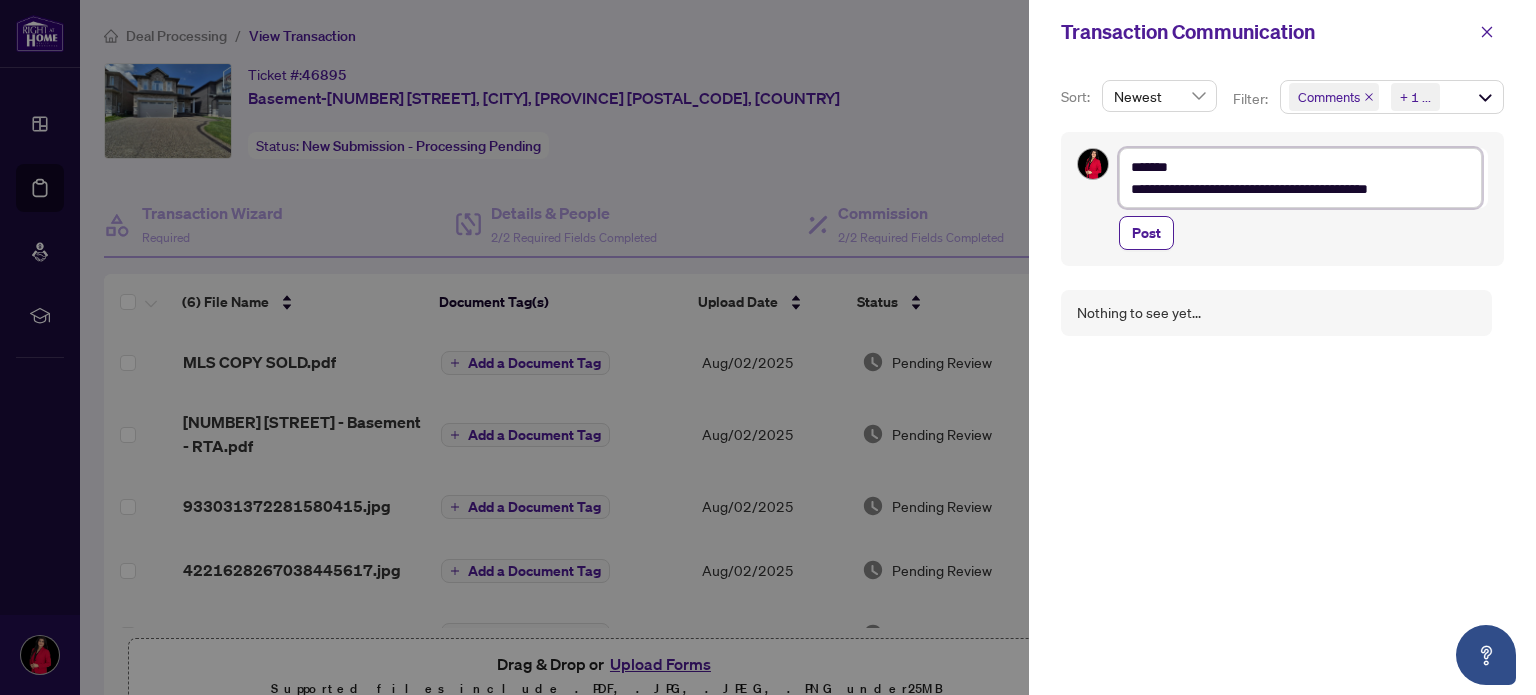 type on "**********" 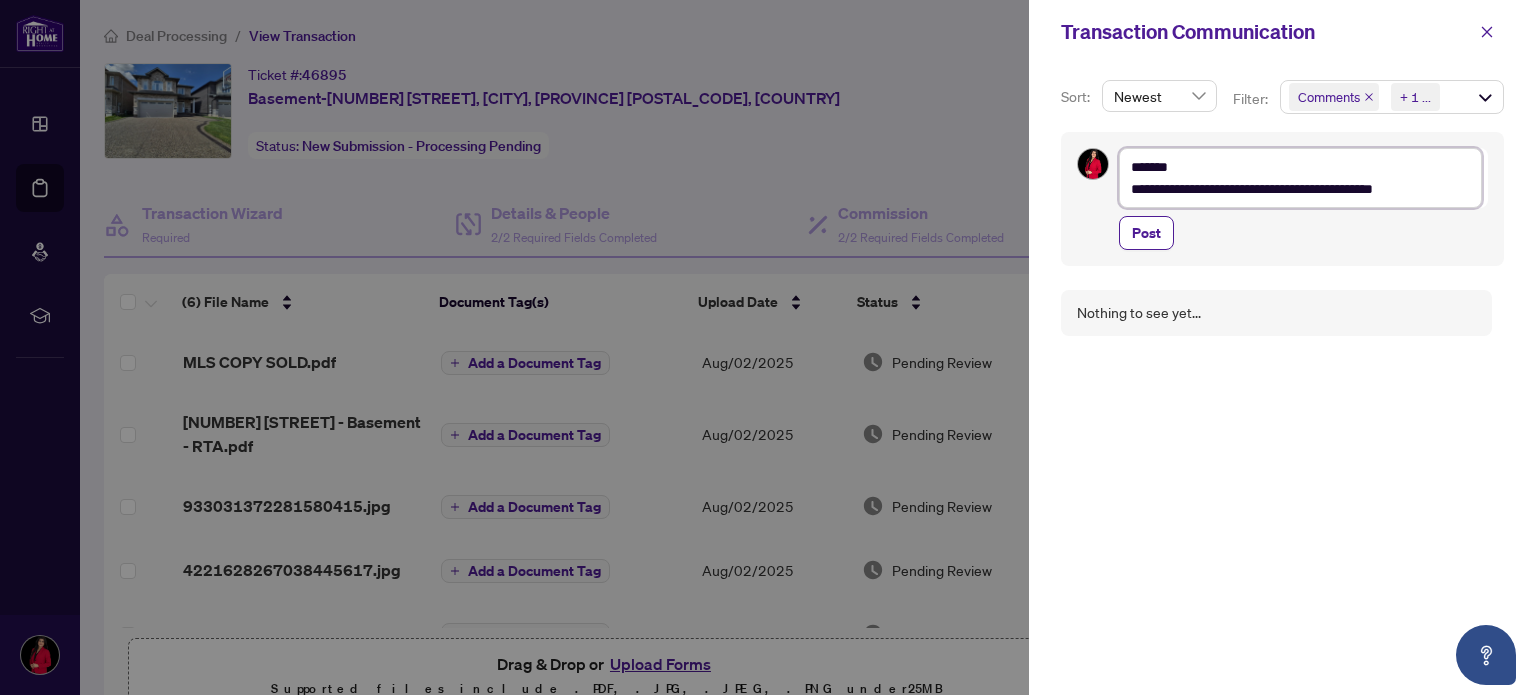type on "**********" 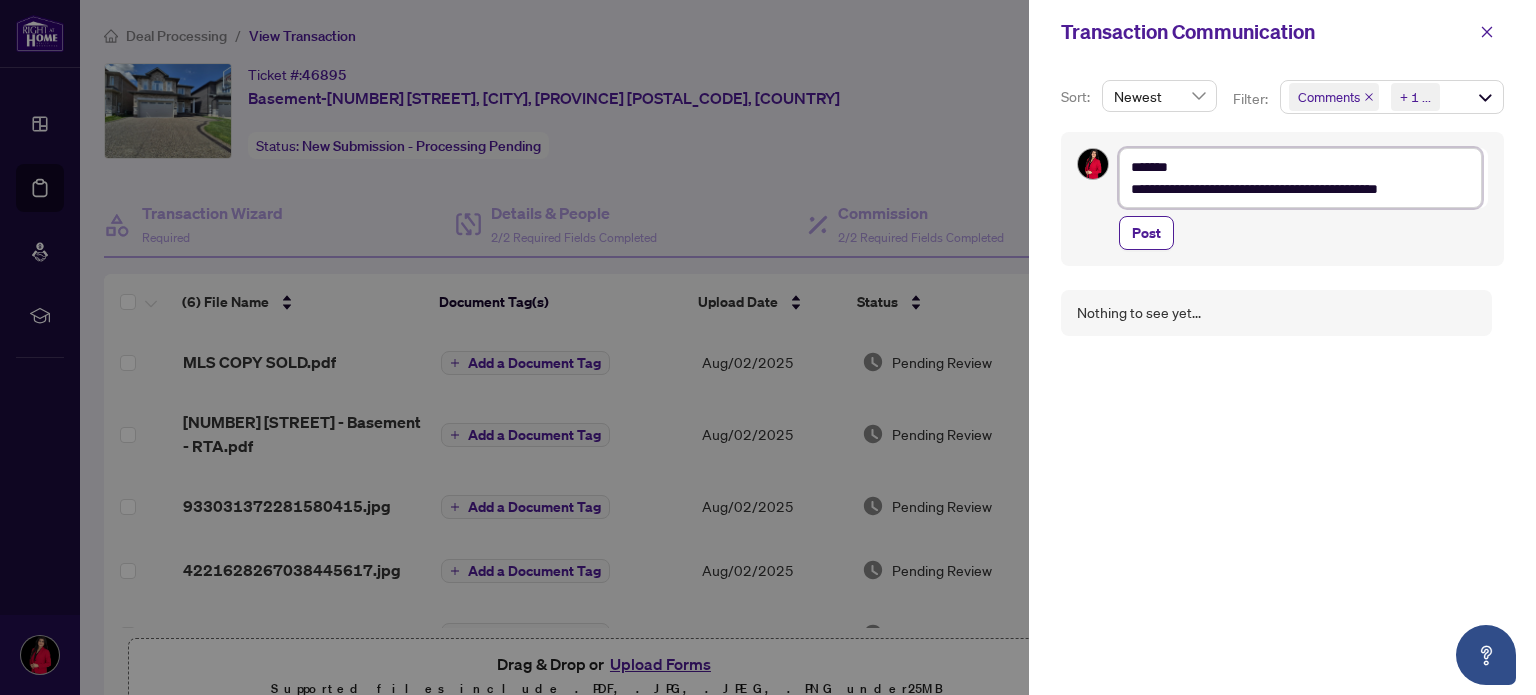 type on "**********" 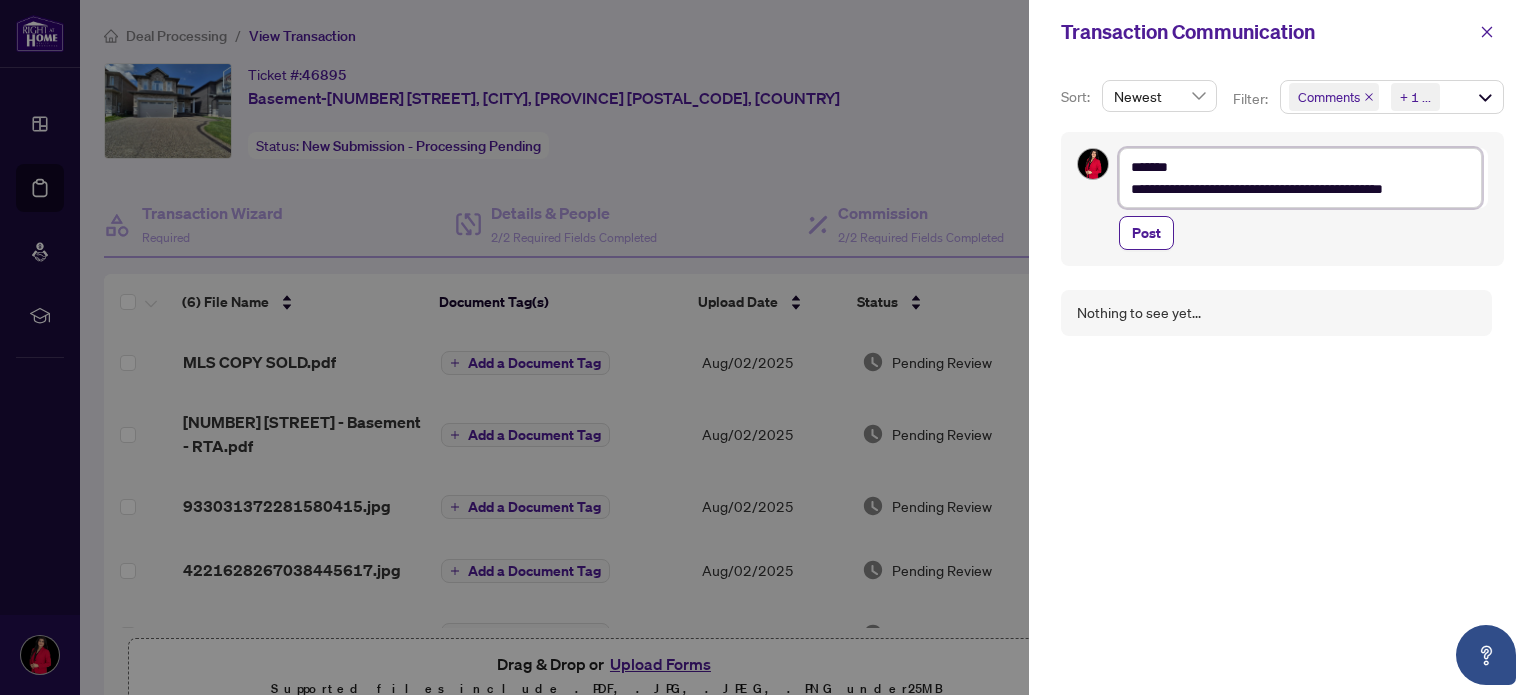 type on "**********" 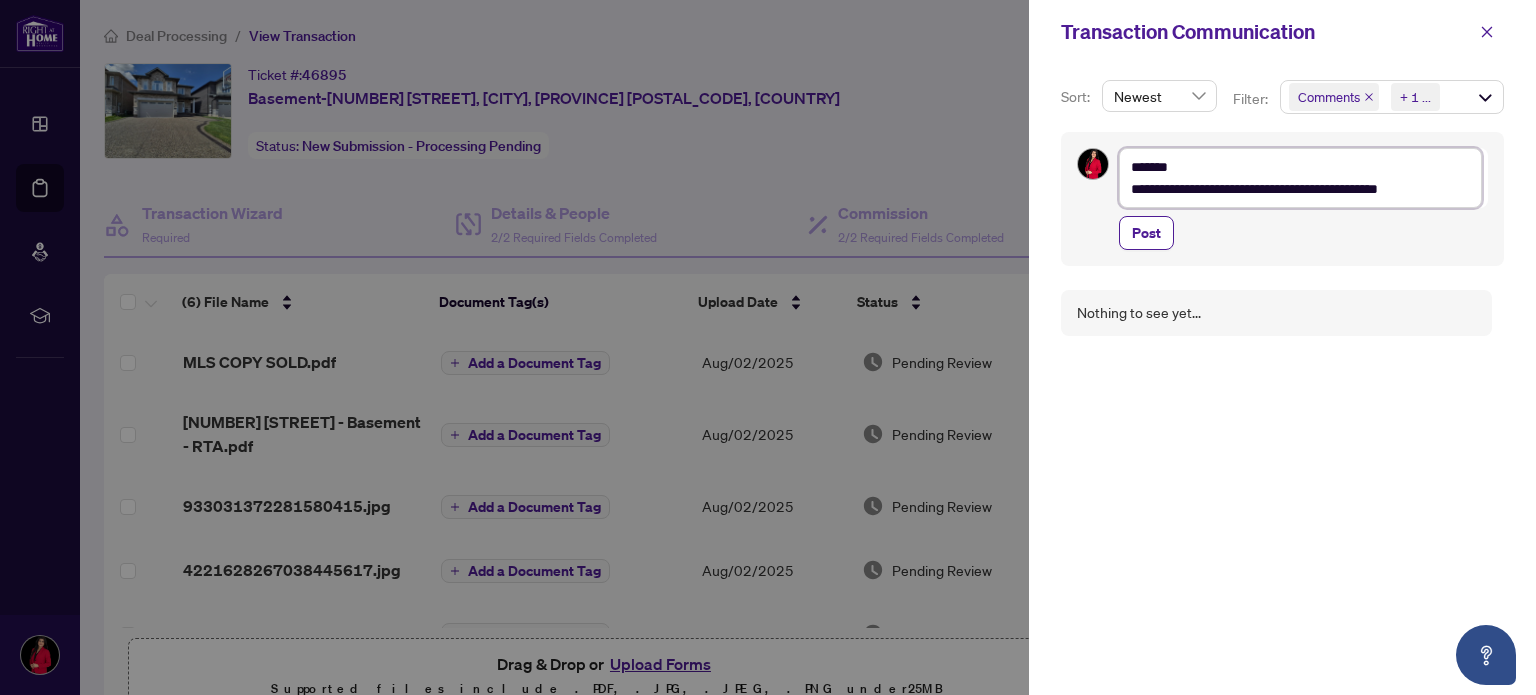 type on "**********" 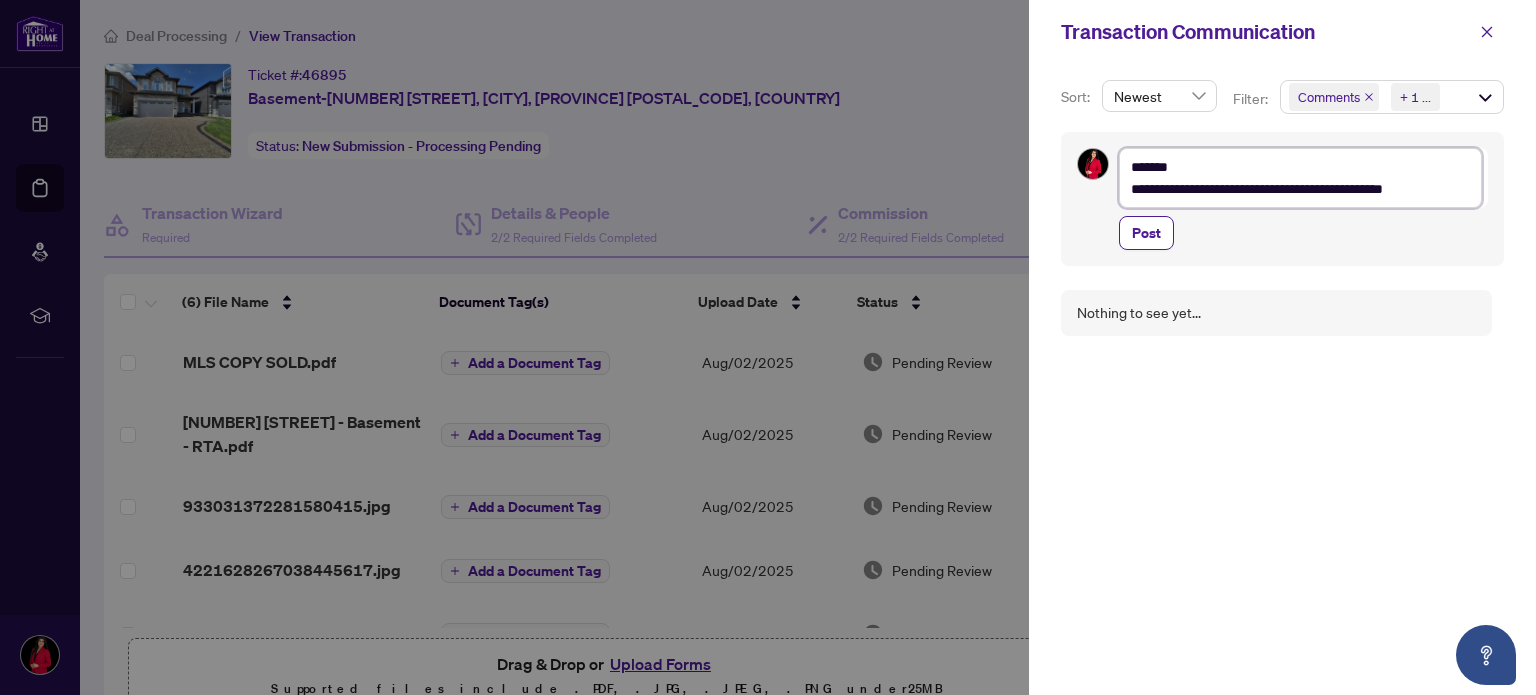 type on "**********" 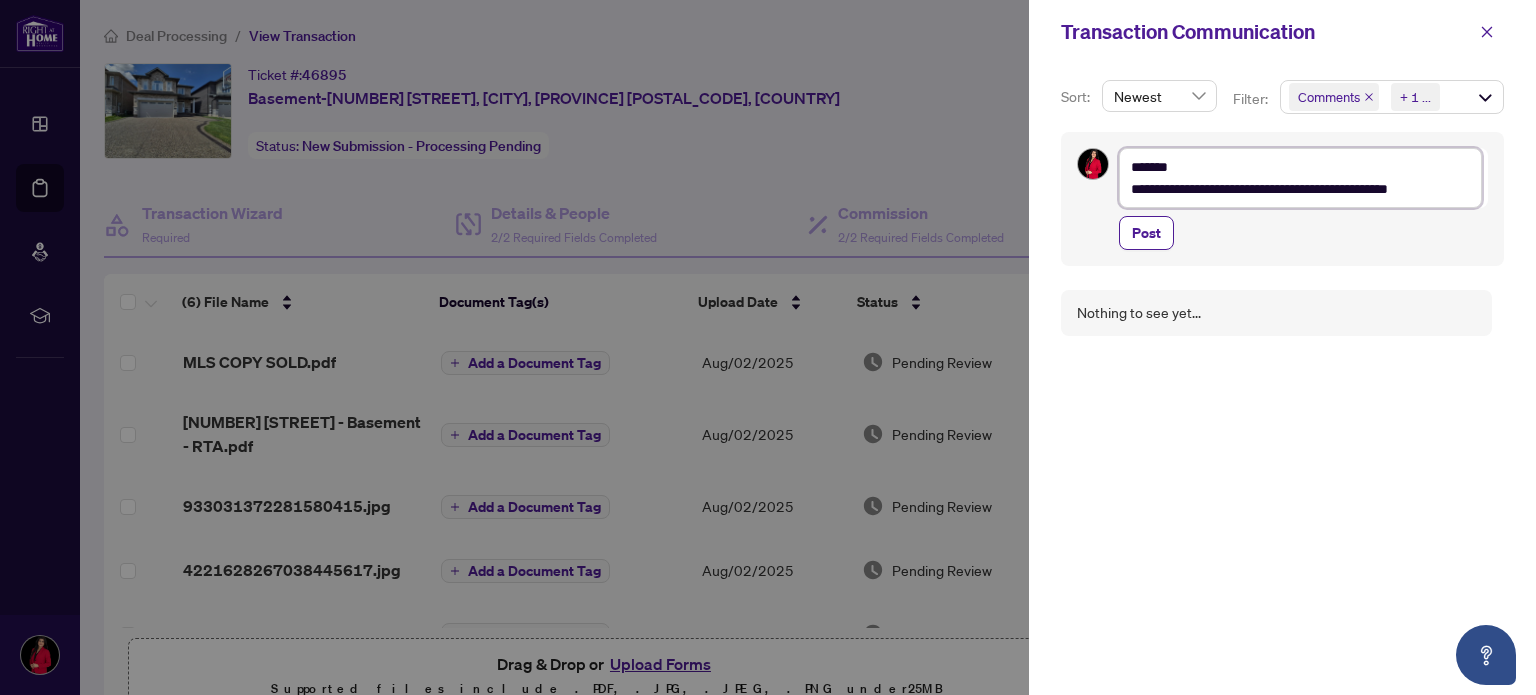 type on "**********" 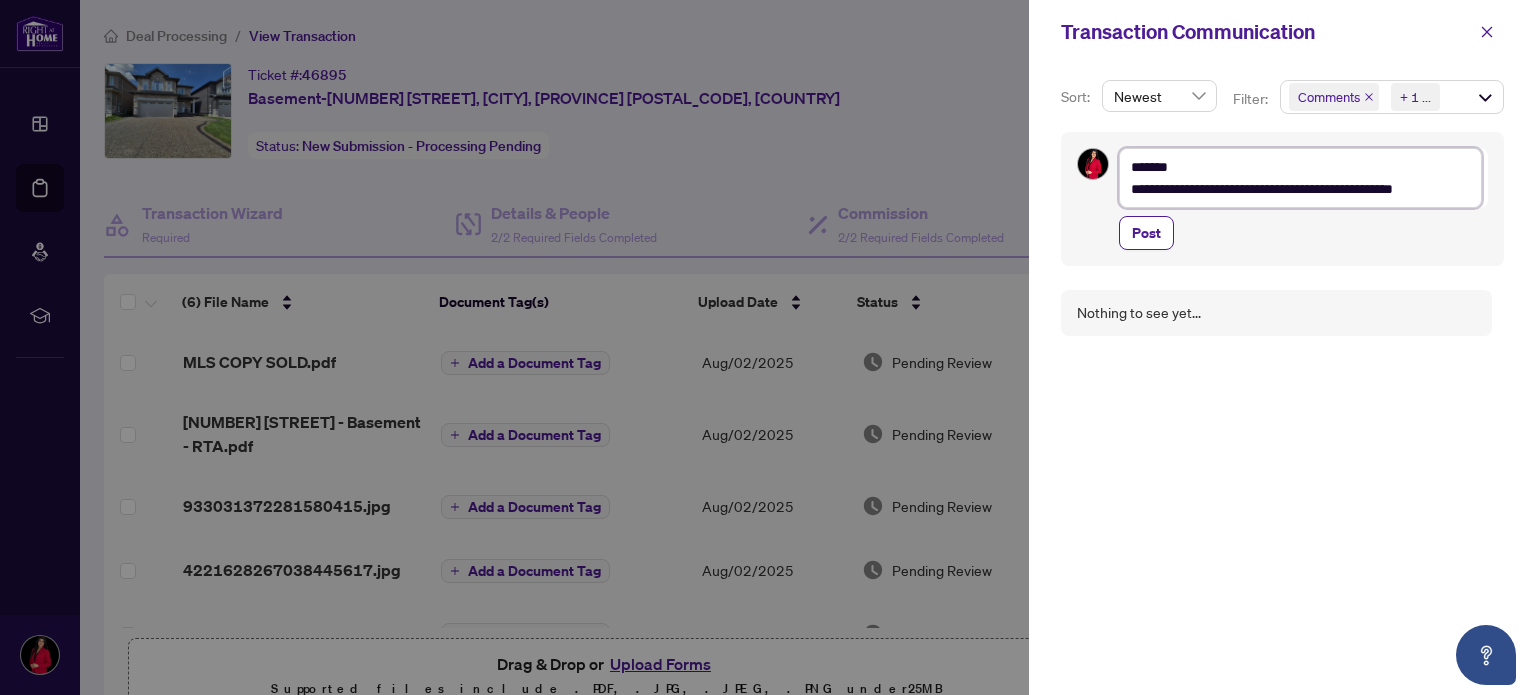 type on "**********" 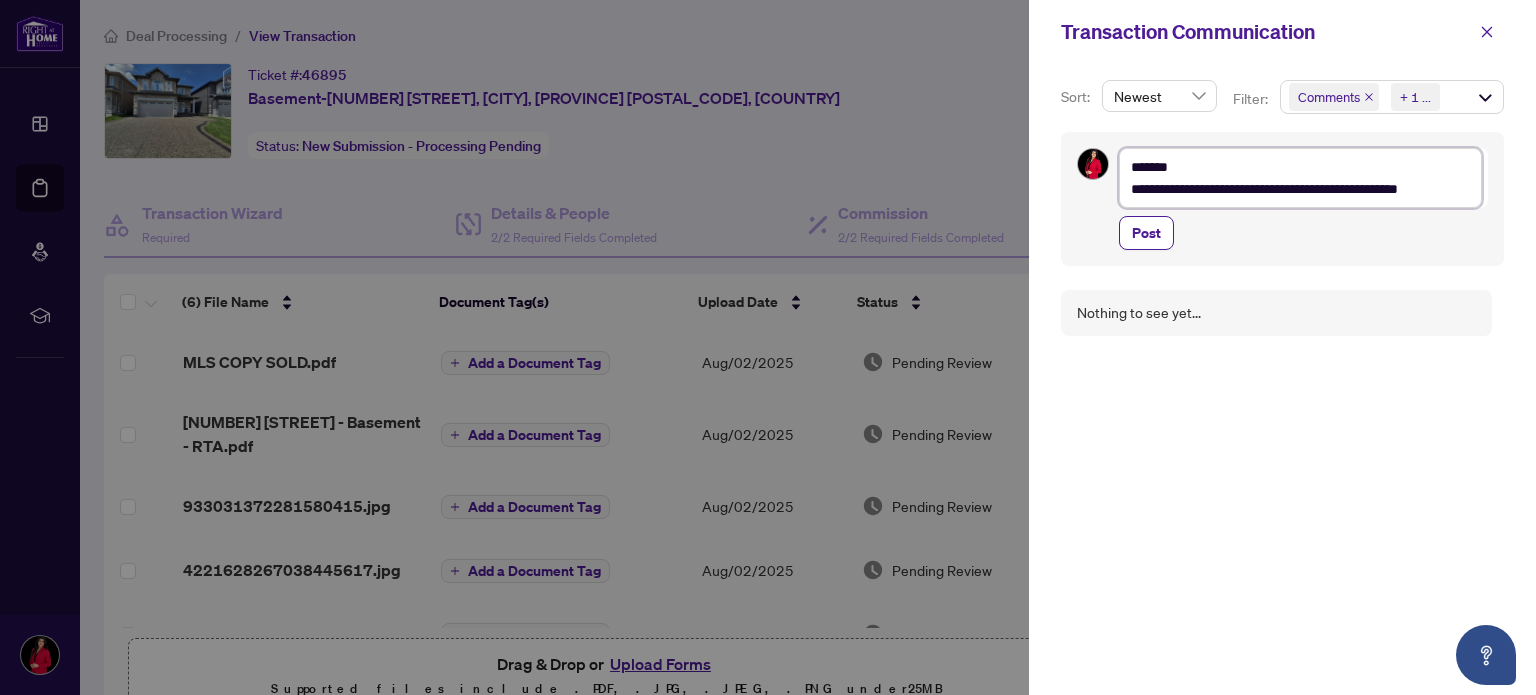 type on "**********" 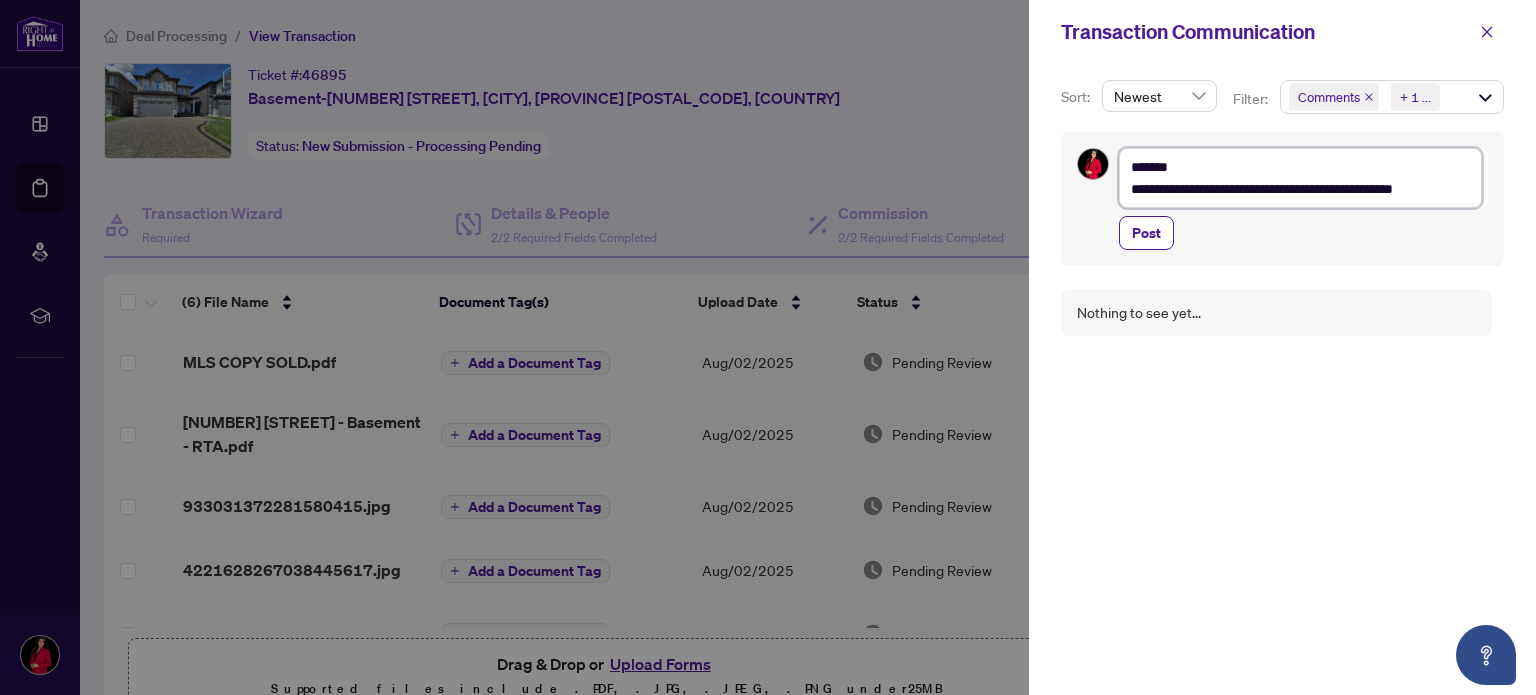 type on "**********" 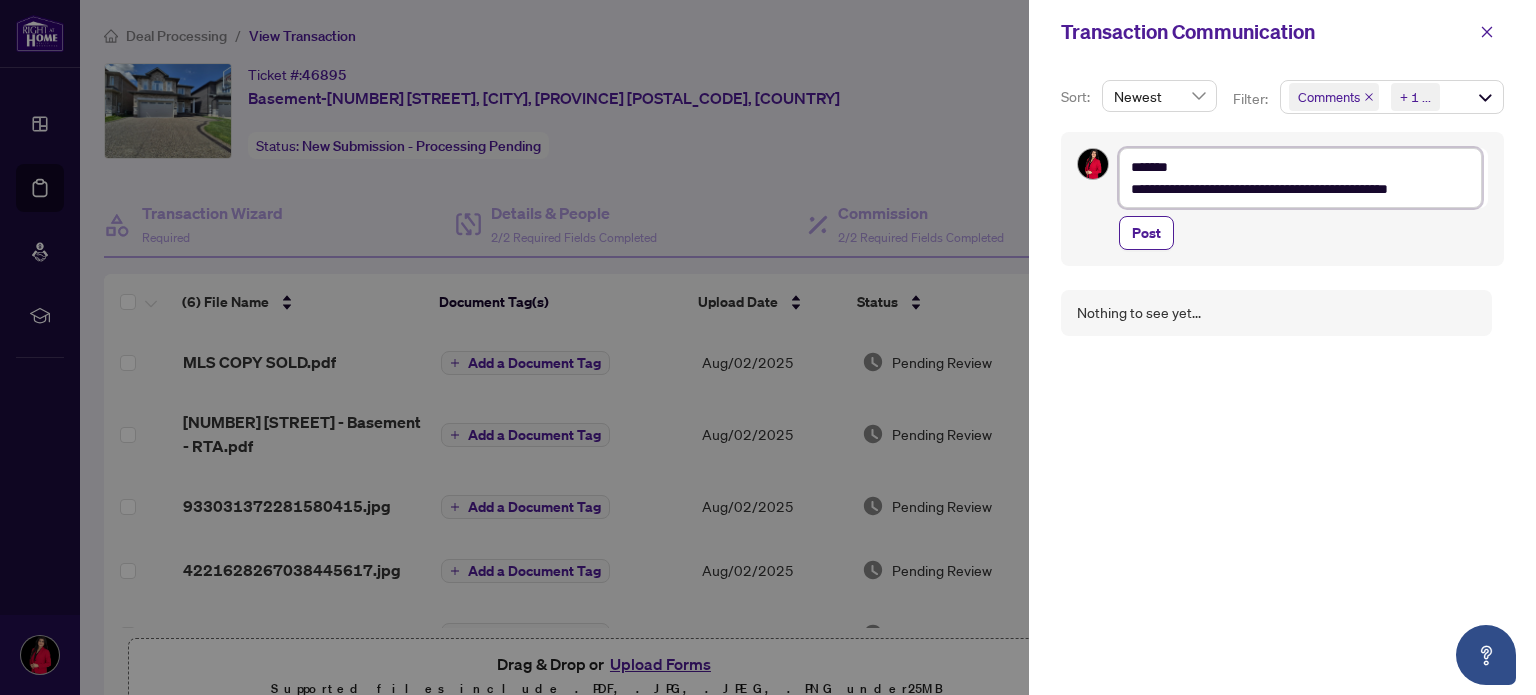 type on "**********" 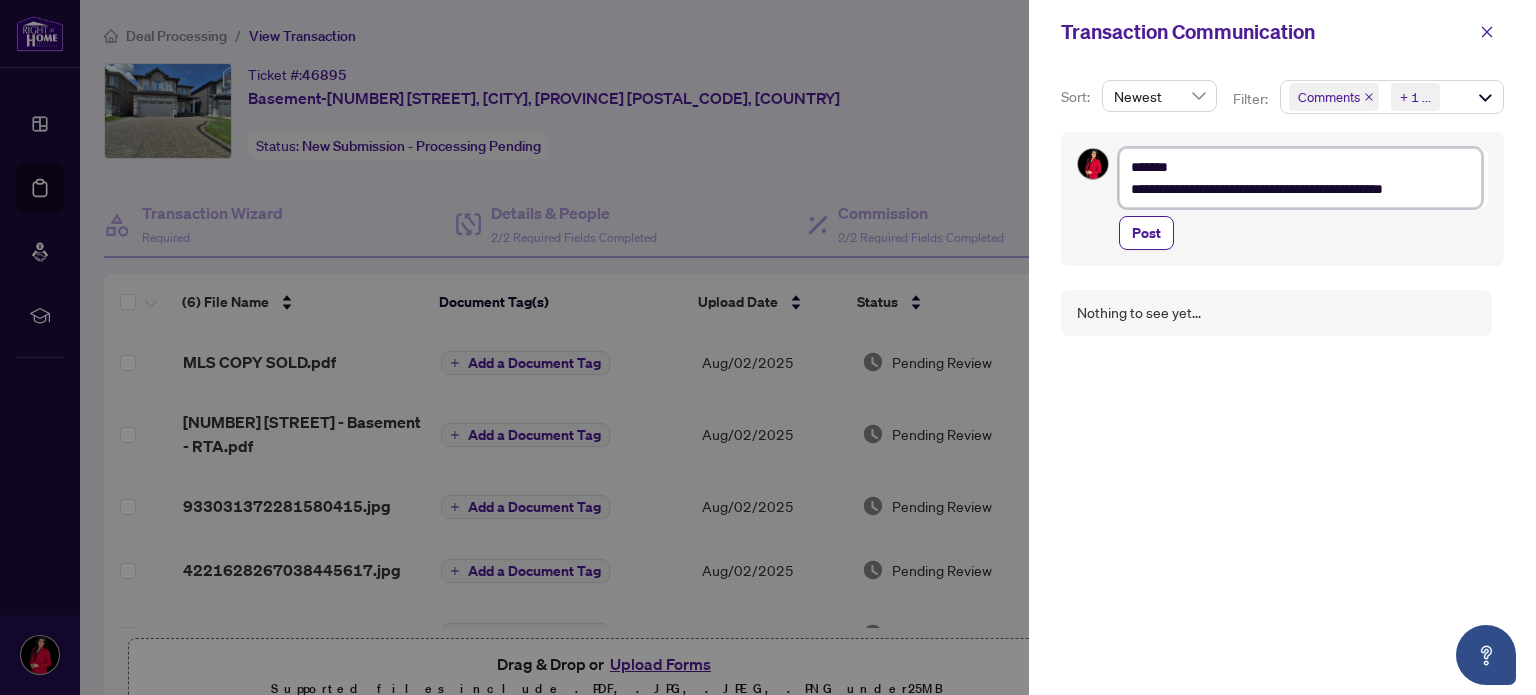 type on "**********" 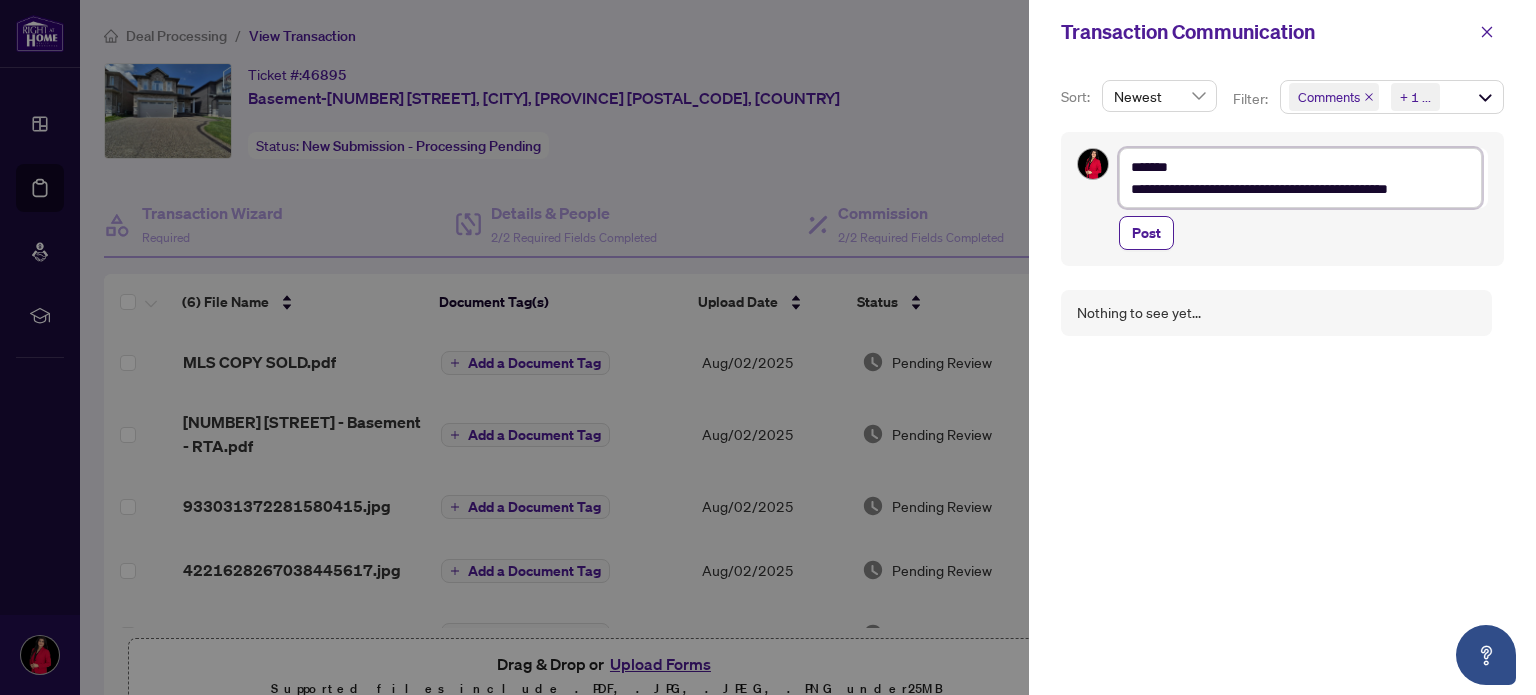 type on "**********" 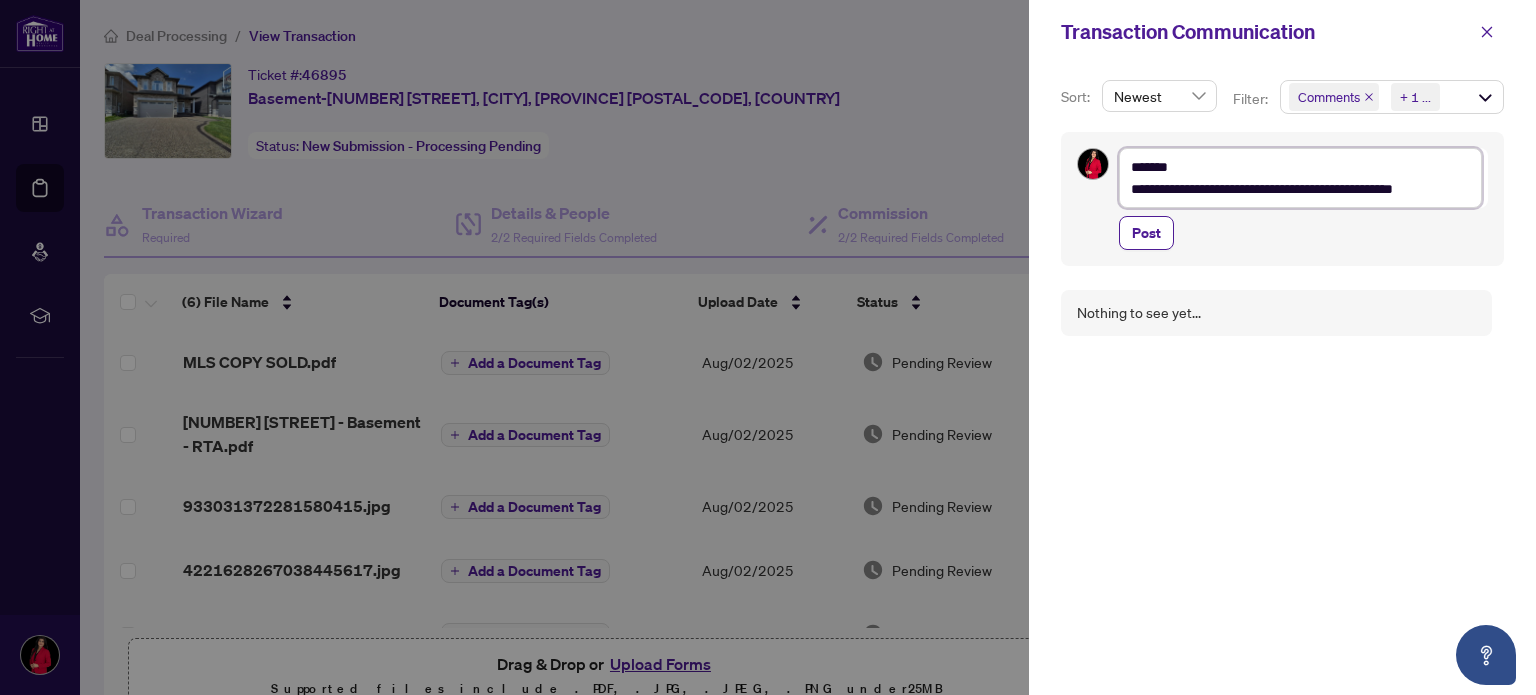 type on "**********" 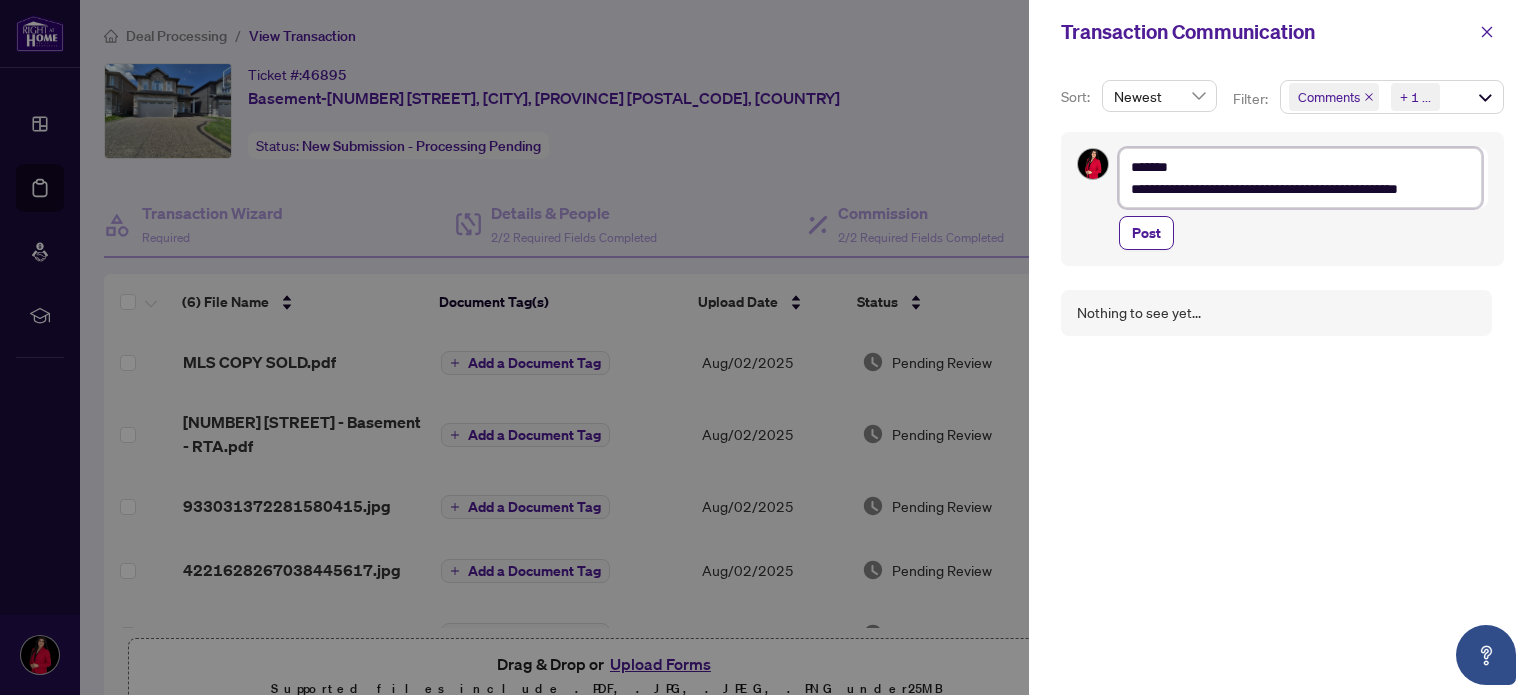 type on "**********" 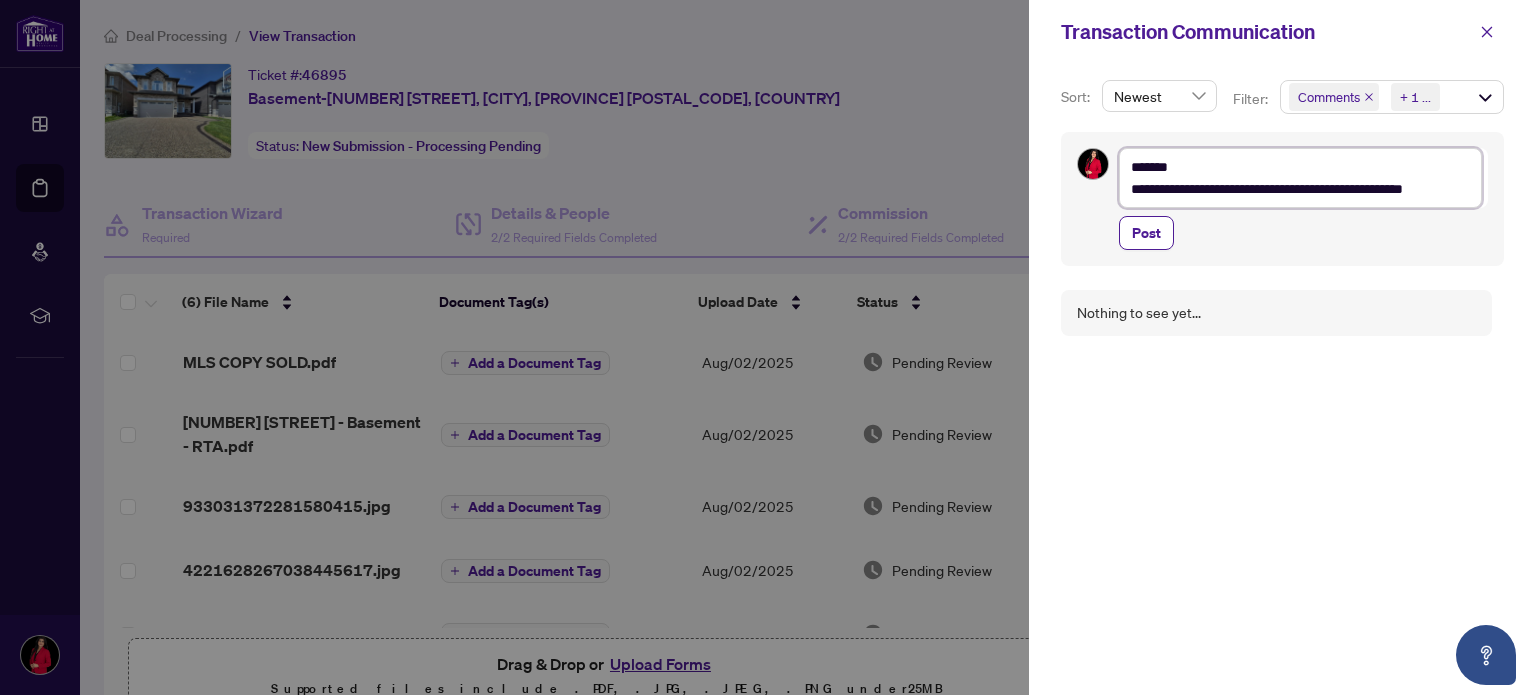 type on "**********" 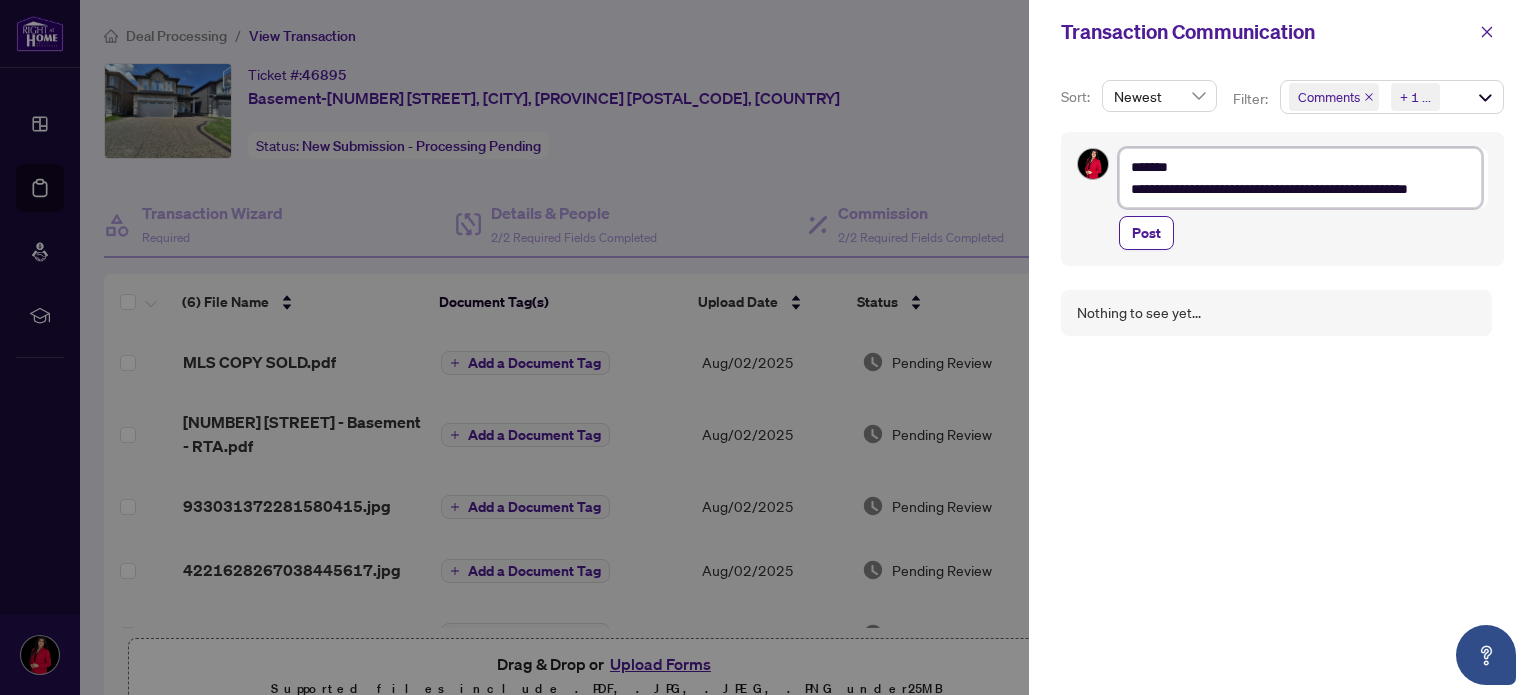 type on "**********" 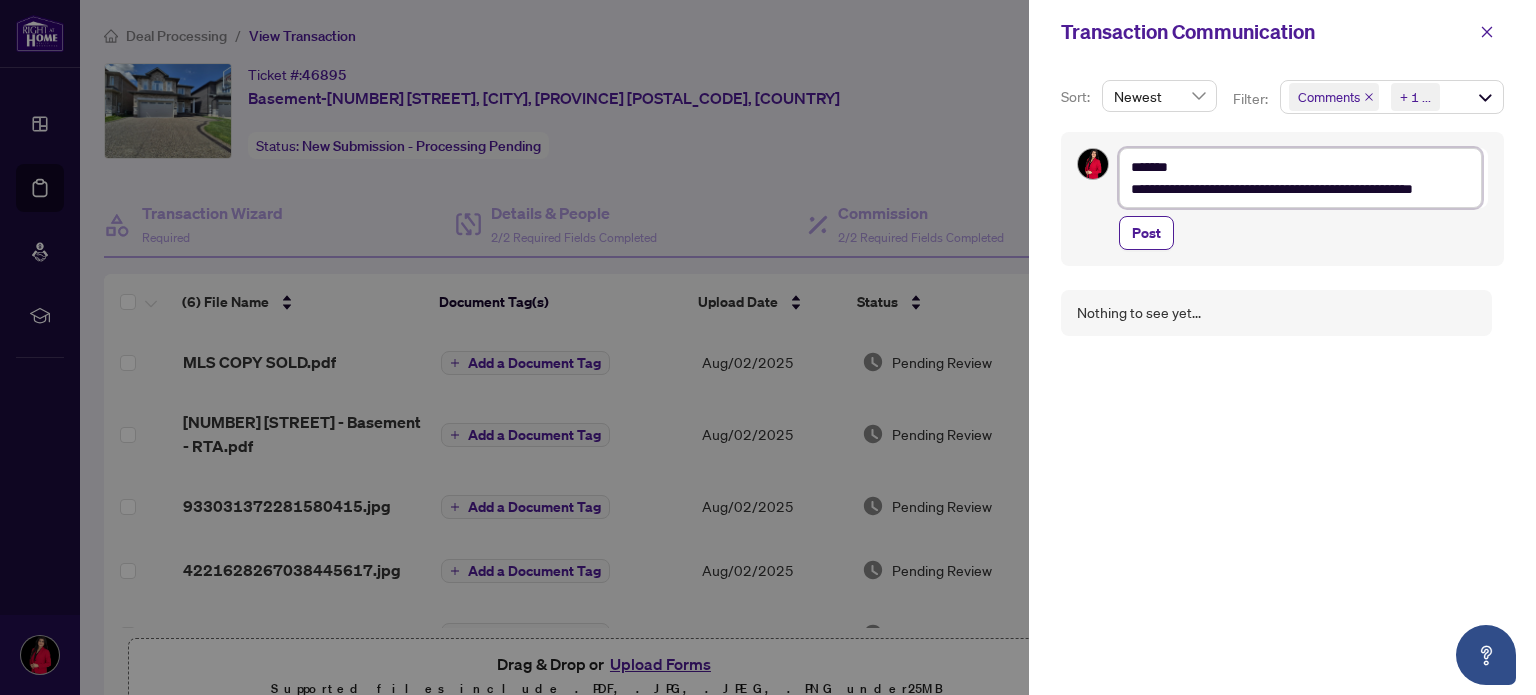 type on "**********" 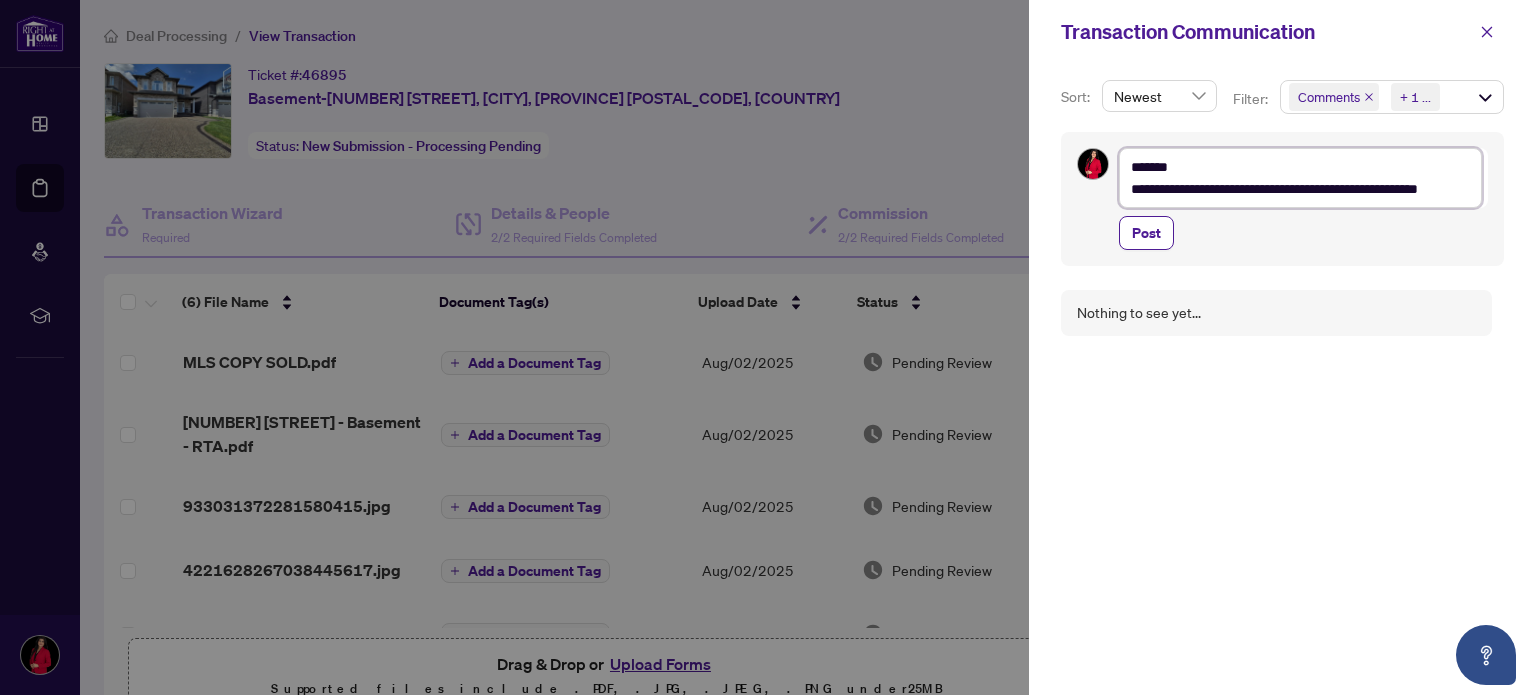 type on "**********" 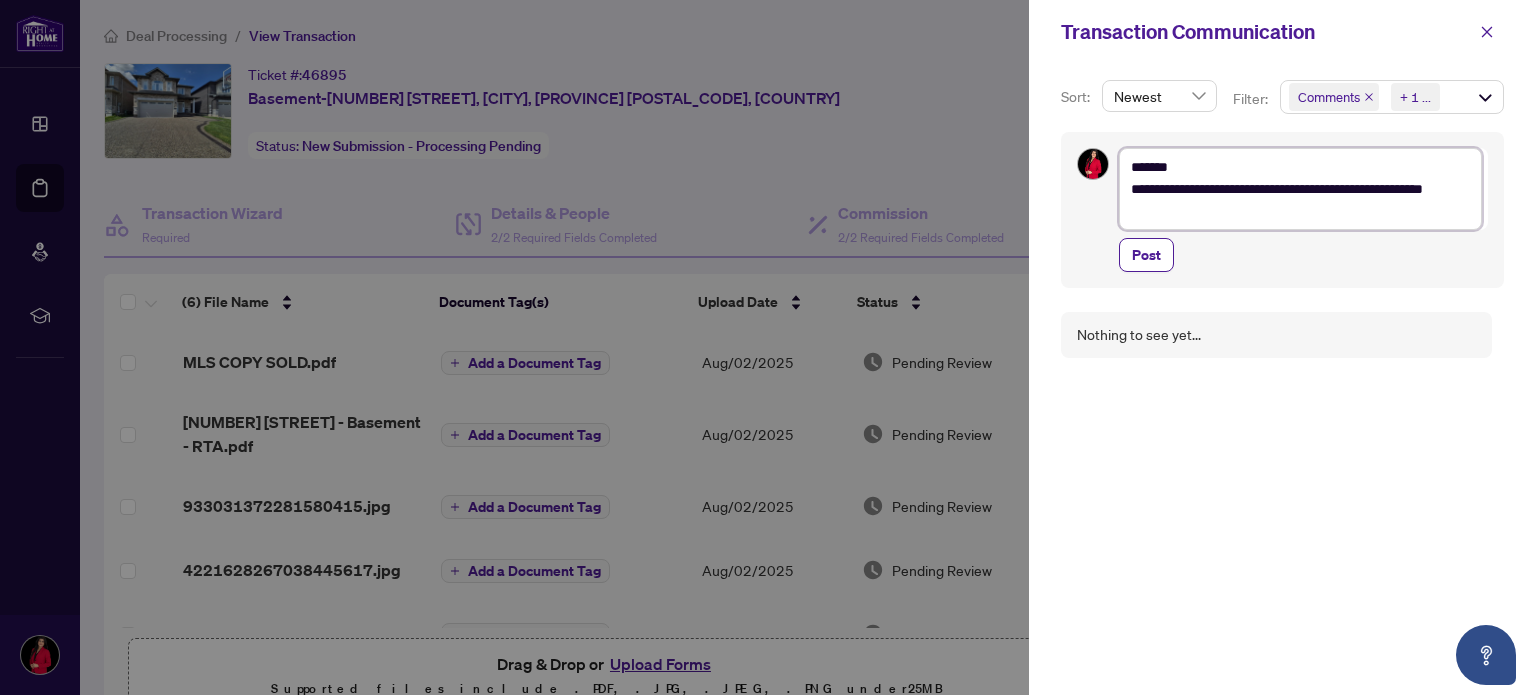 type on "**********" 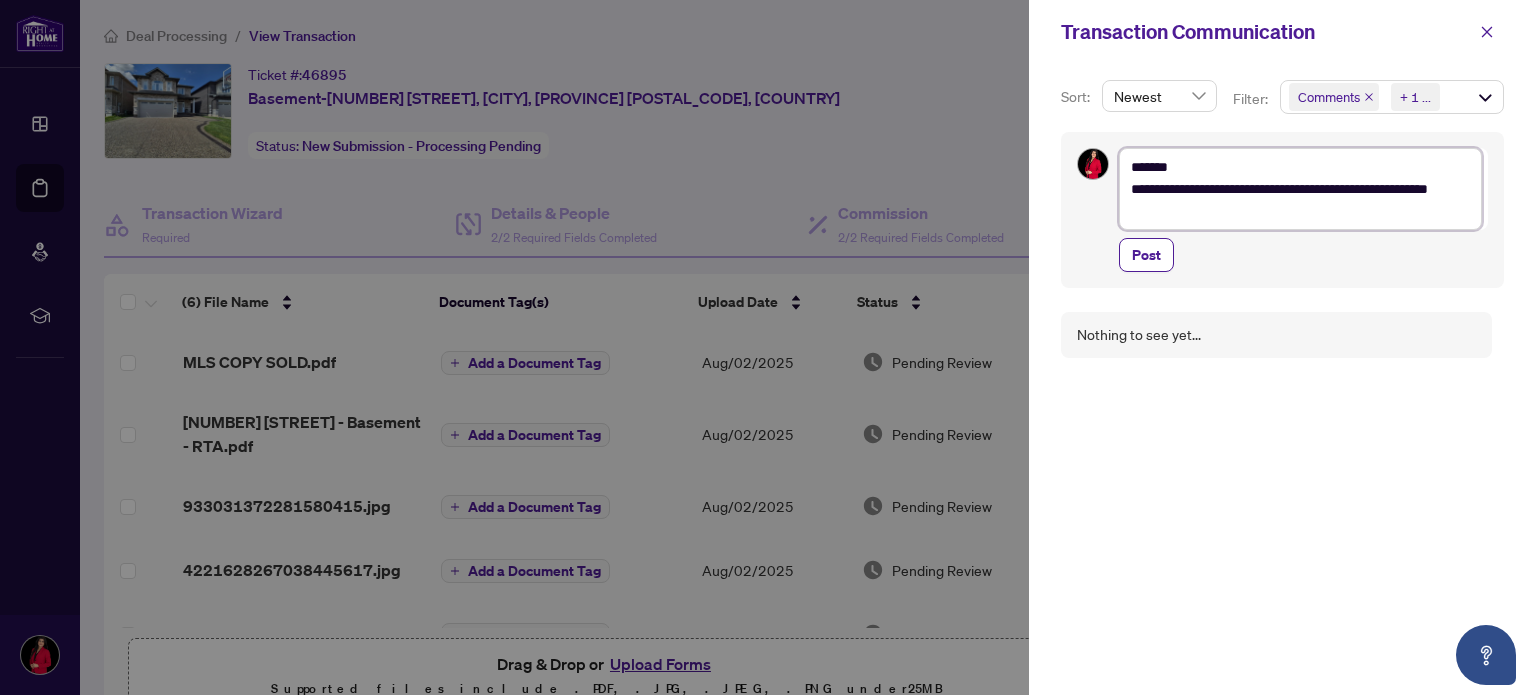 type on "**********" 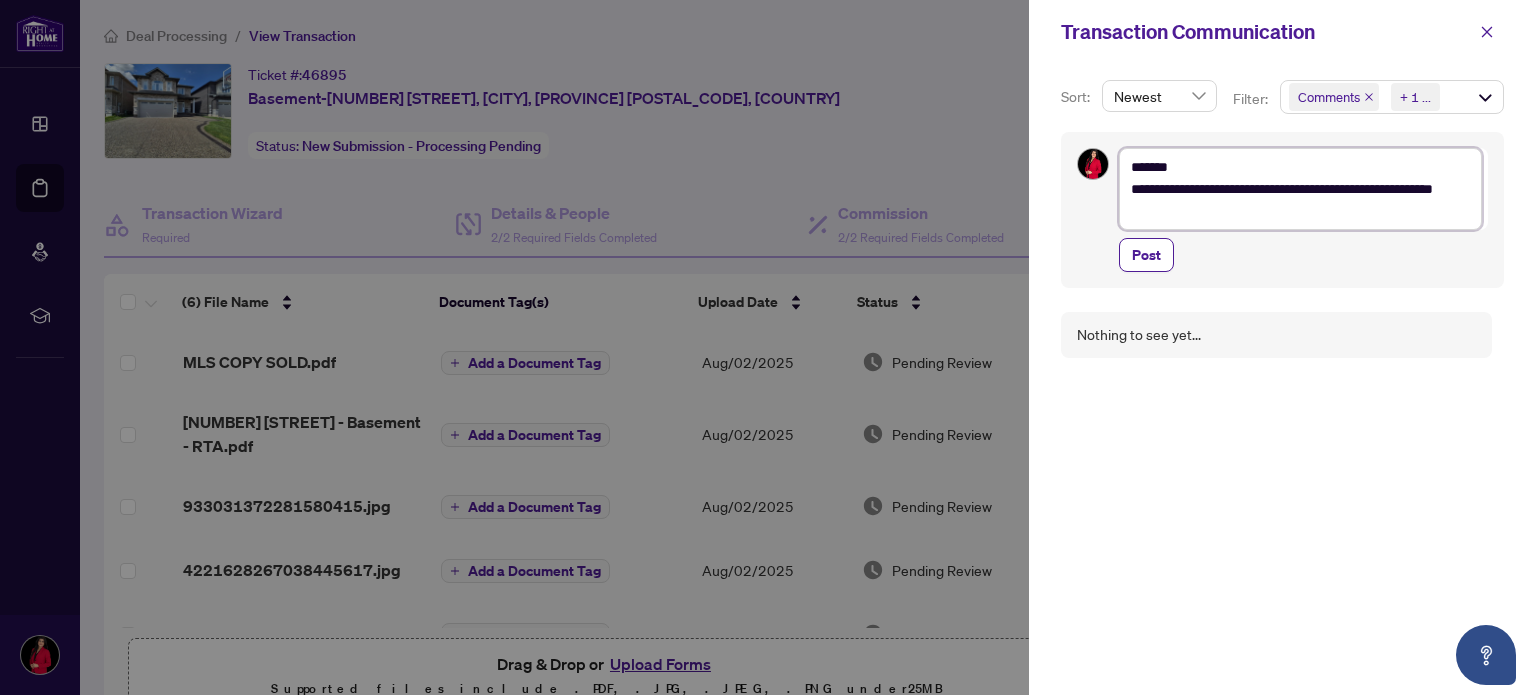 type on "**********" 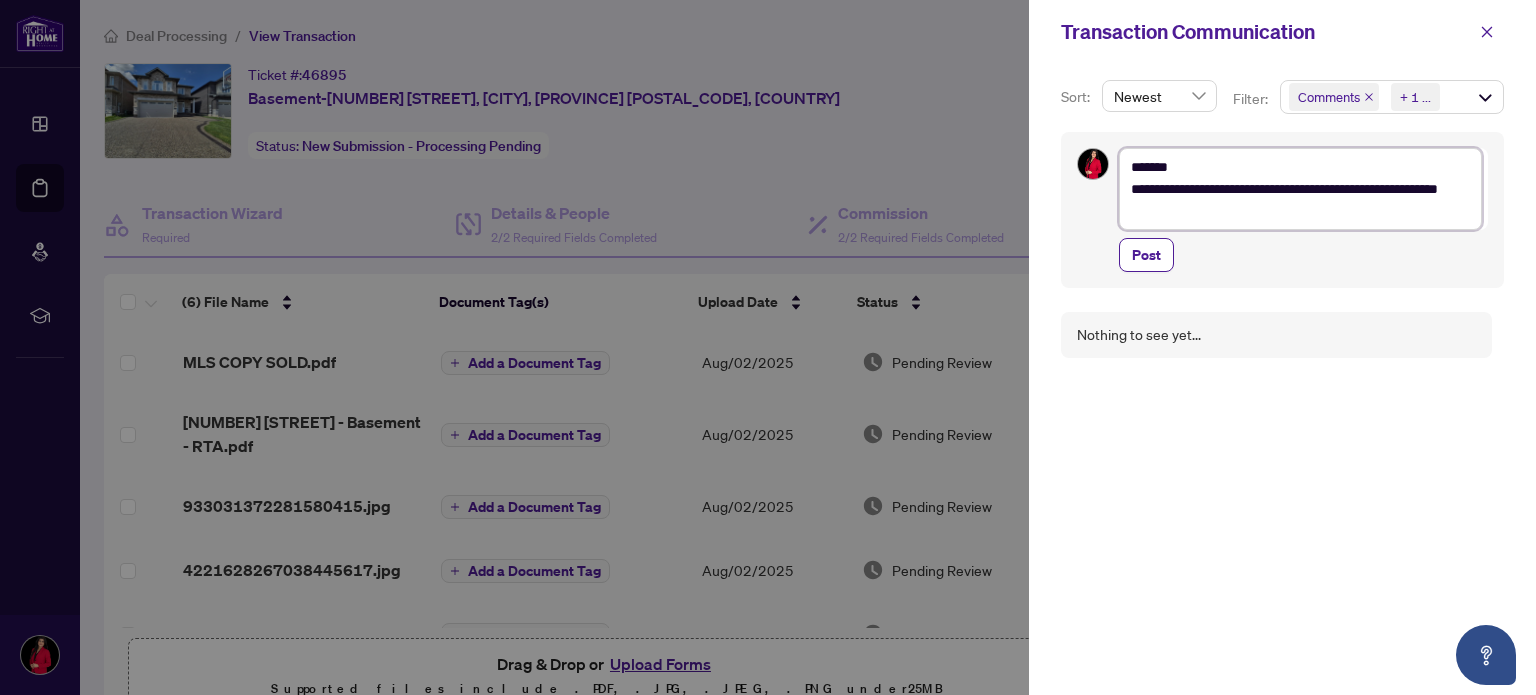 type on "**********" 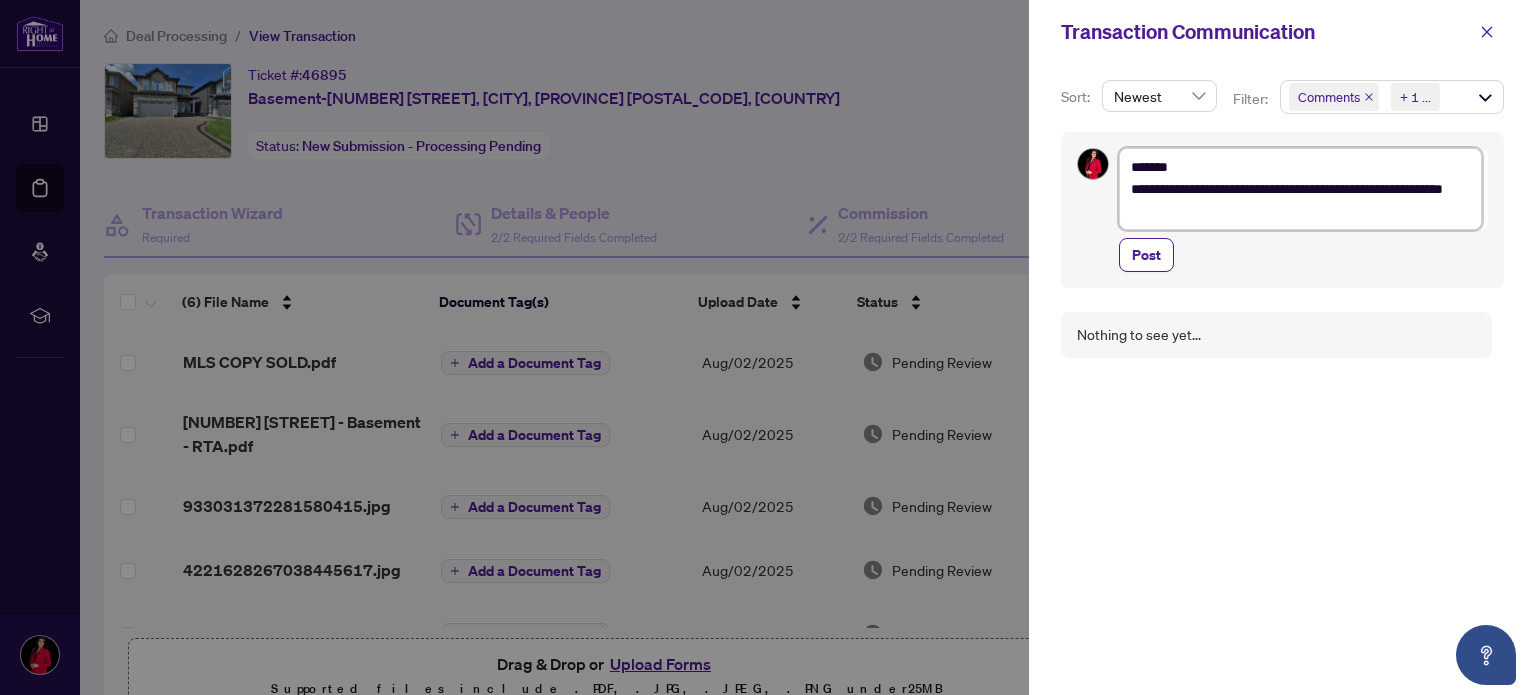type on "**********" 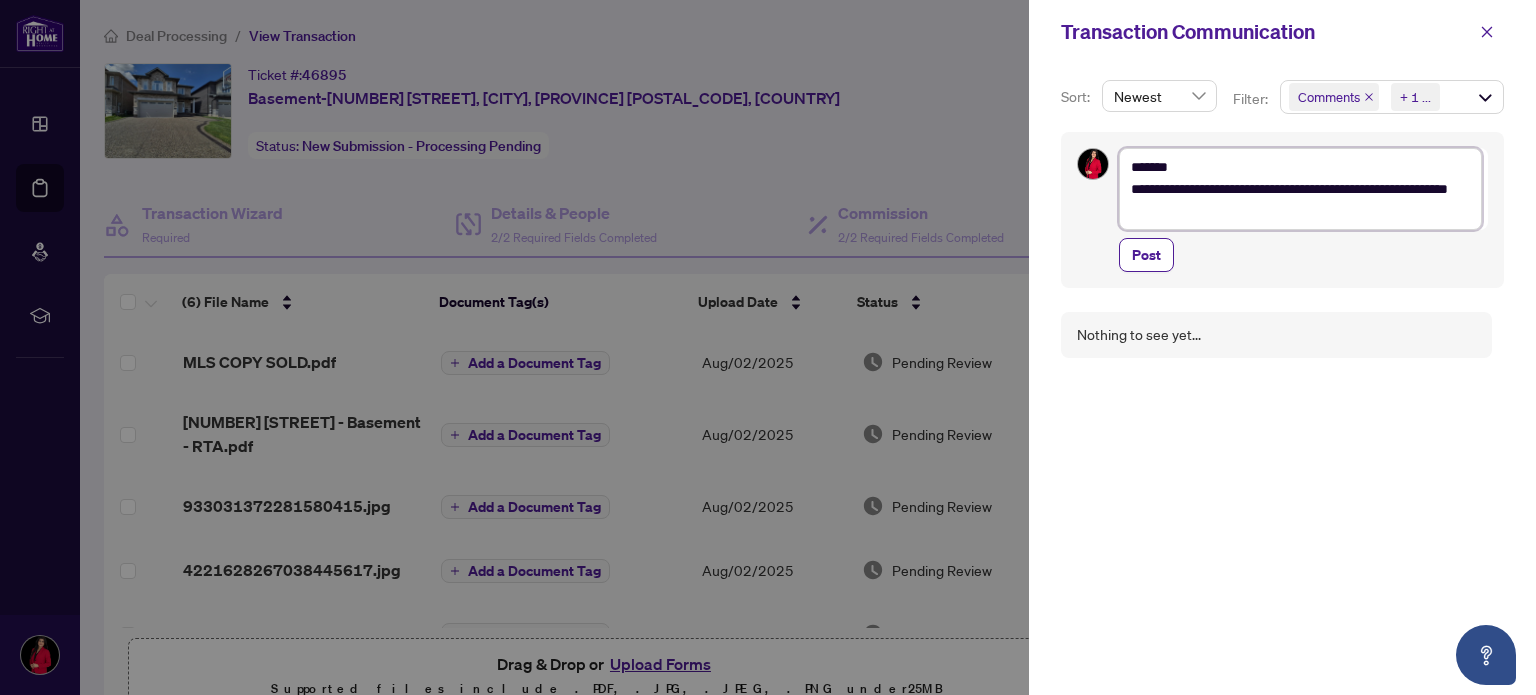 type on "**********" 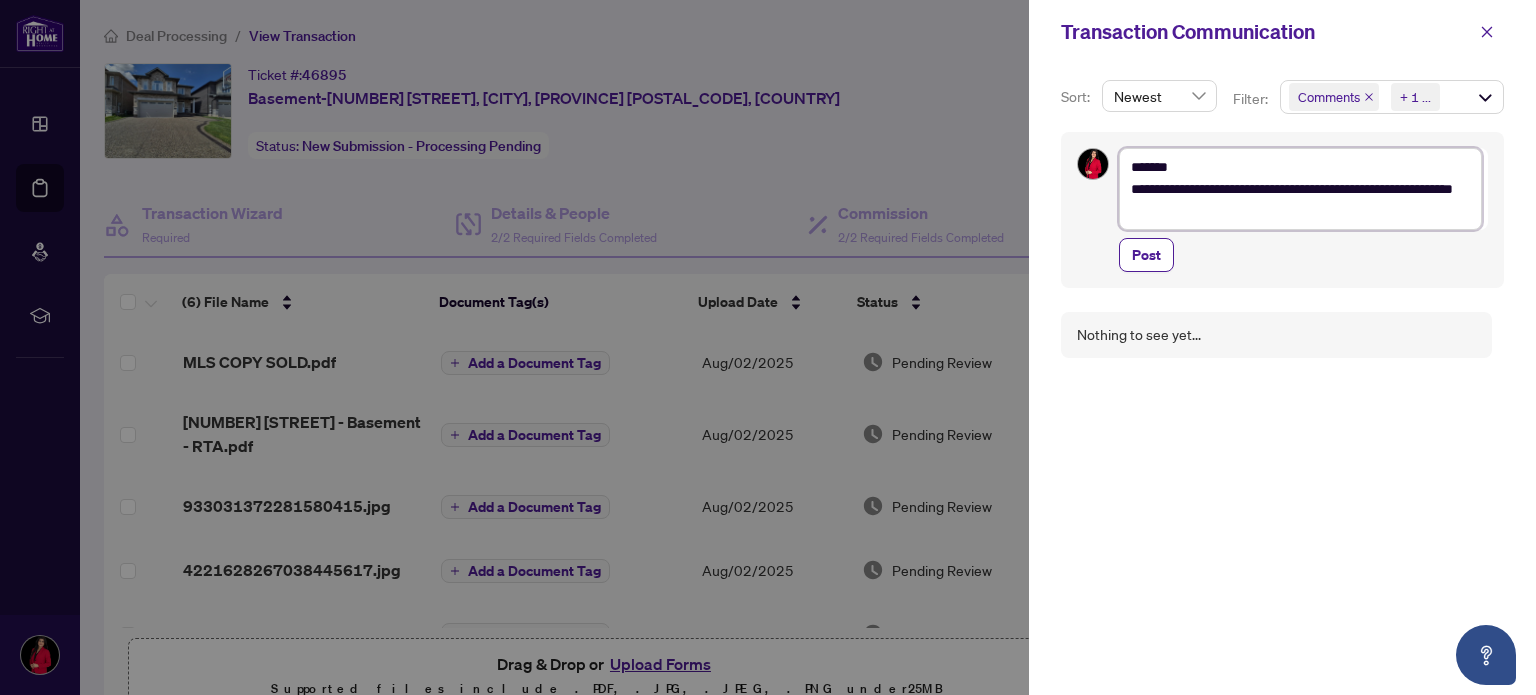 type on "**********" 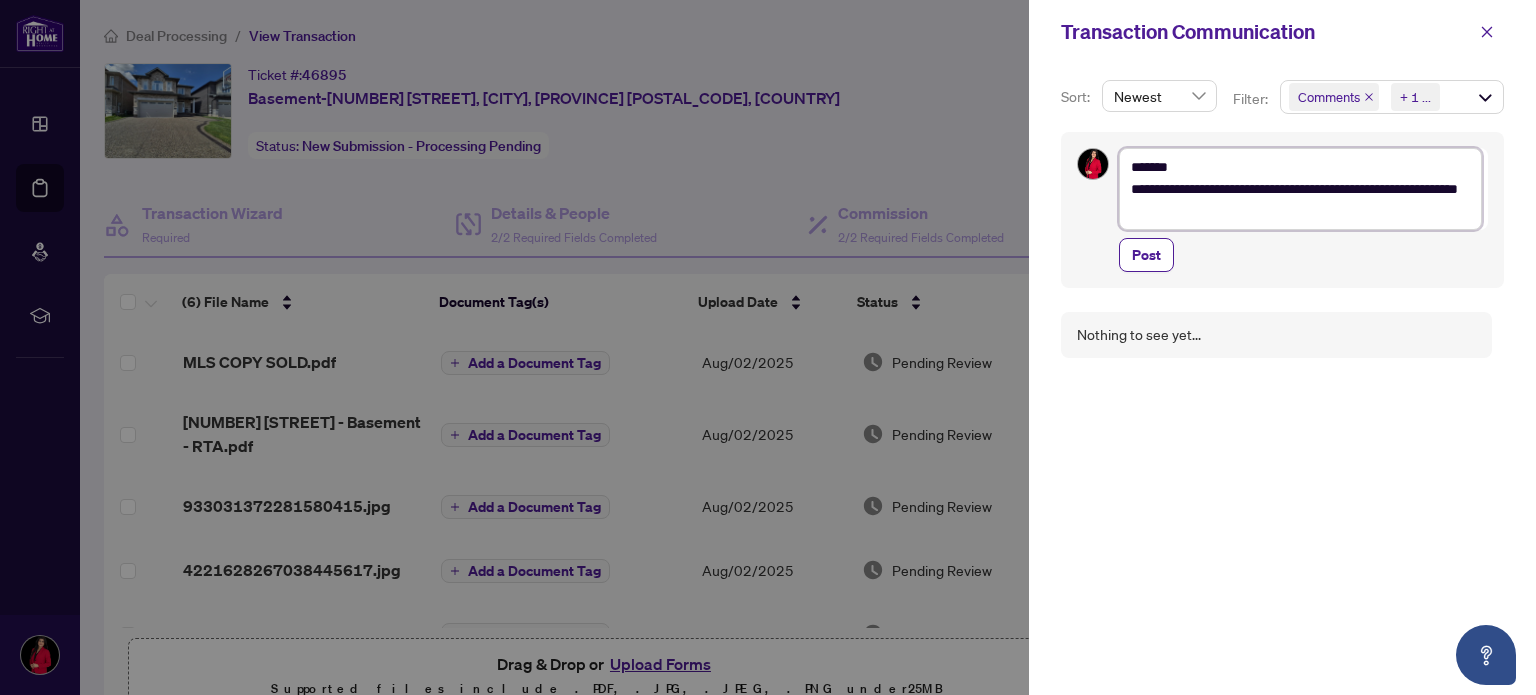 type on "**********" 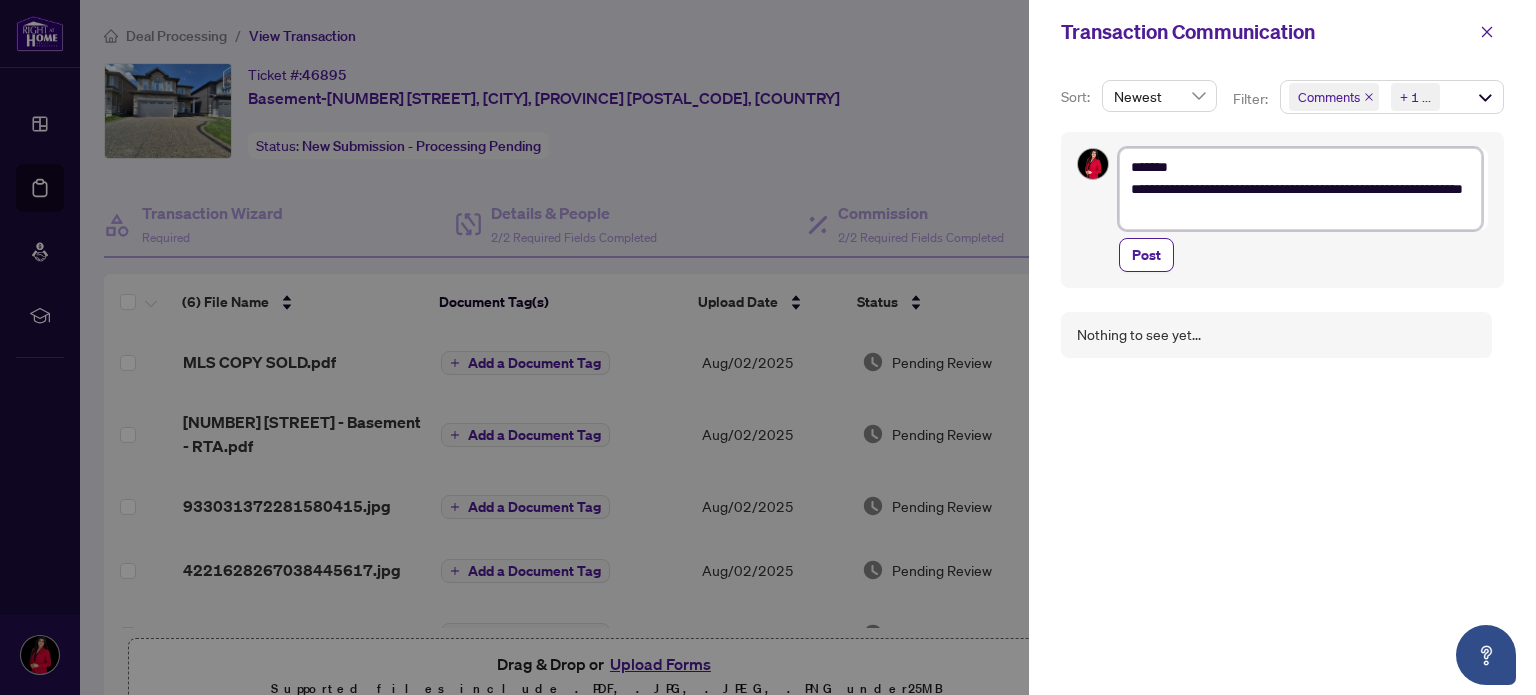 type on "**********" 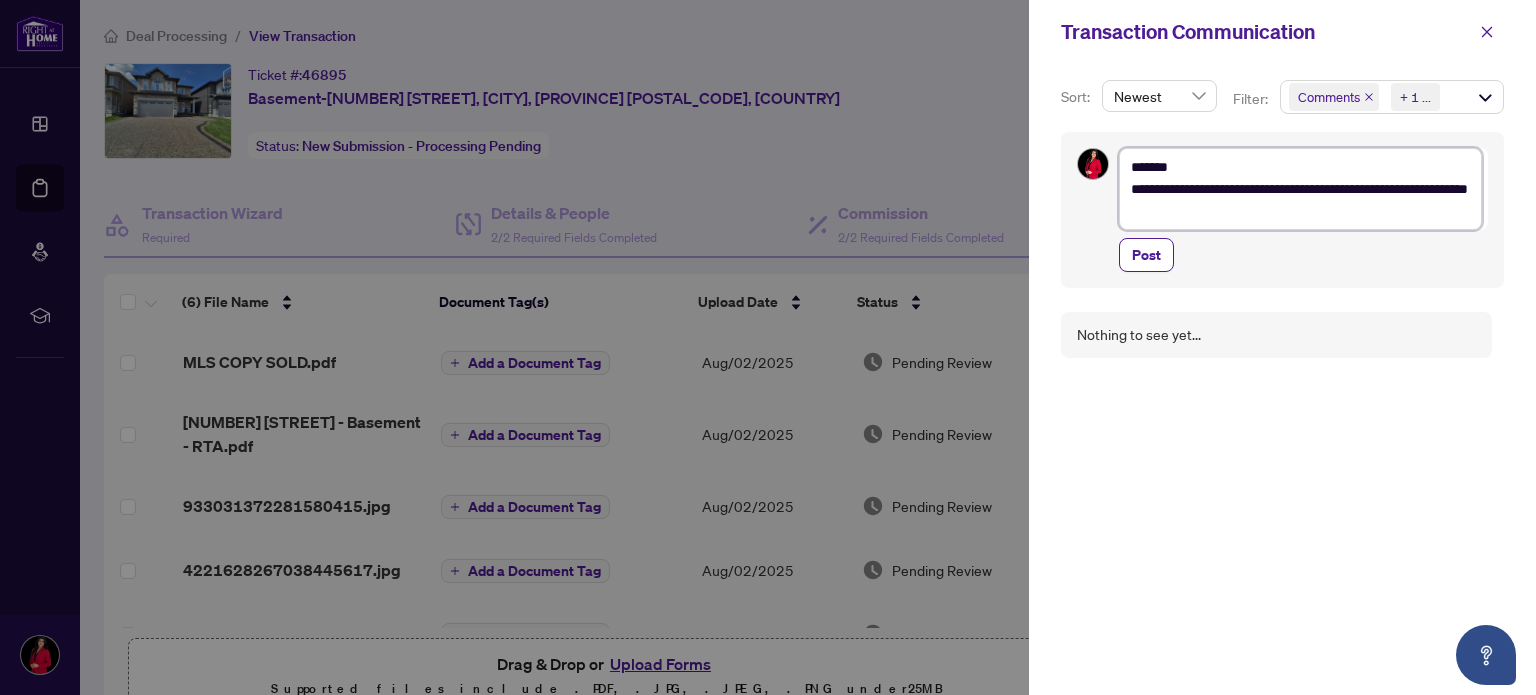 type on "**********" 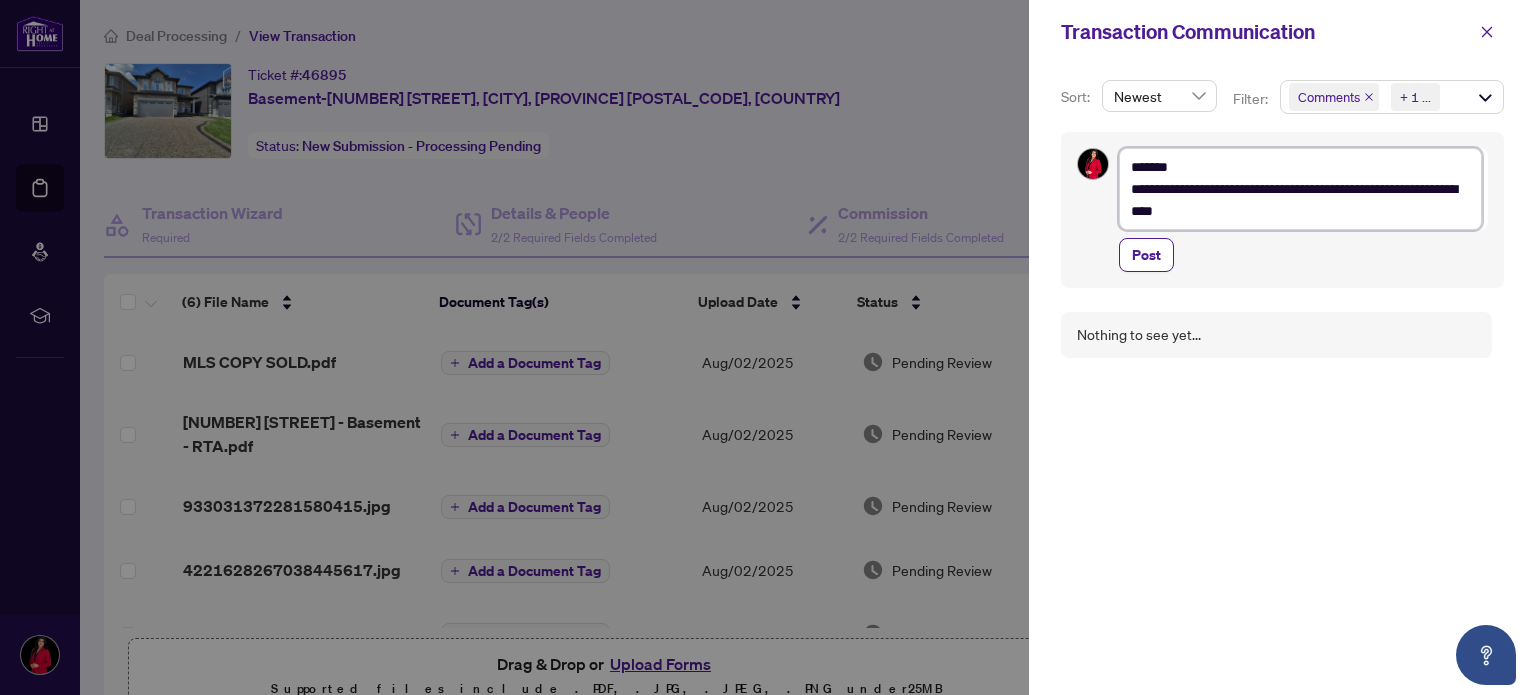 type on "**********" 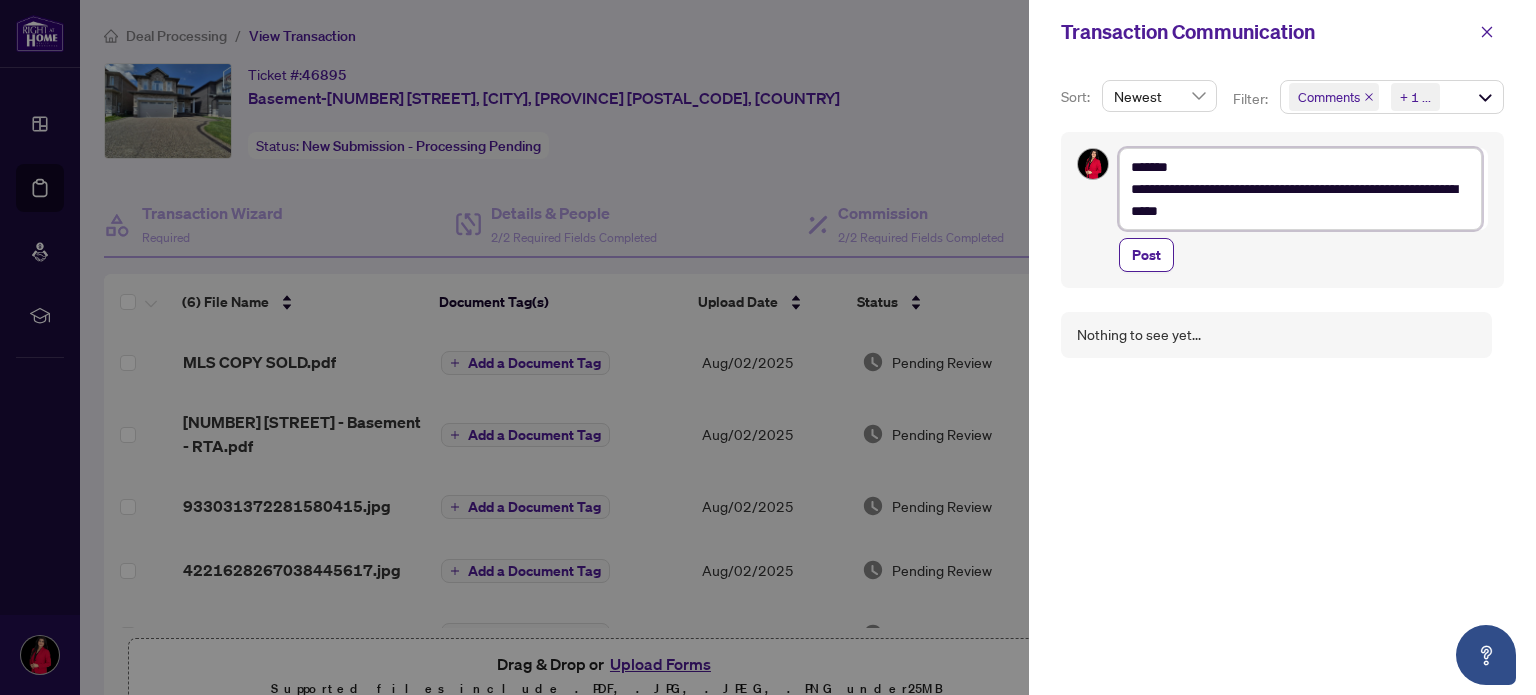 type on "**********" 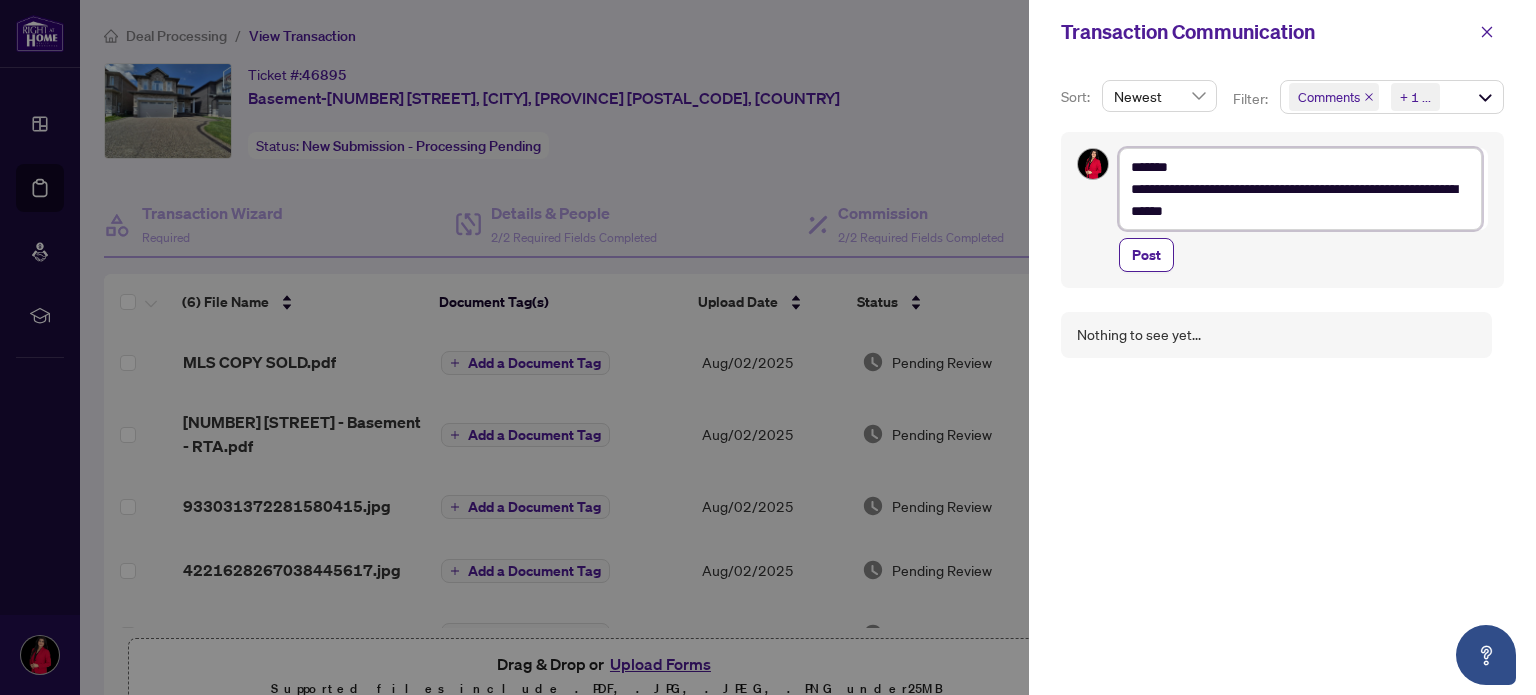 type on "**********" 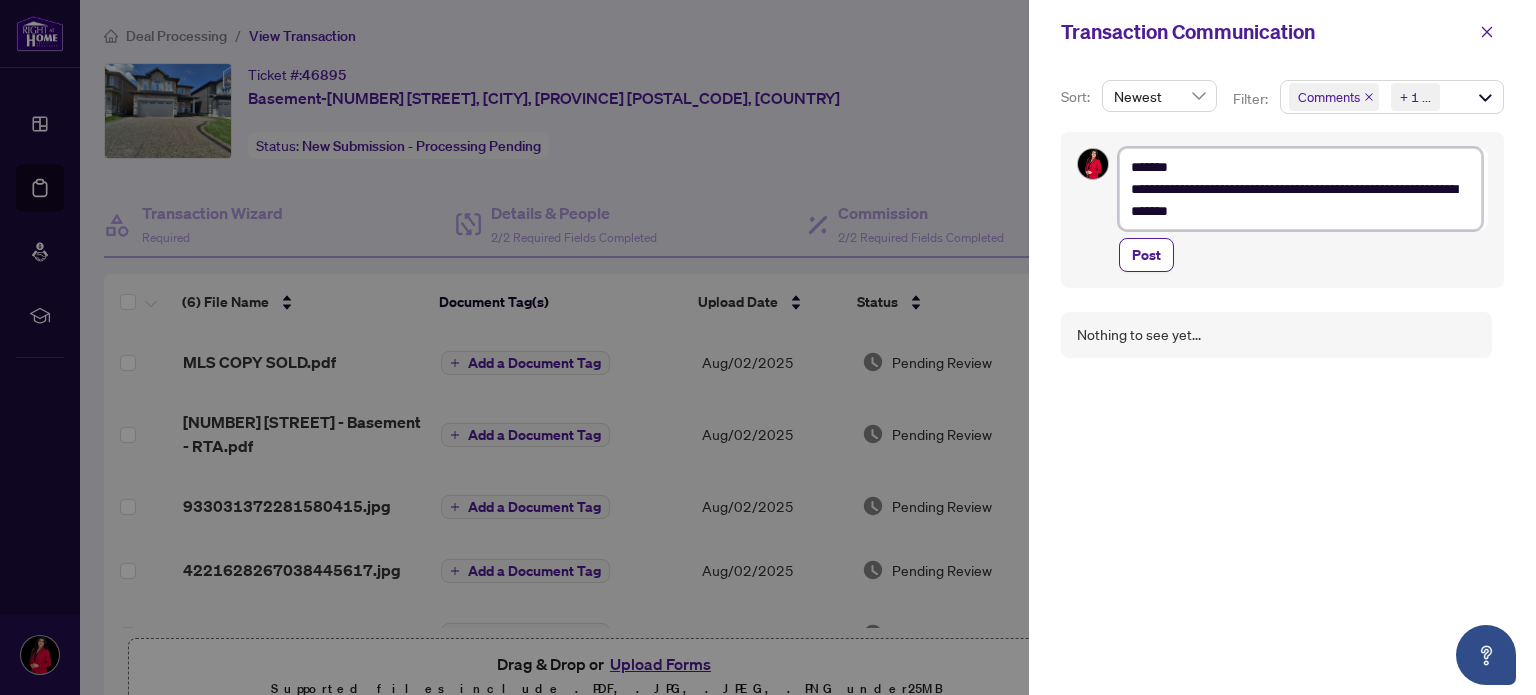 type on "**********" 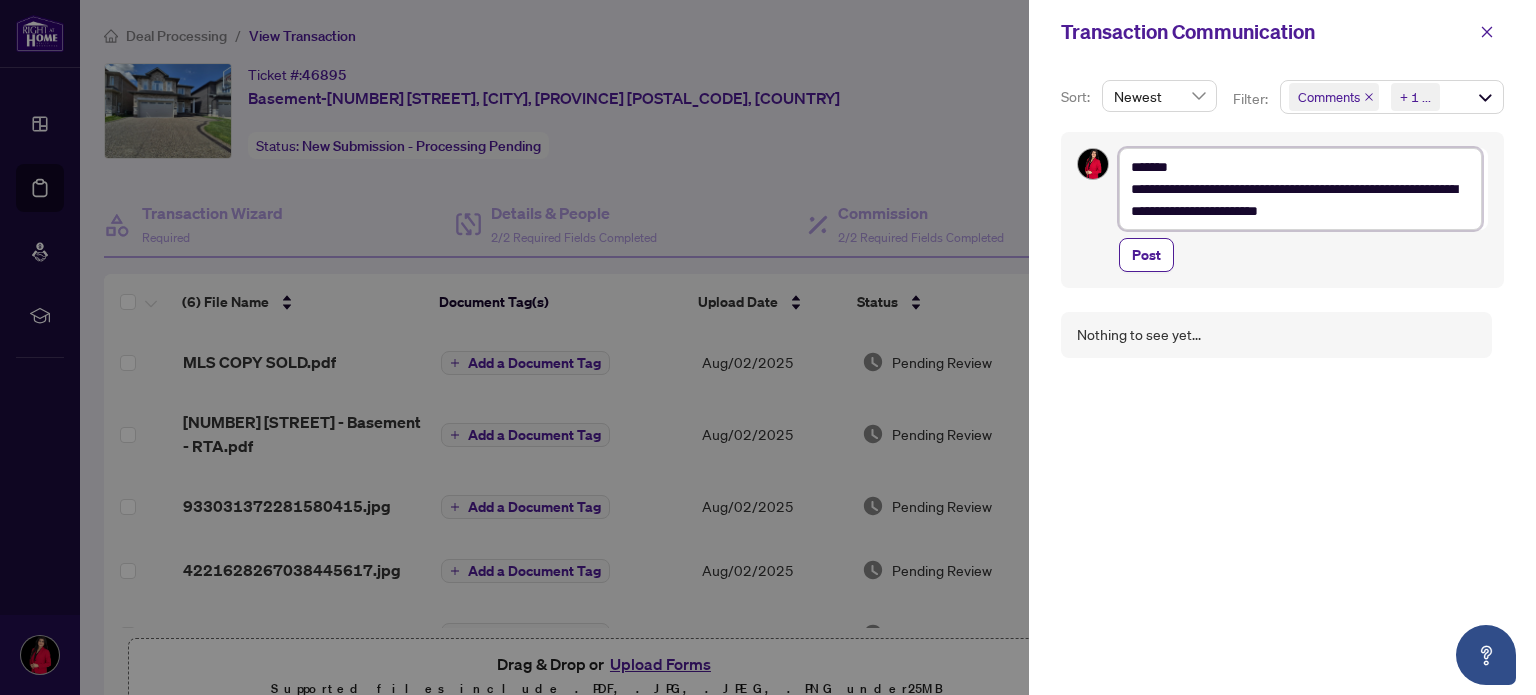 click on "**********" at bounding box center [1300, 189] 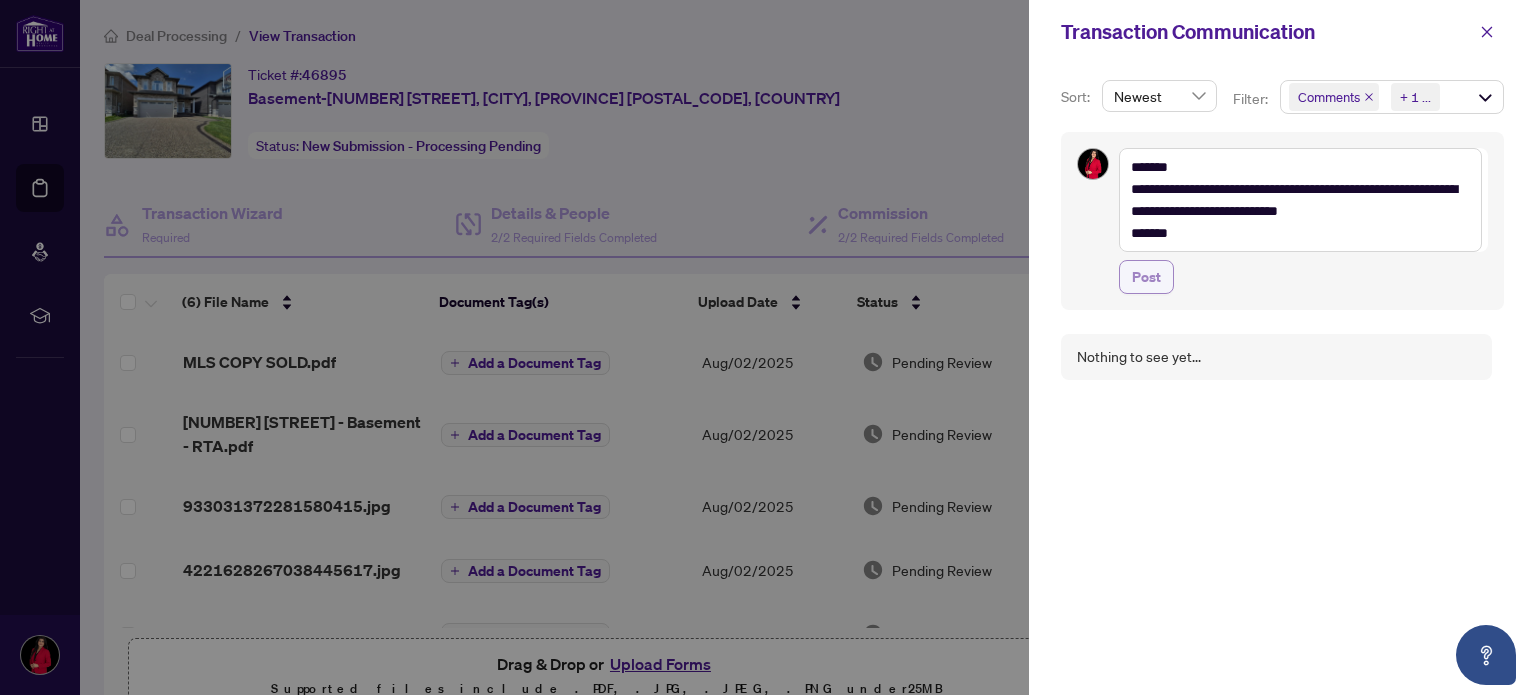 click on "Post" at bounding box center (1146, 277) 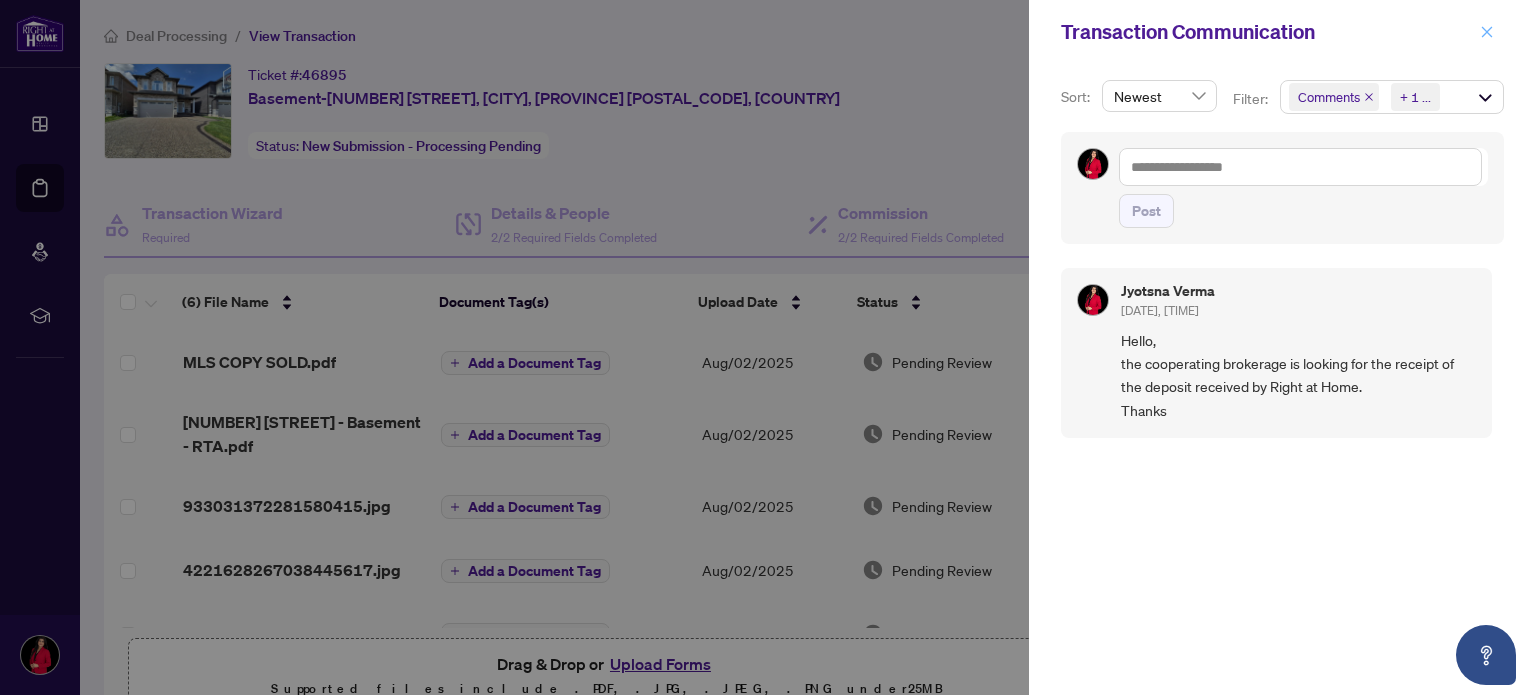 click at bounding box center (1487, 32) 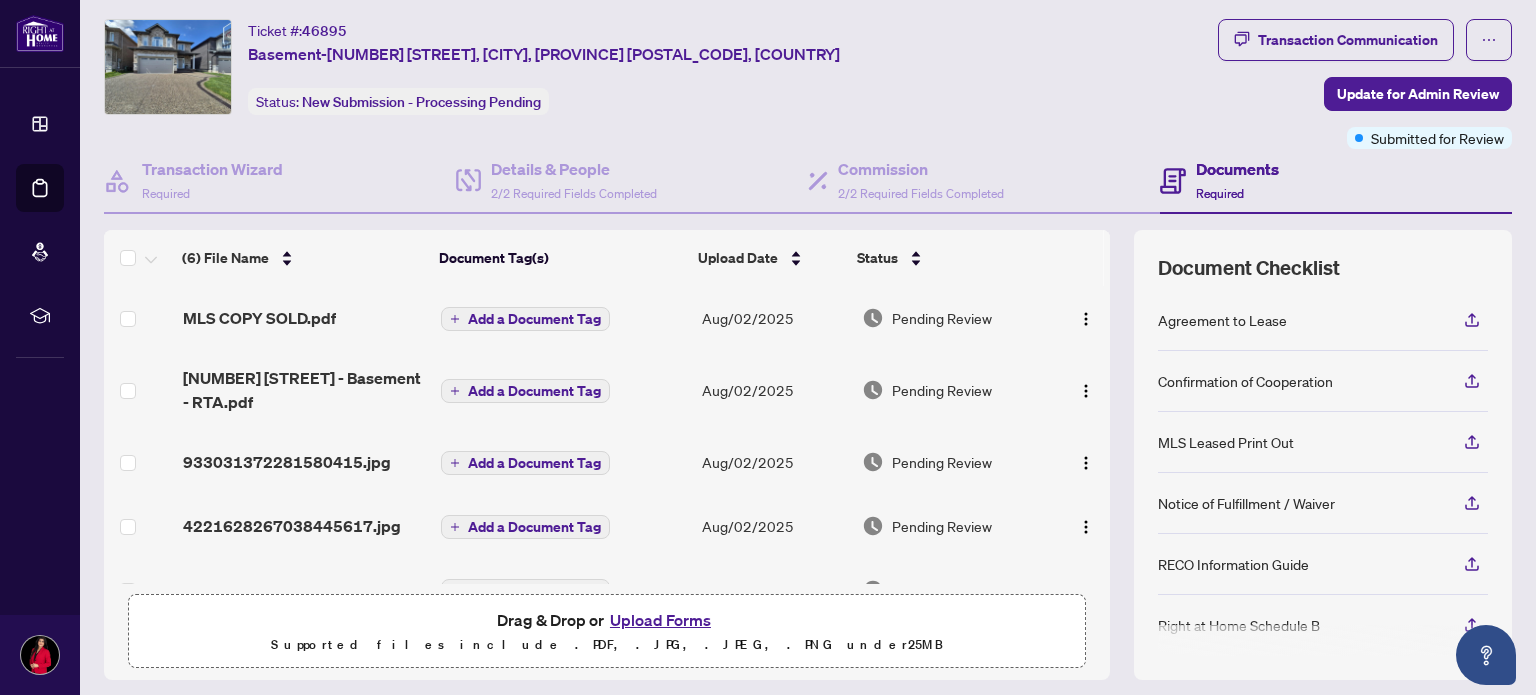 scroll, scrollTop: 0, scrollLeft: 0, axis: both 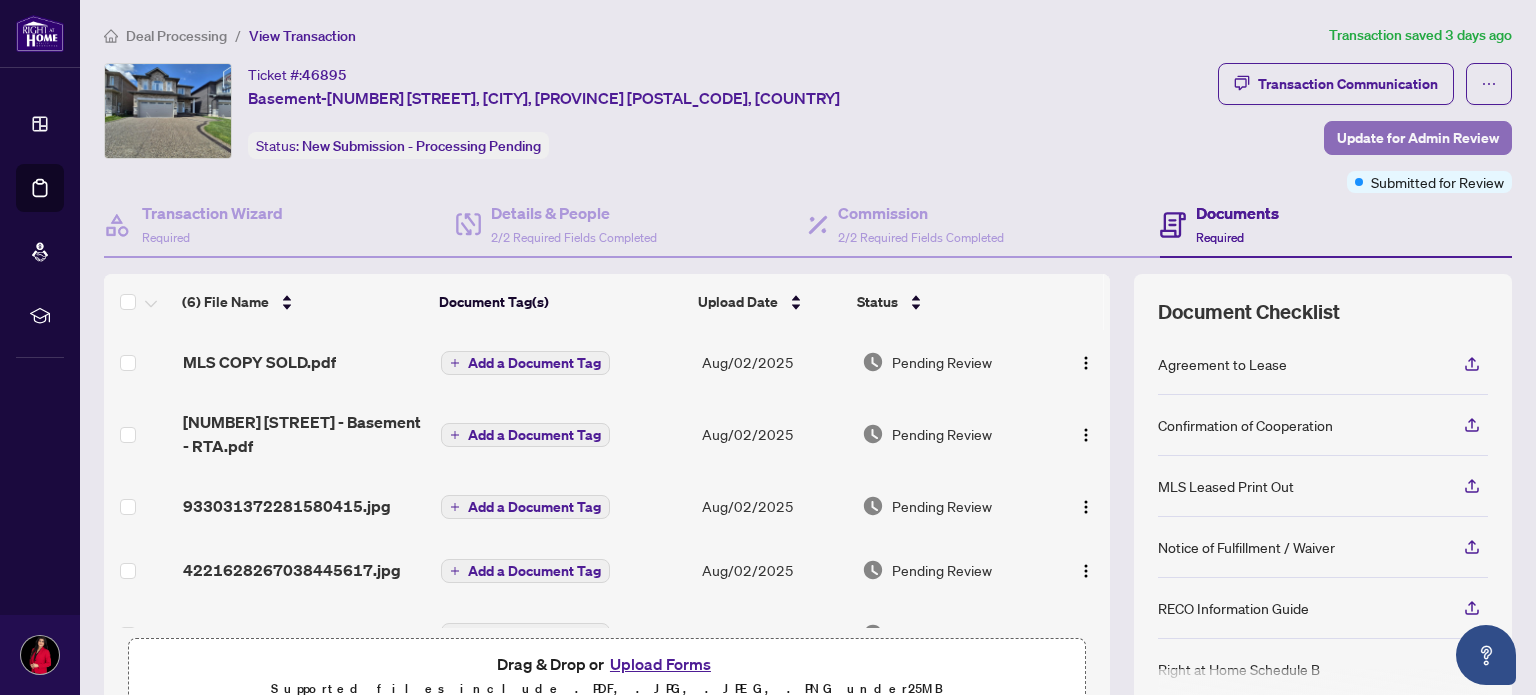 click on "Update for Admin Review" at bounding box center [1418, 138] 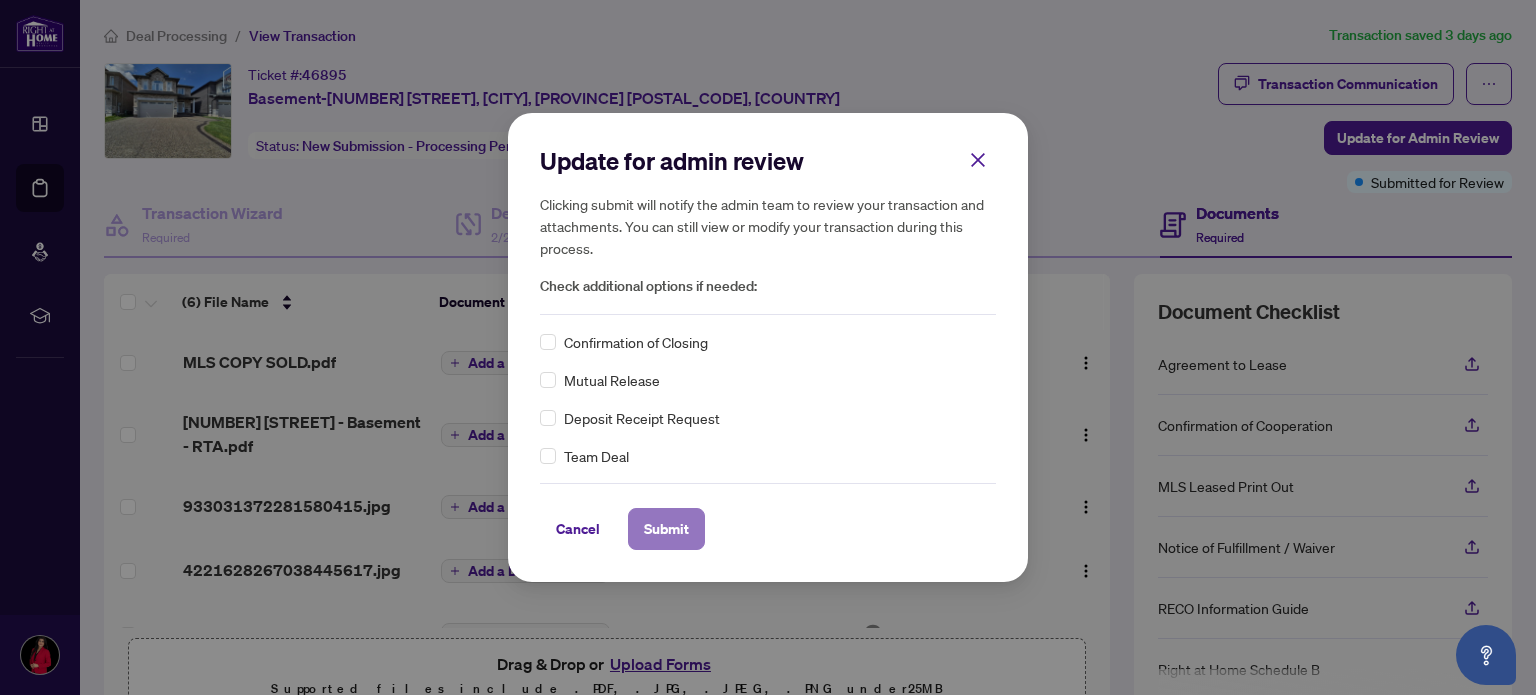 click on "Submit" at bounding box center (666, 529) 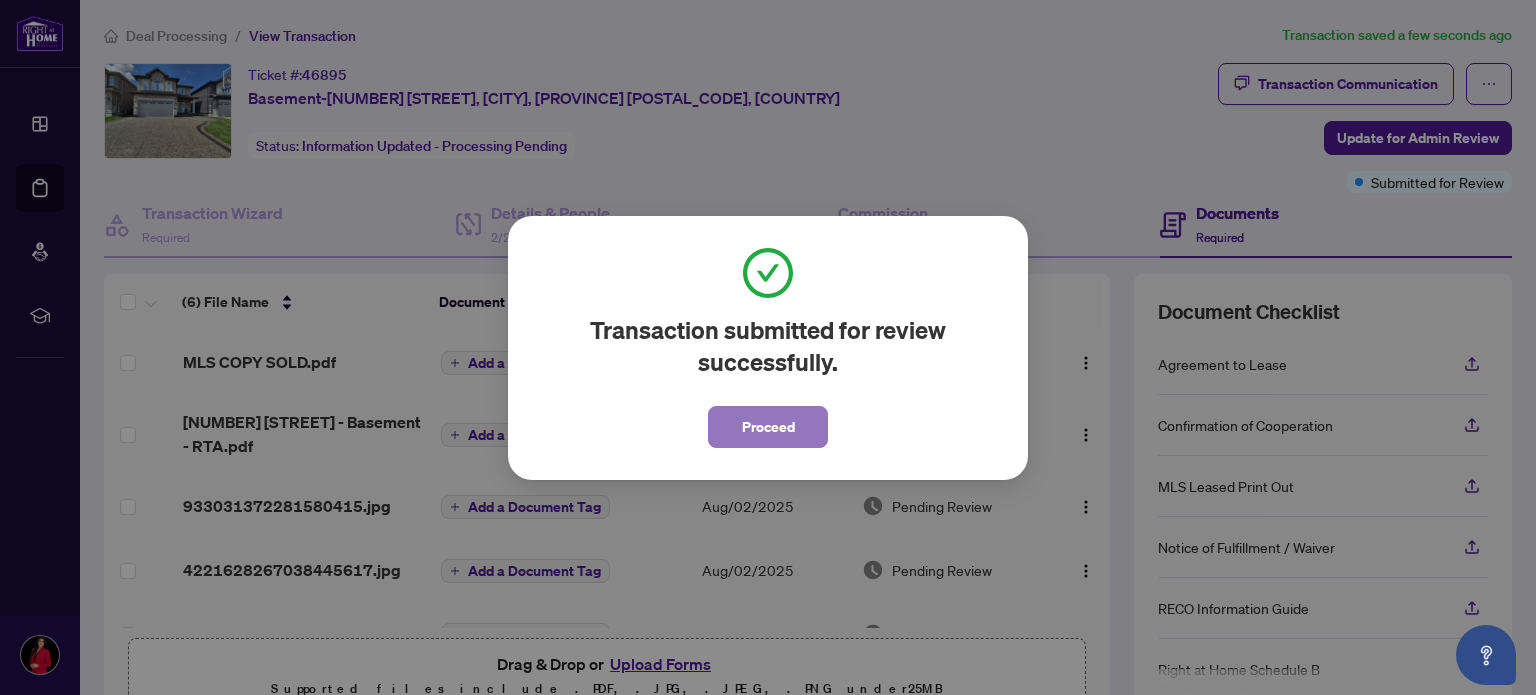 click on "Proceed" at bounding box center [768, 427] 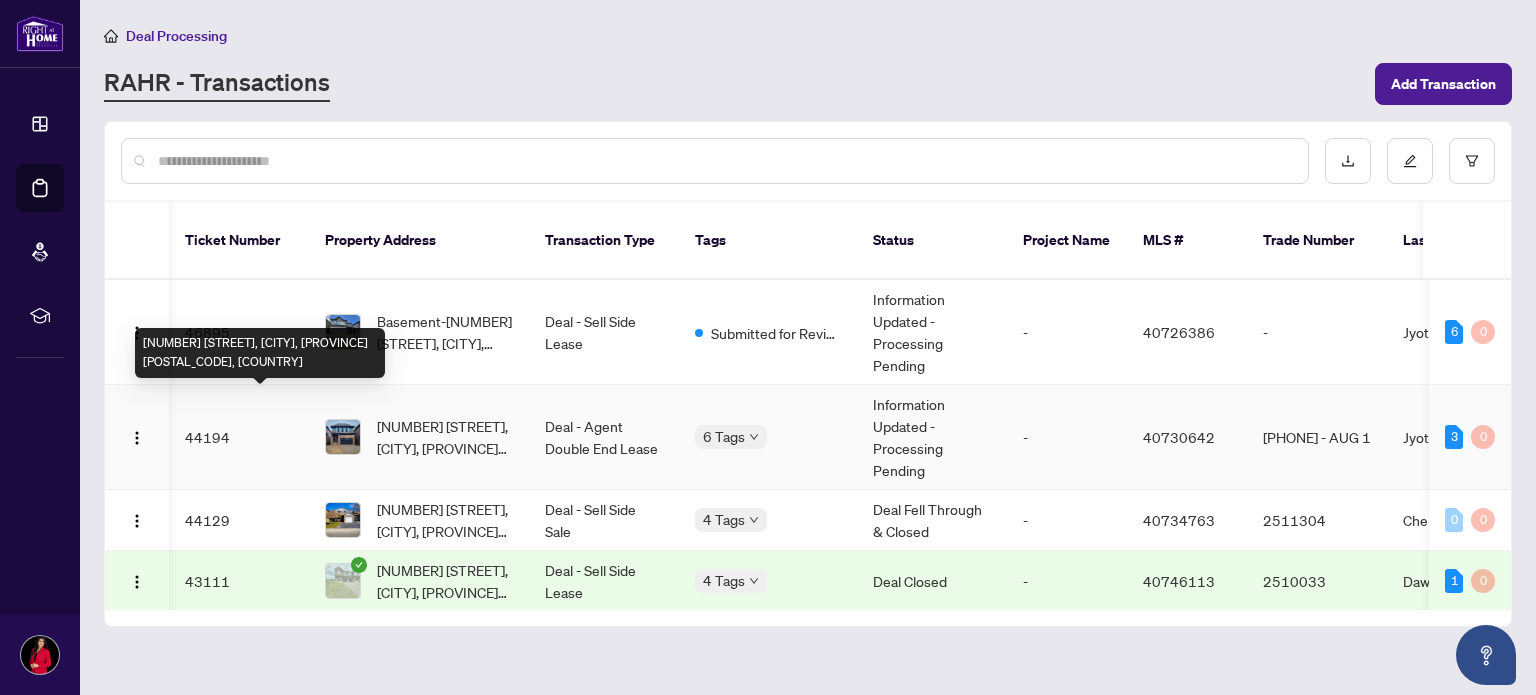scroll, scrollTop: 0, scrollLeft: 553, axis: horizontal 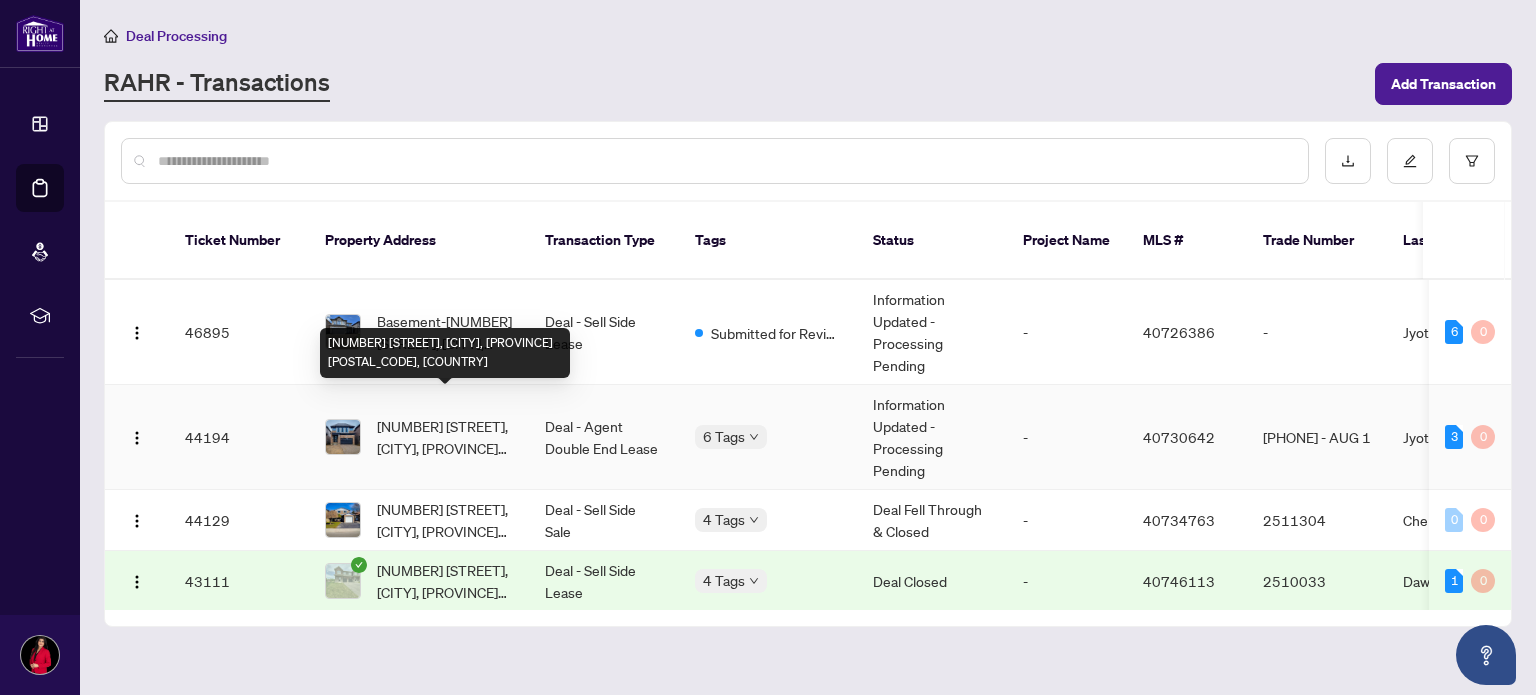 click on "[NUMBER] [STREET], [CITY], [PROVINCE] [POSTAL_CODE], [COUNTRY]" at bounding box center (445, 437) 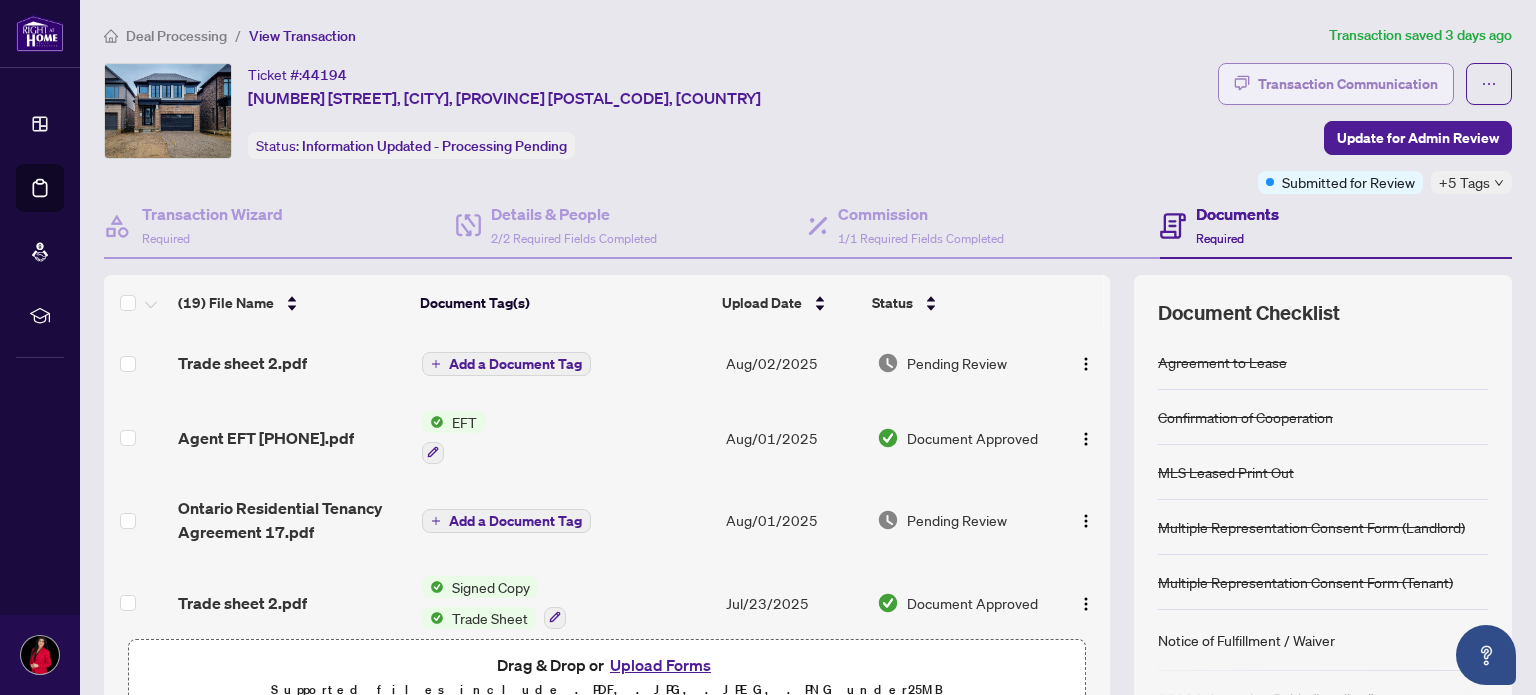 click on "Transaction Communication" at bounding box center [1348, 84] 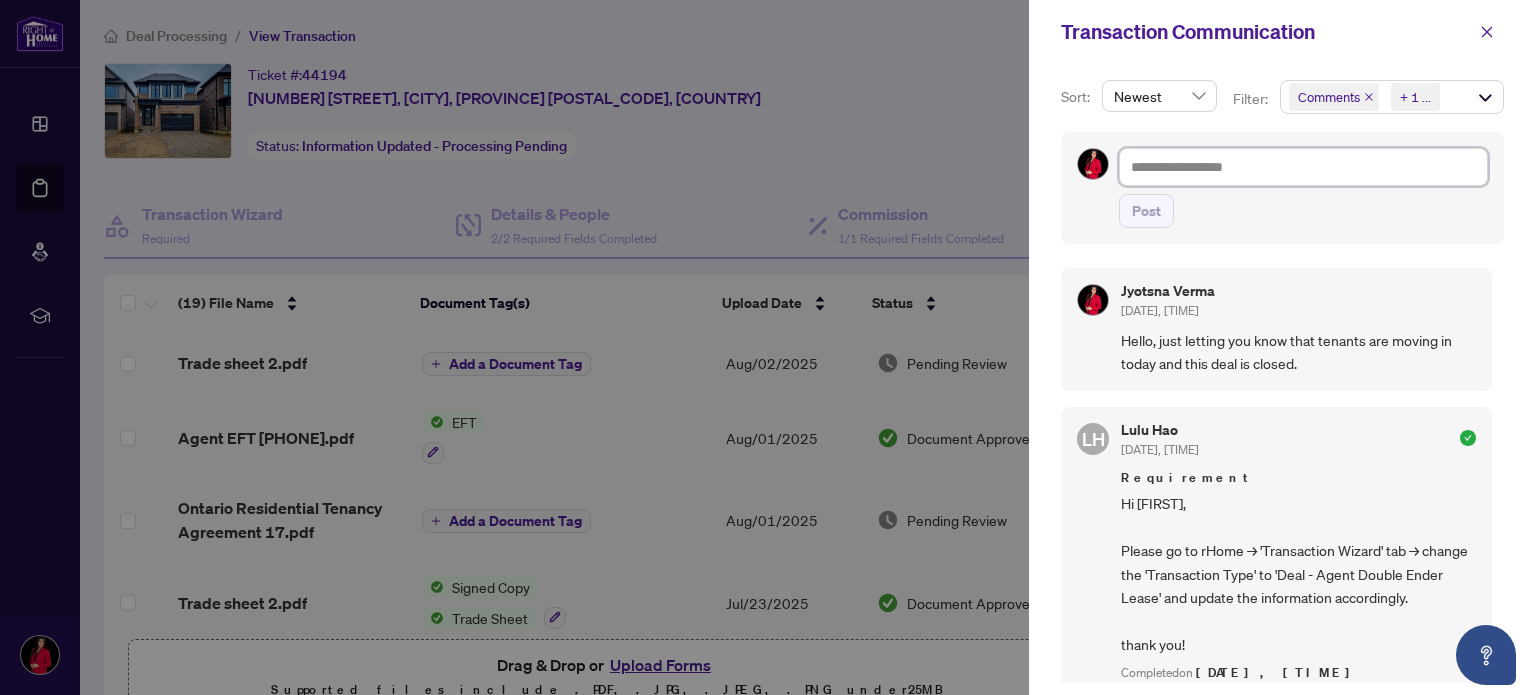 click at bounding box center [1303, 167] 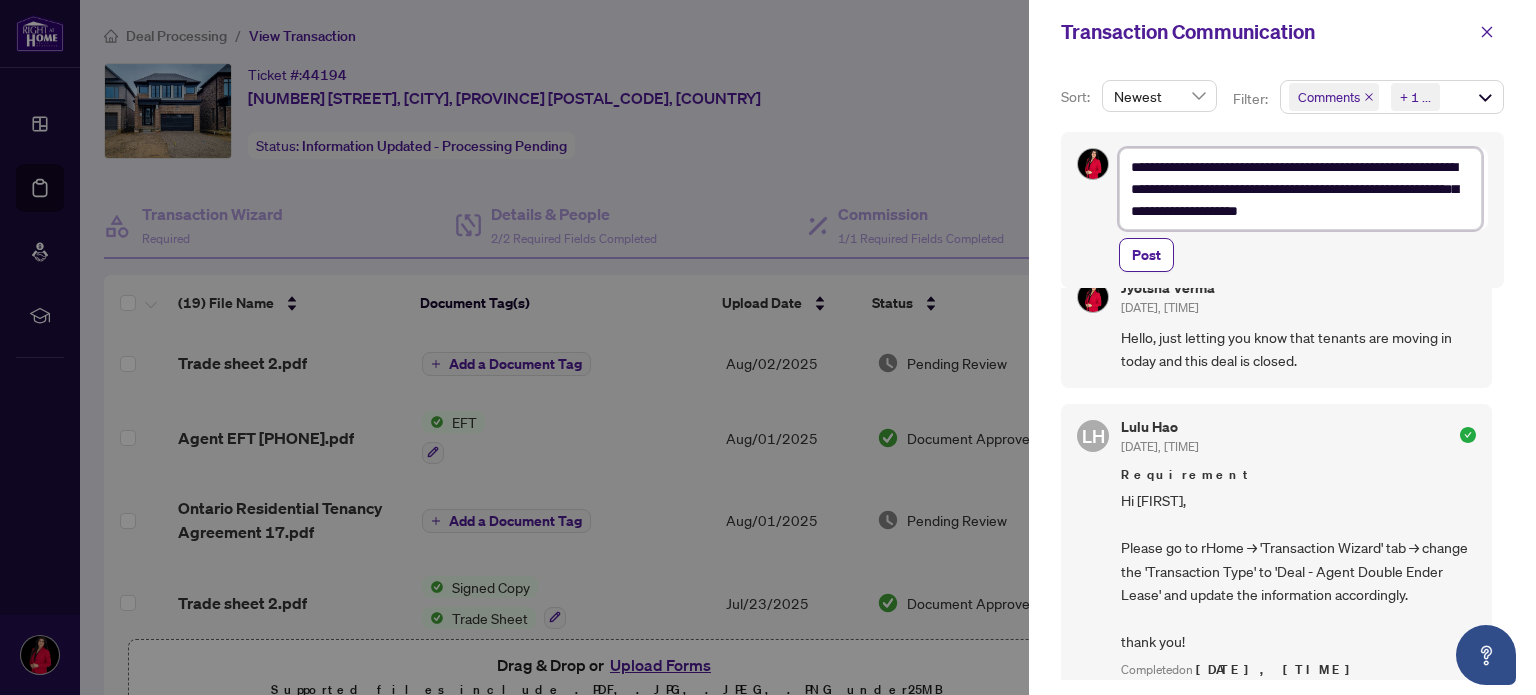 scroll, scrollTop: 68, scrollLeft: 0, axis: vertical 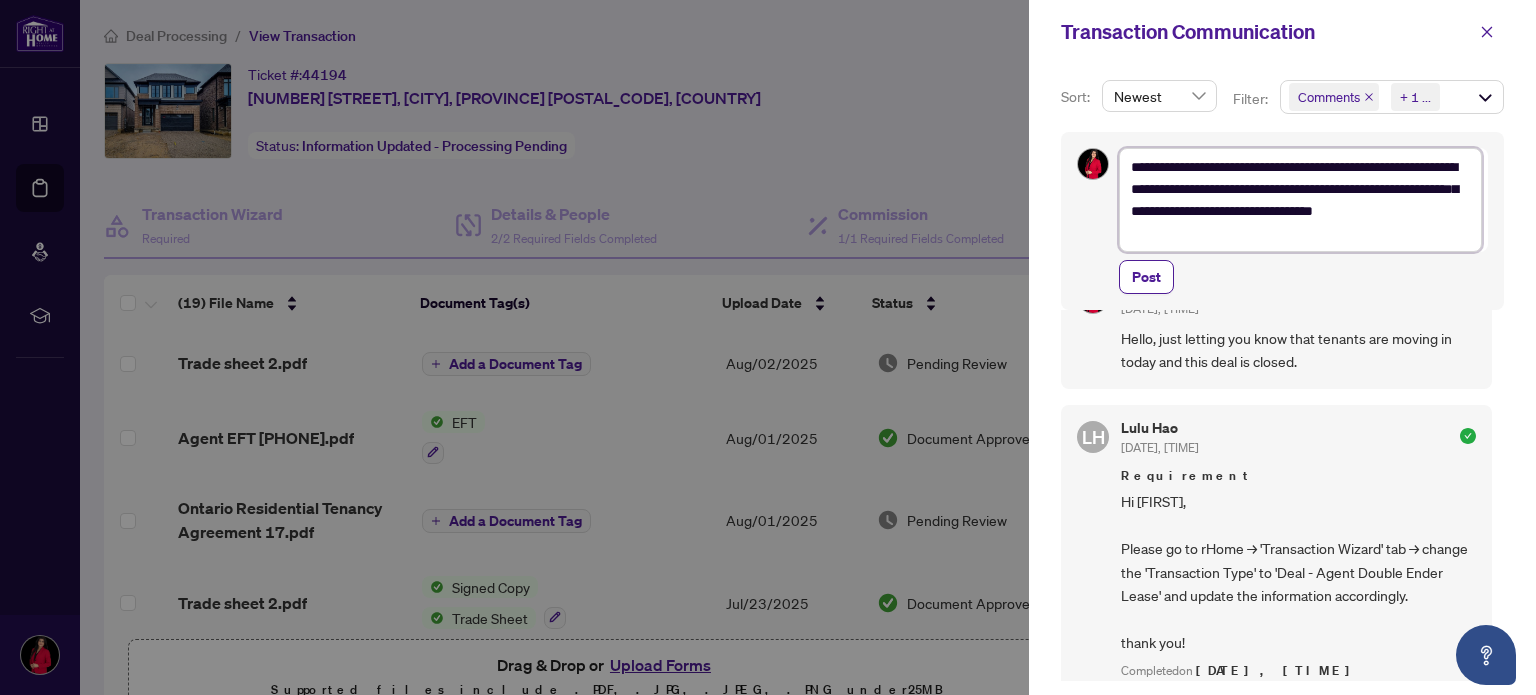 click on "**********" at bounding box center [1300, 200] 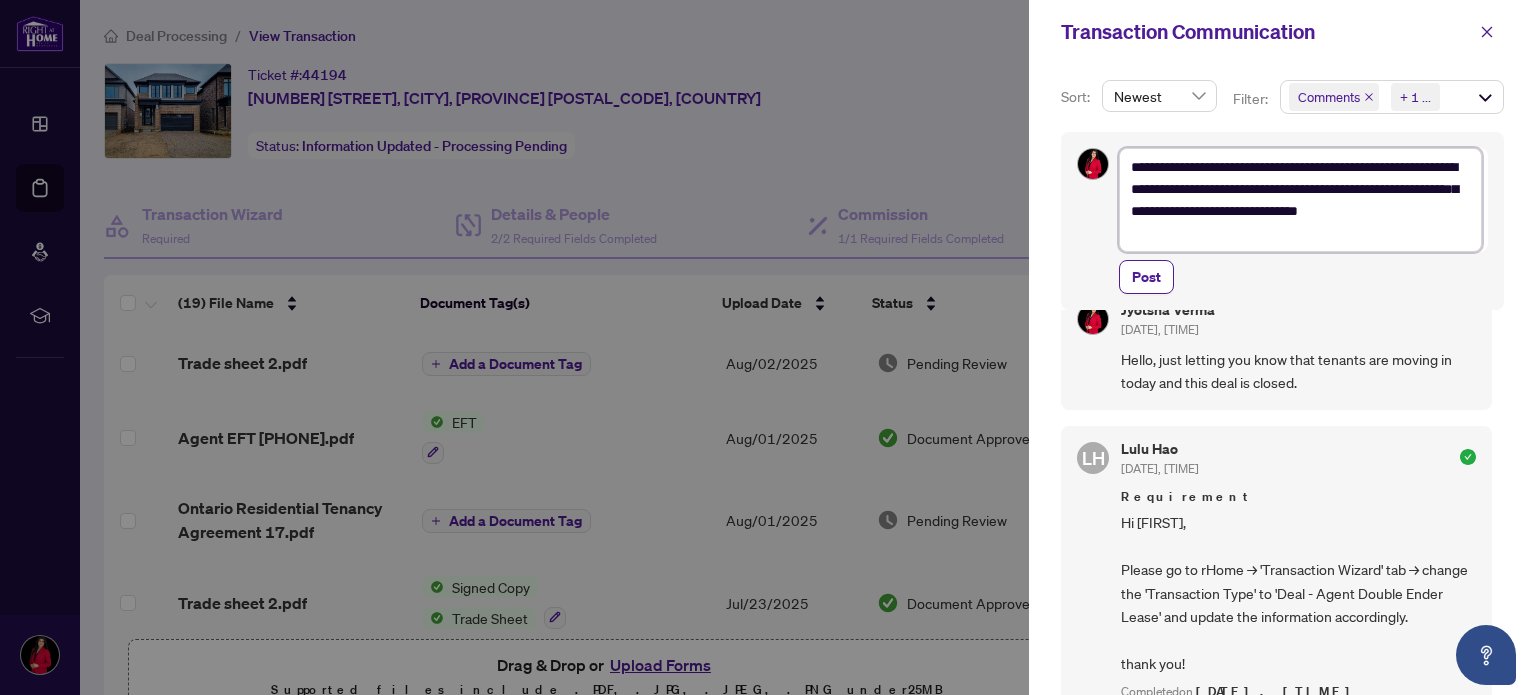 scroll, scrollTop: 68, scrollLeft: 0, axis: vertical 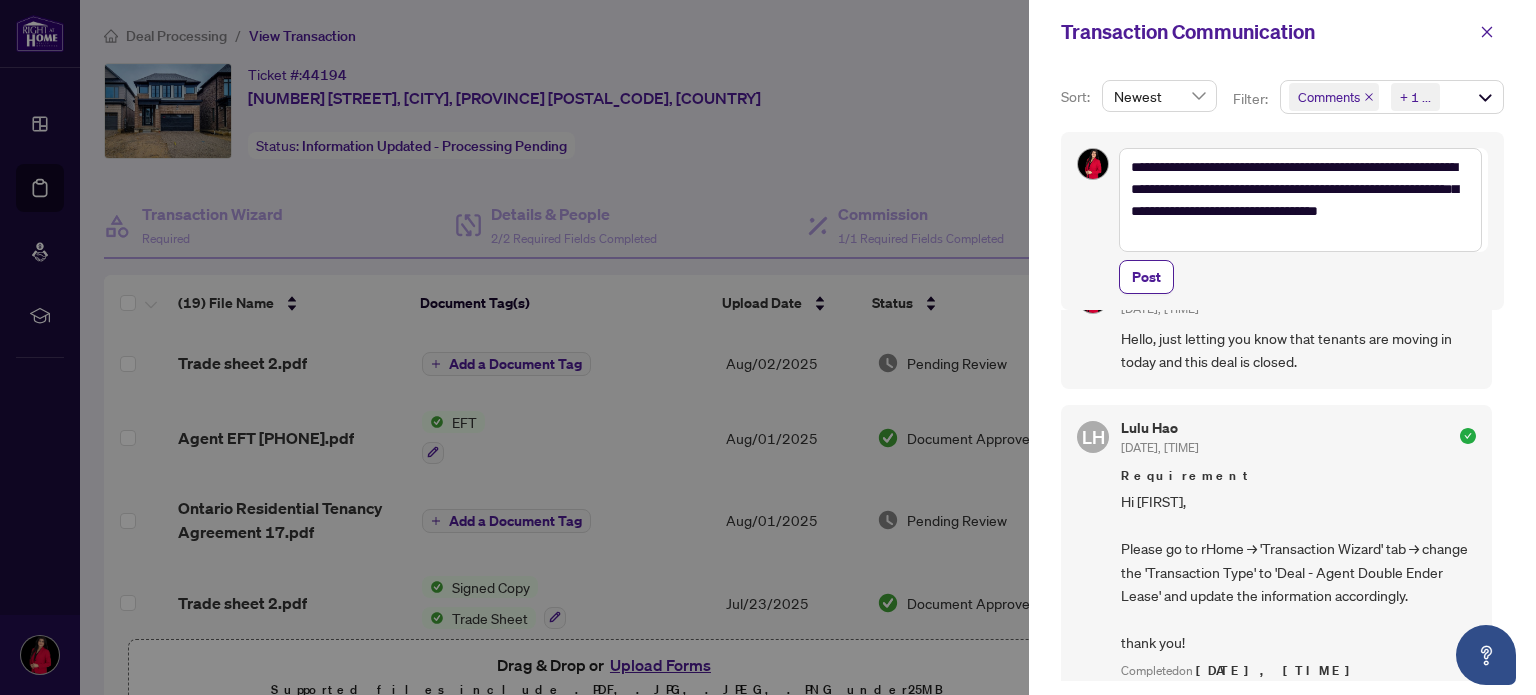click on "Post" at bounding box center [1303, 277] 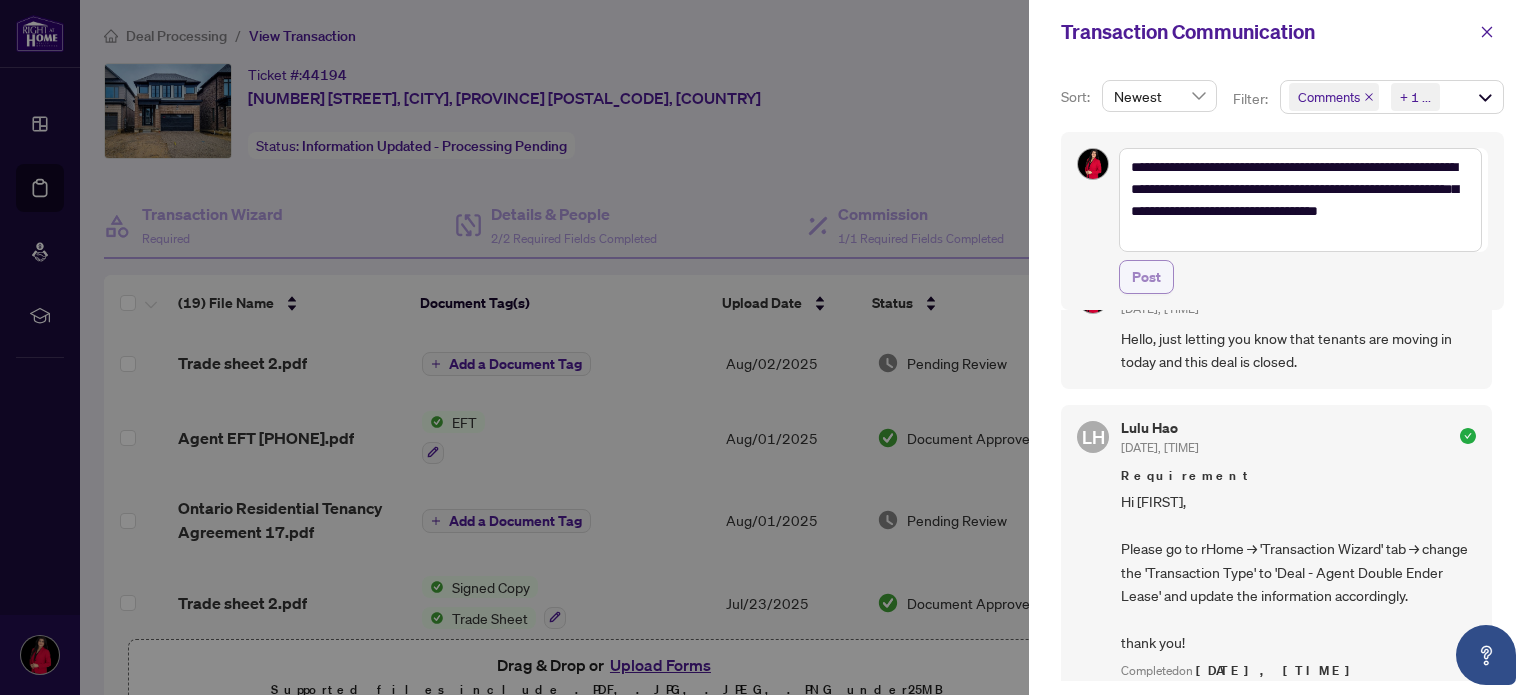 click on "Post" at bounding box center (1146, 277) 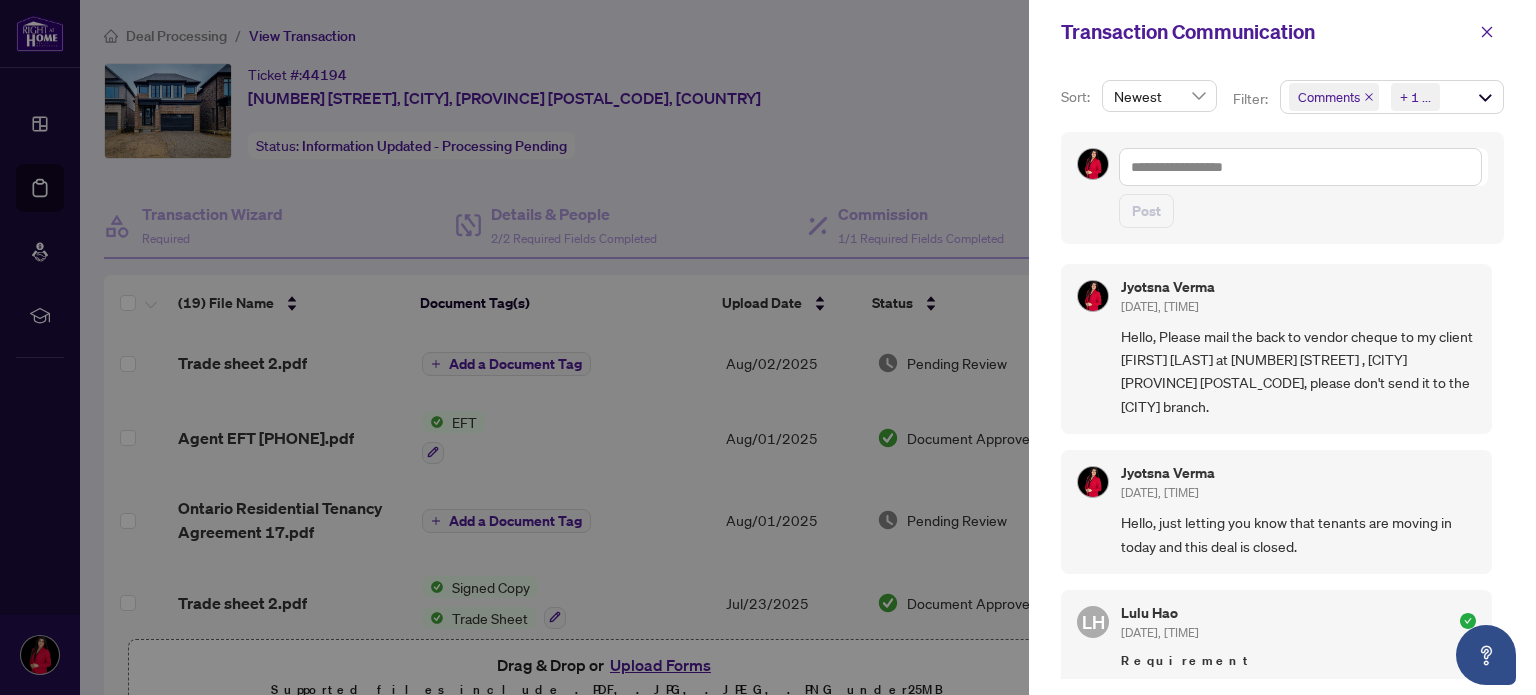 scroll, scrollTop: 3, scrollLeft: 0, axis: vertical 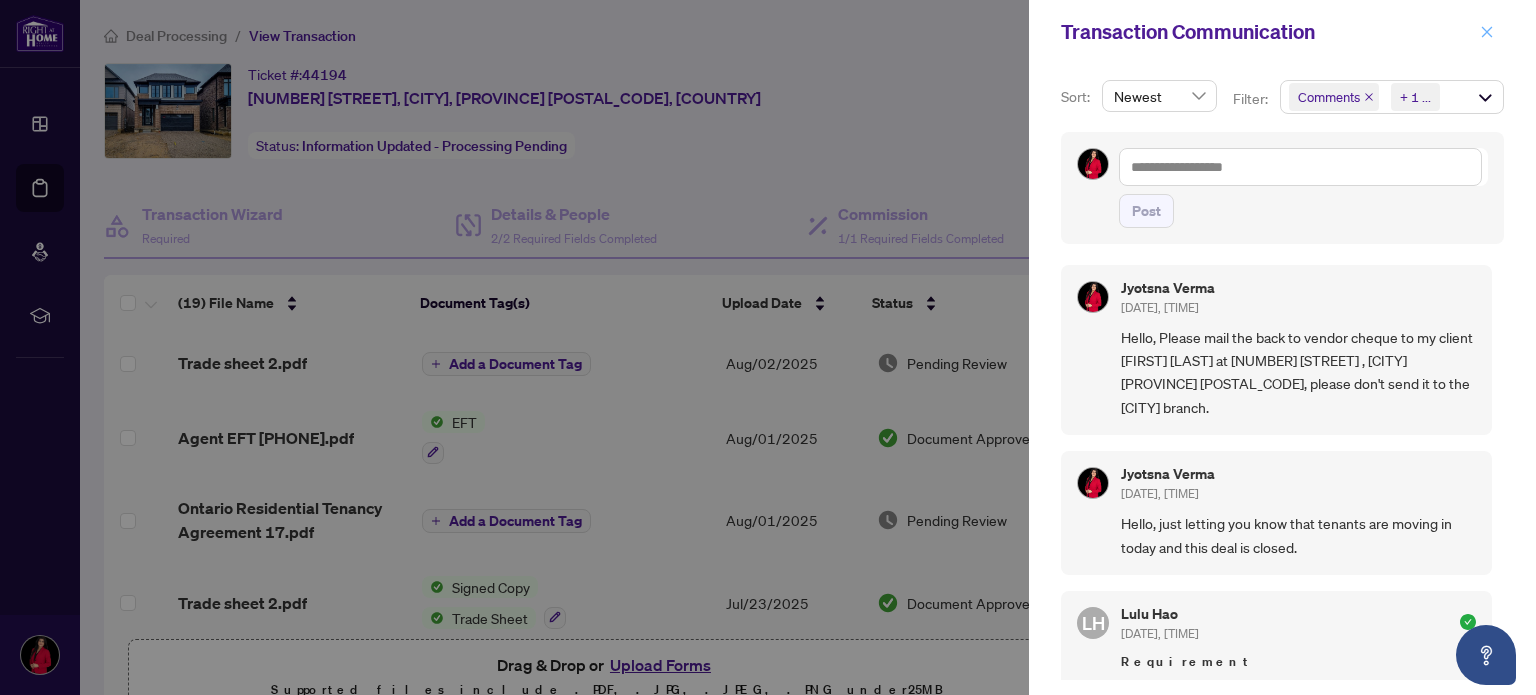 click 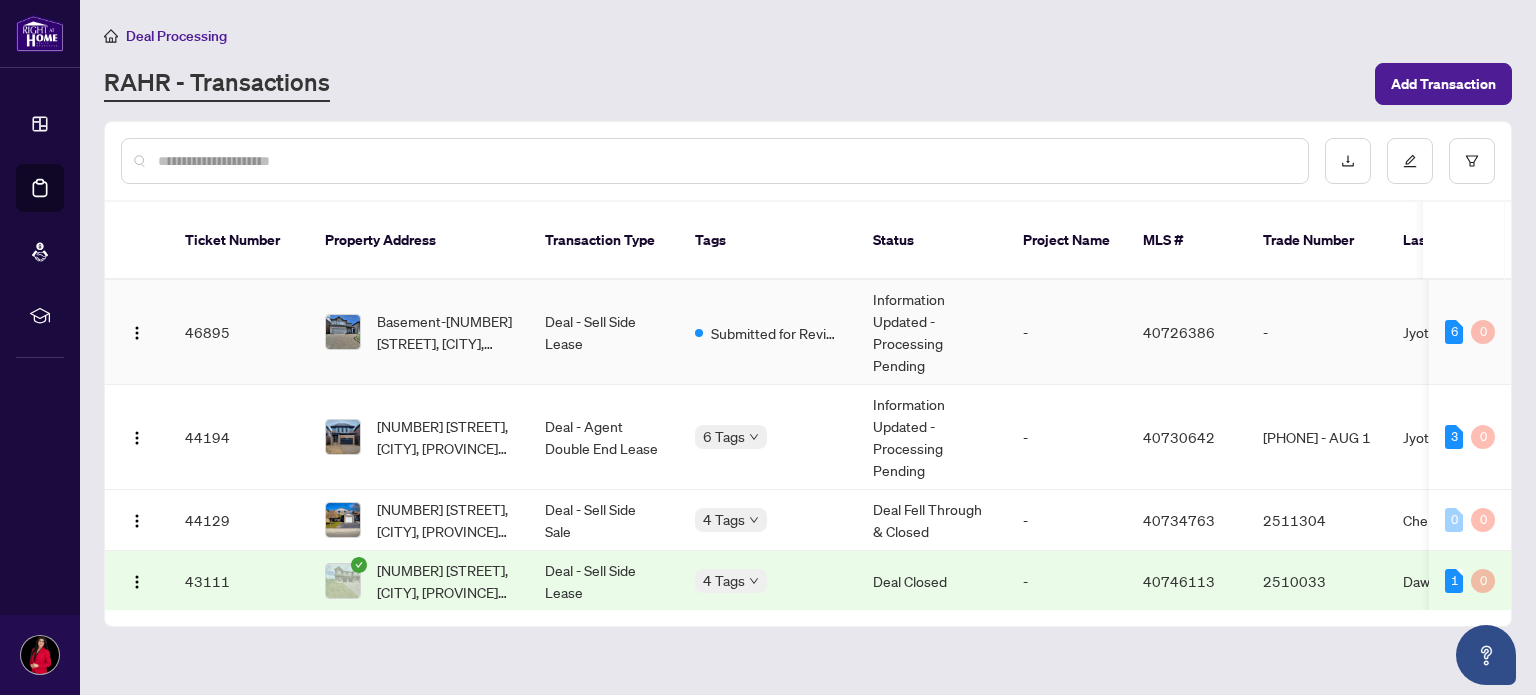 click on "Deal - Sell Side Lease" at bounding box center (604, 332) 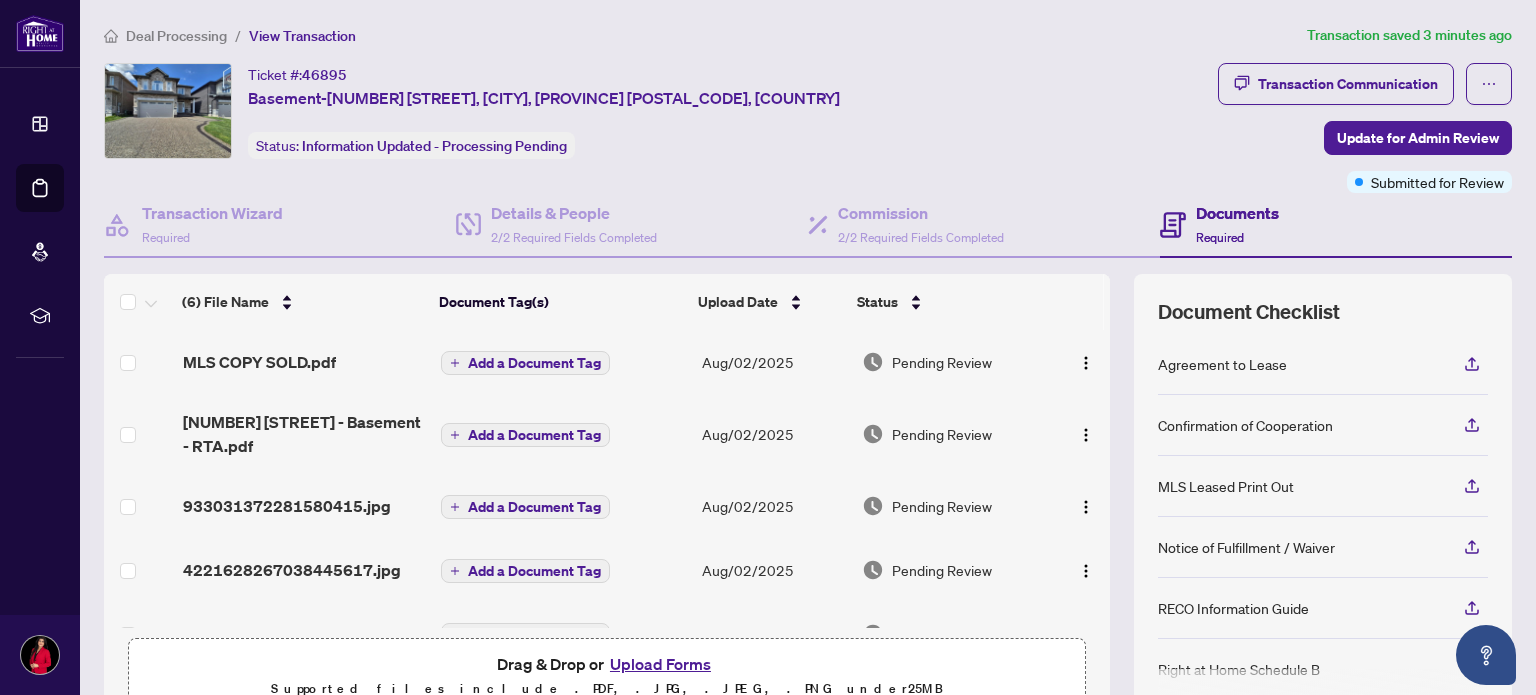 scroll, scrollTop: 108, scrollLeft: 0, axis: vertical 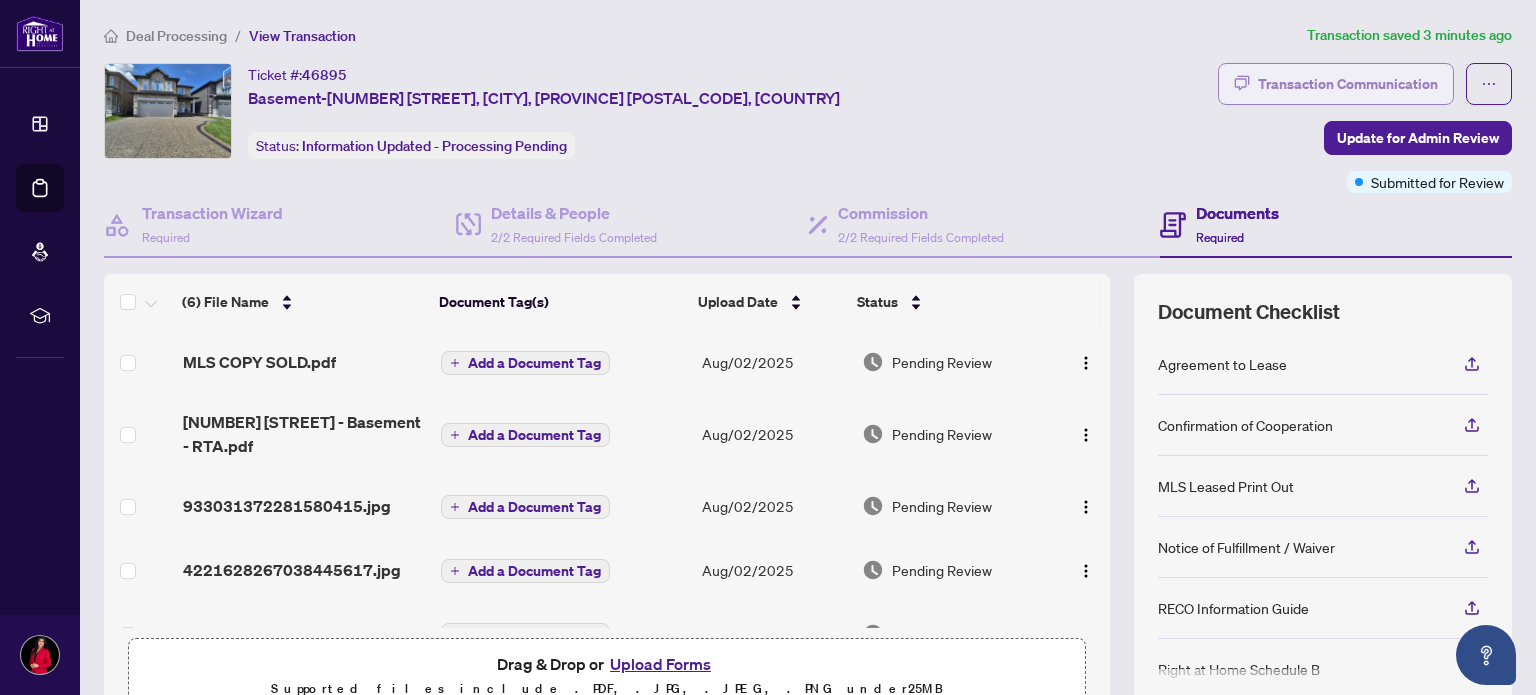 click on "Transaction Communication" at bounding box center (1348, 84) 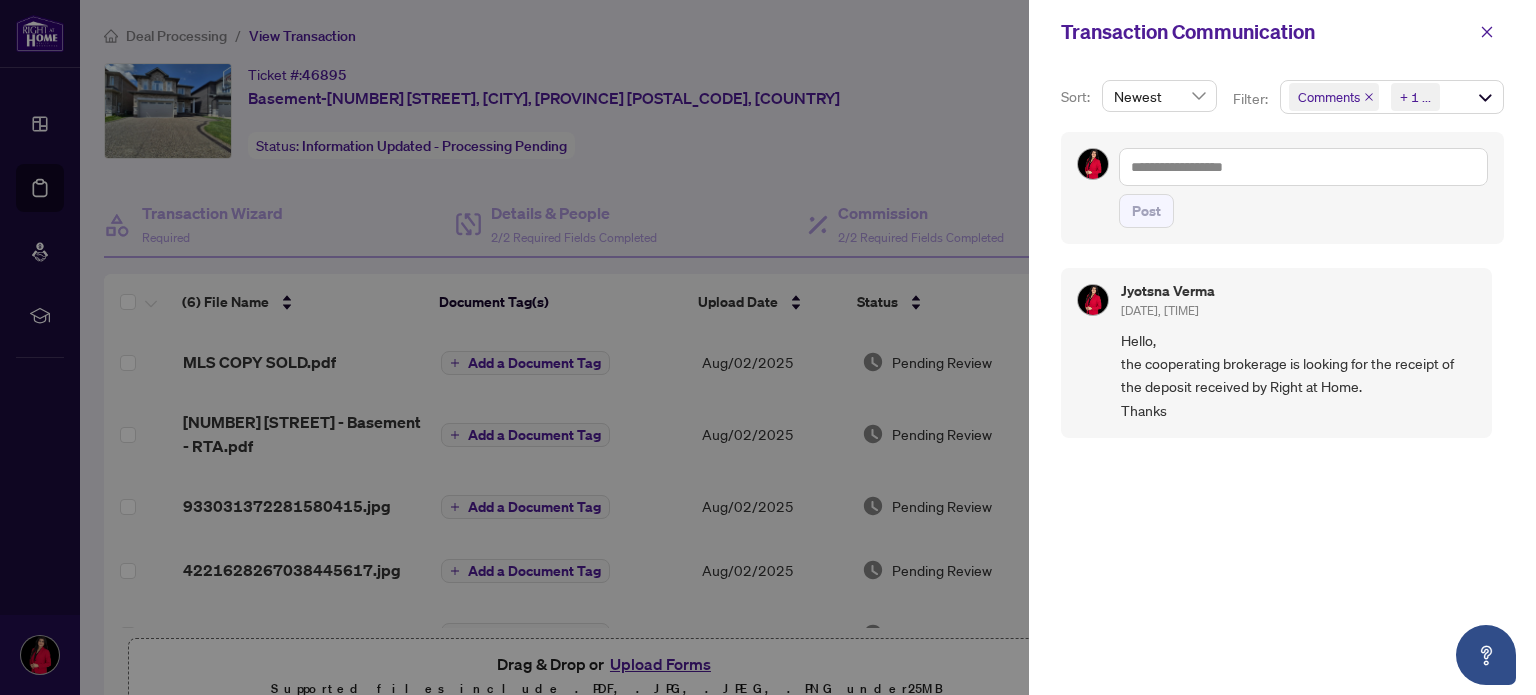 scroll, scrollTop: 3, scrollLeft: 0, axis: vertical 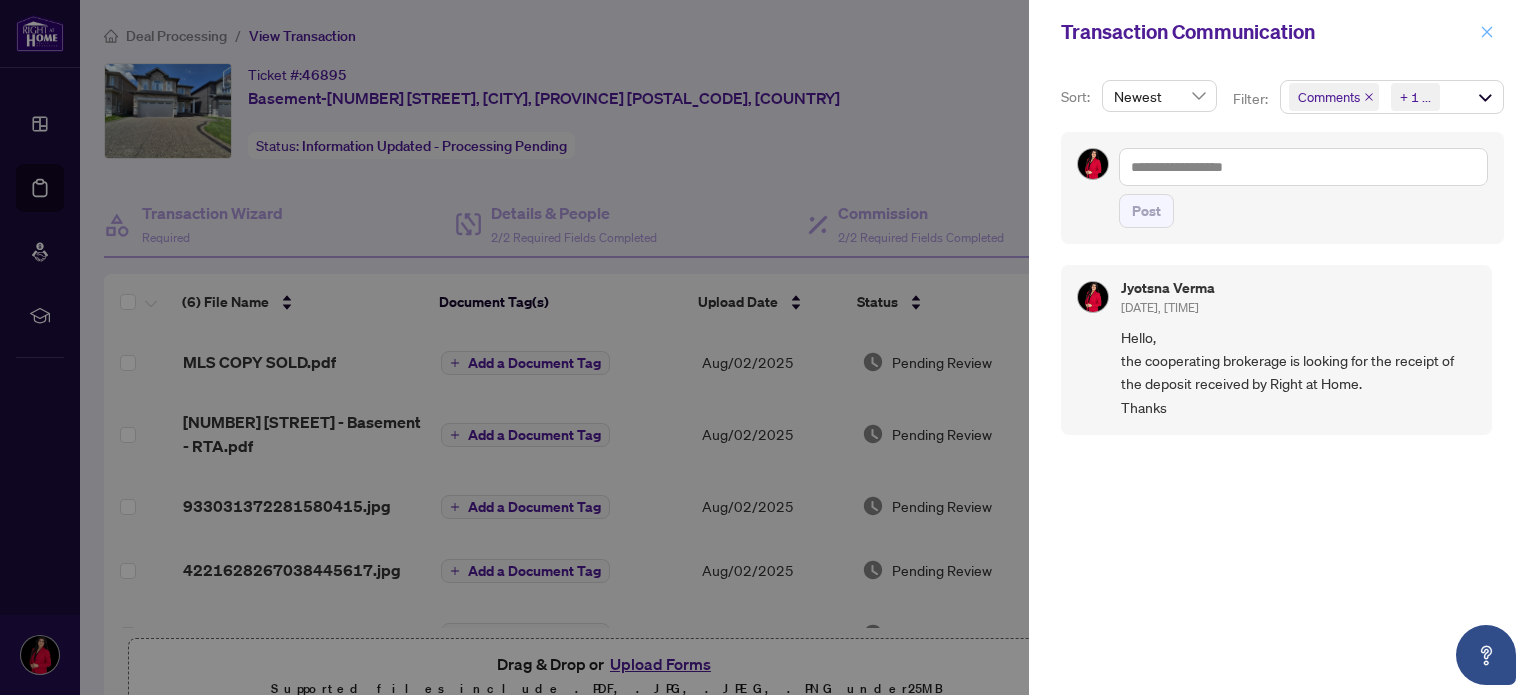 click 